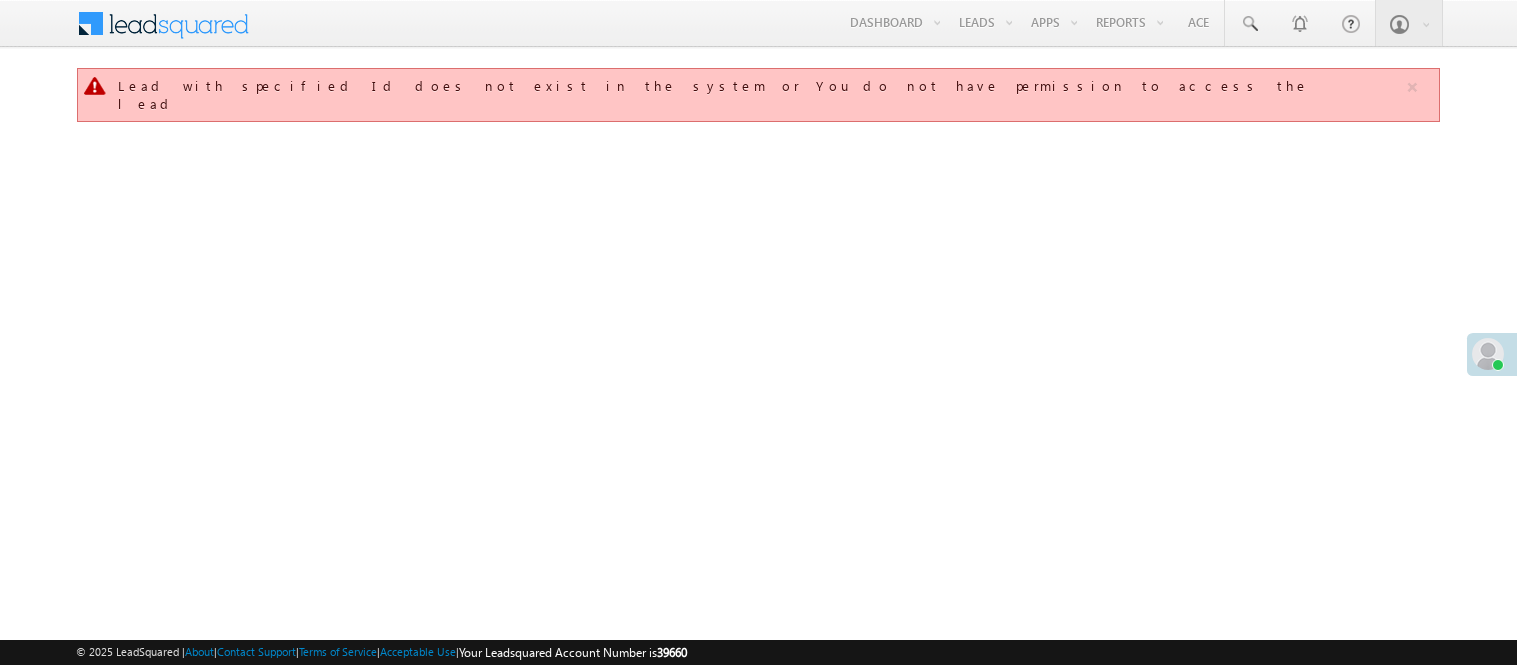 scroll, scrollTop: 0, scrollLeft: 0, axis: both 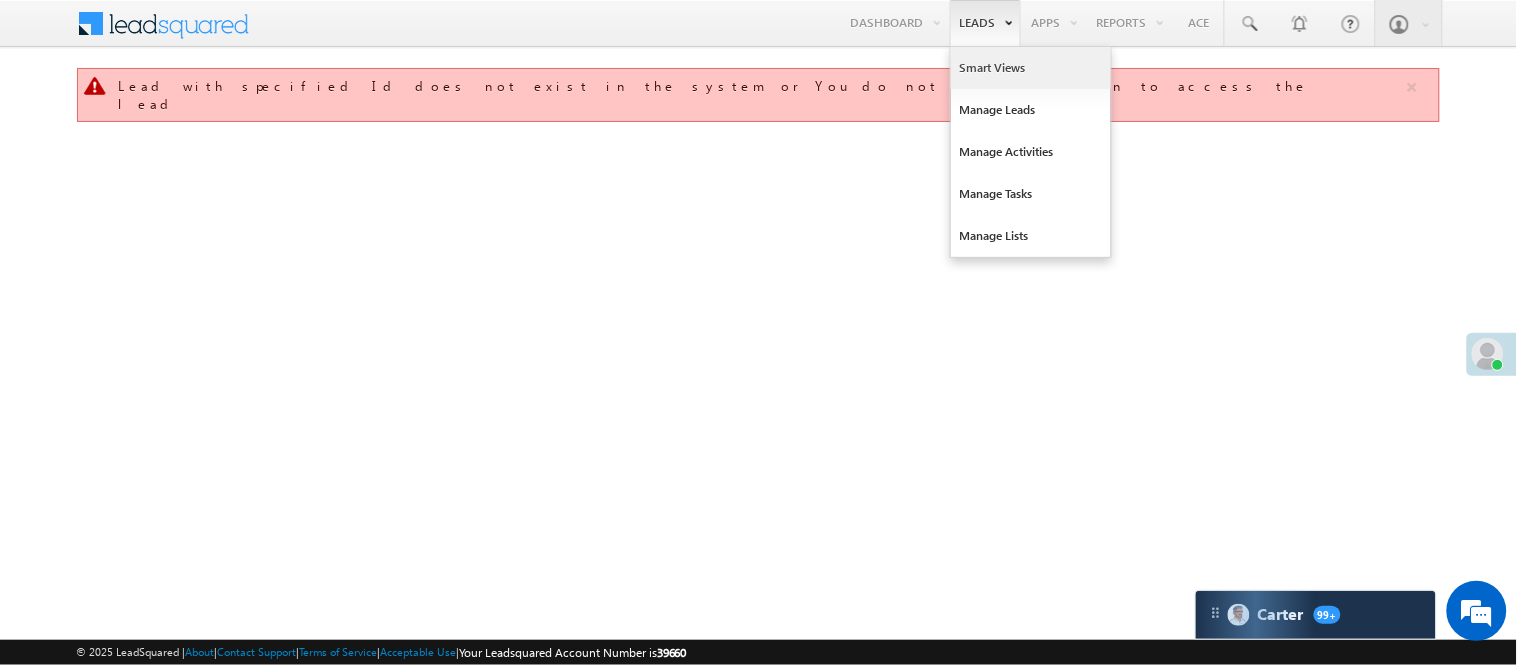 click on "Smart Views" at bounding box center (1031, 68) 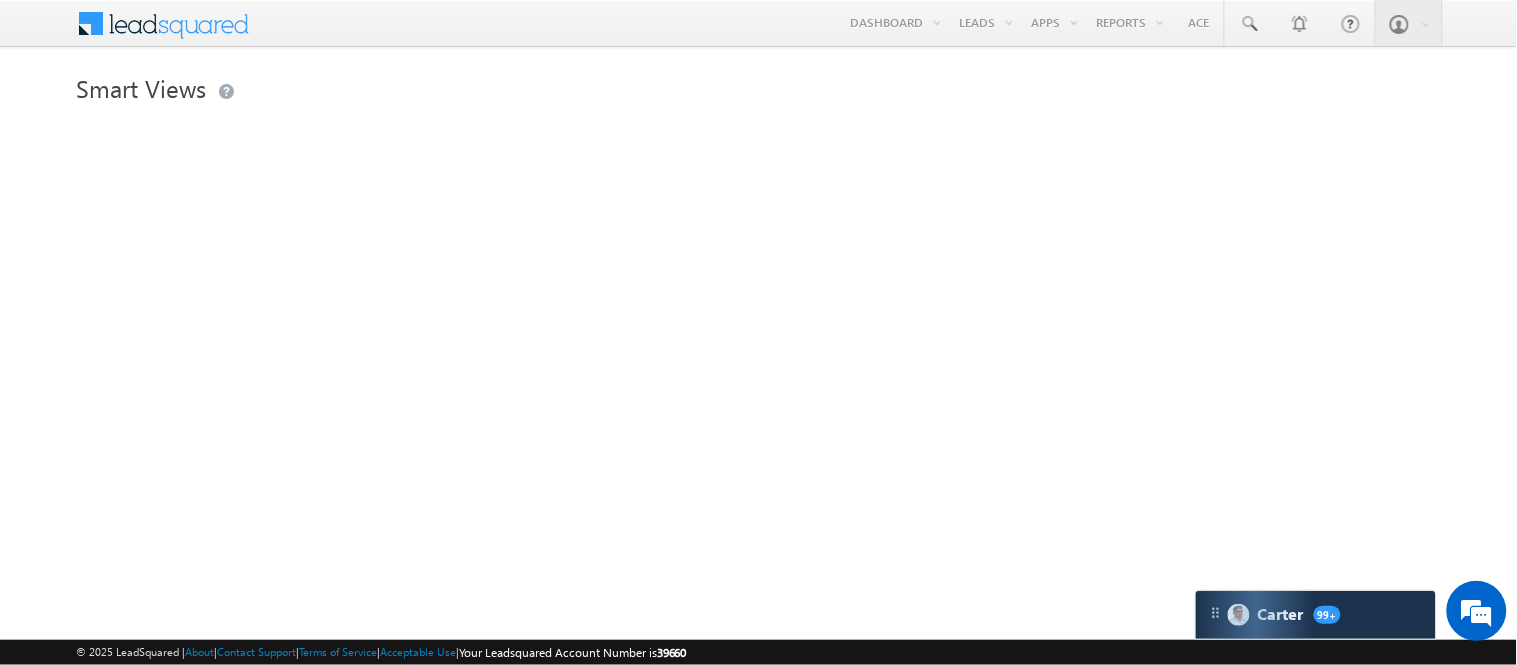 scroll, scrollTop: 0, scrollLeft: 0, axis: both 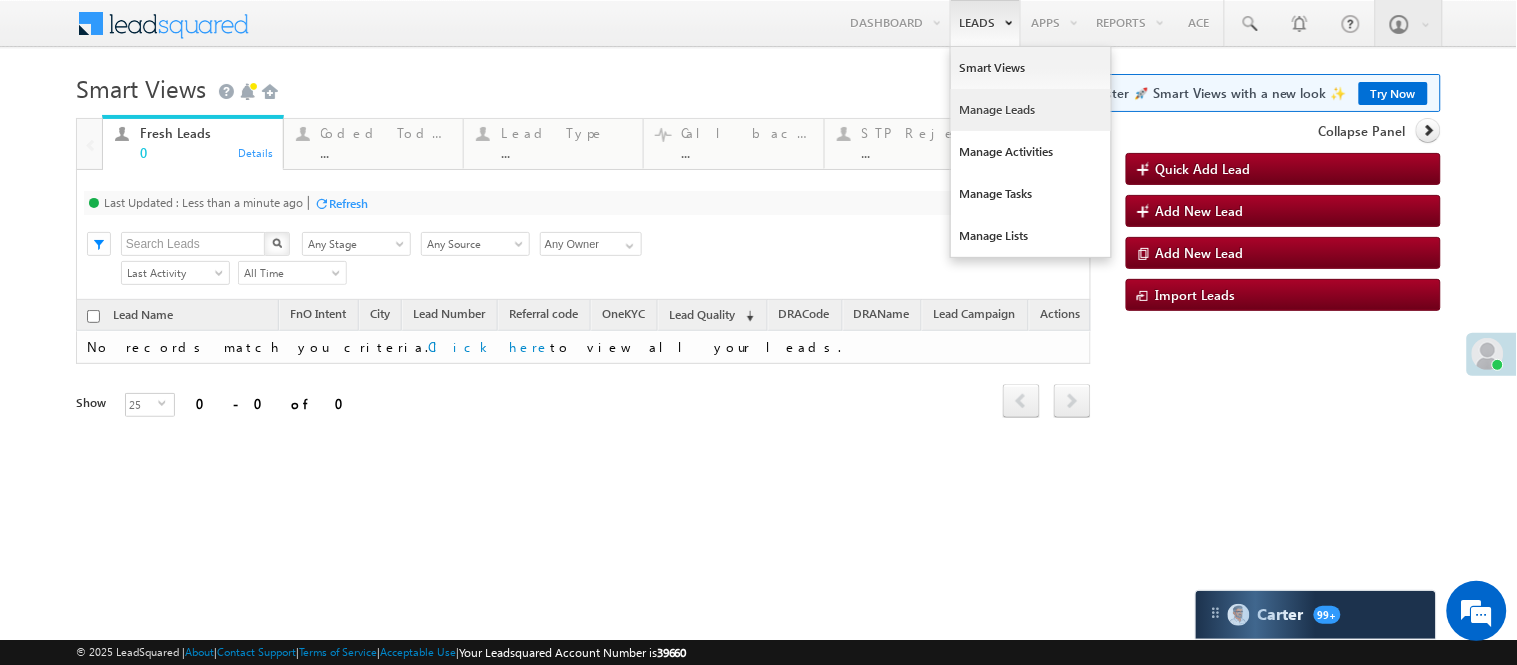 click on "Manage Leads" at bounding box center [1031, 110] 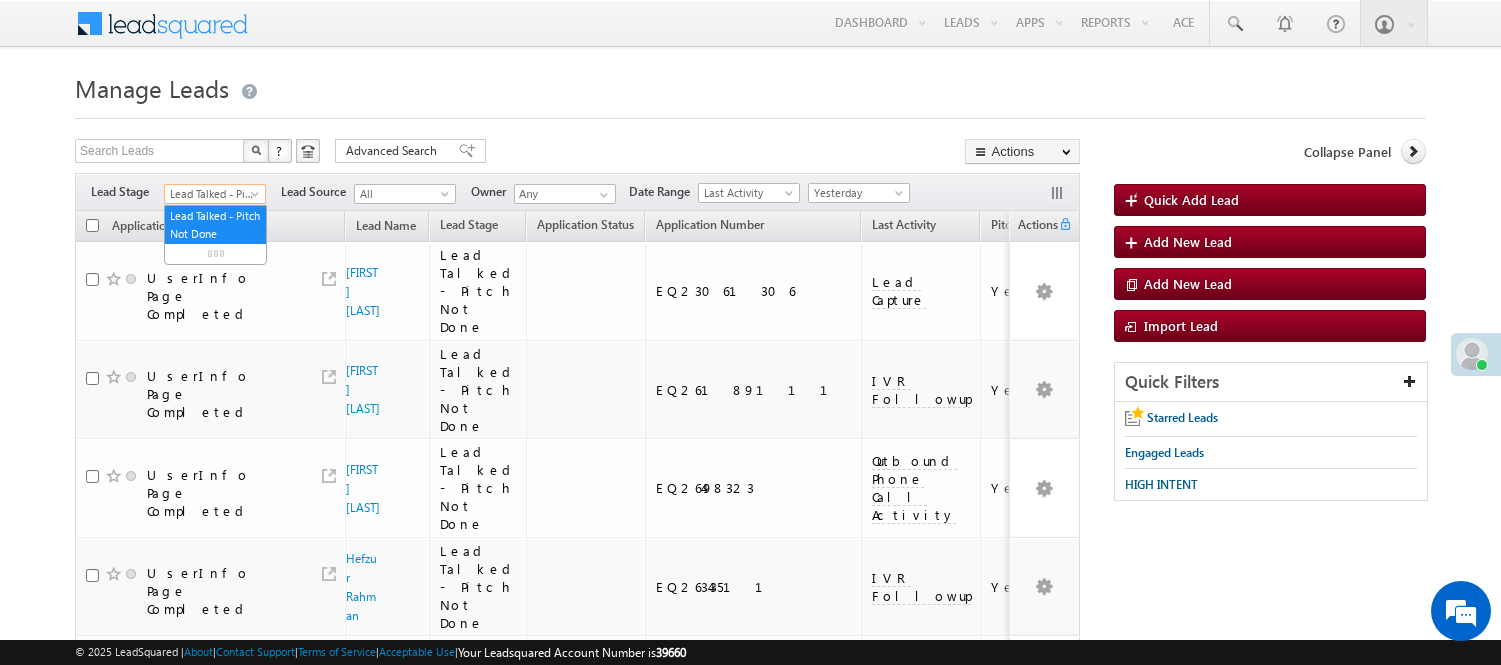 scroll, scrollTop: 0, scrollLeft: 0, axis: both 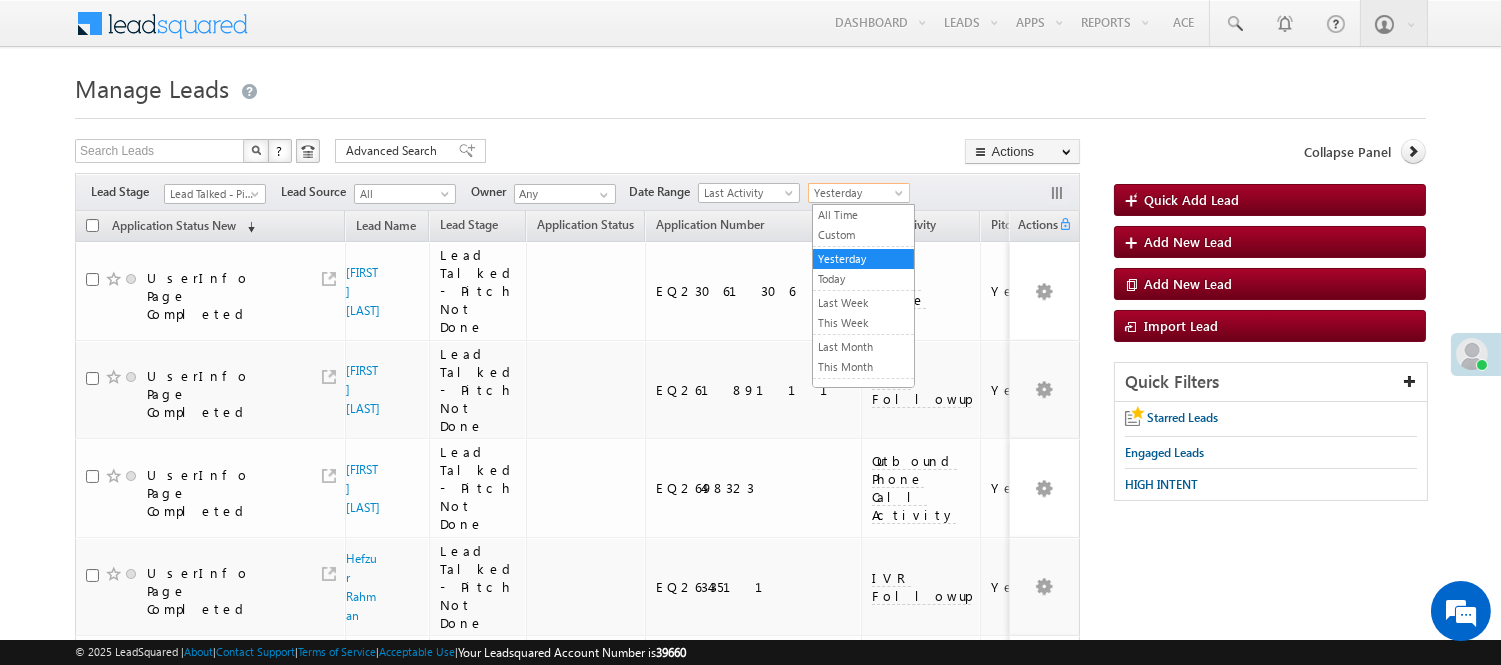 click on "Yesterday" at bounding box center [856, 193] 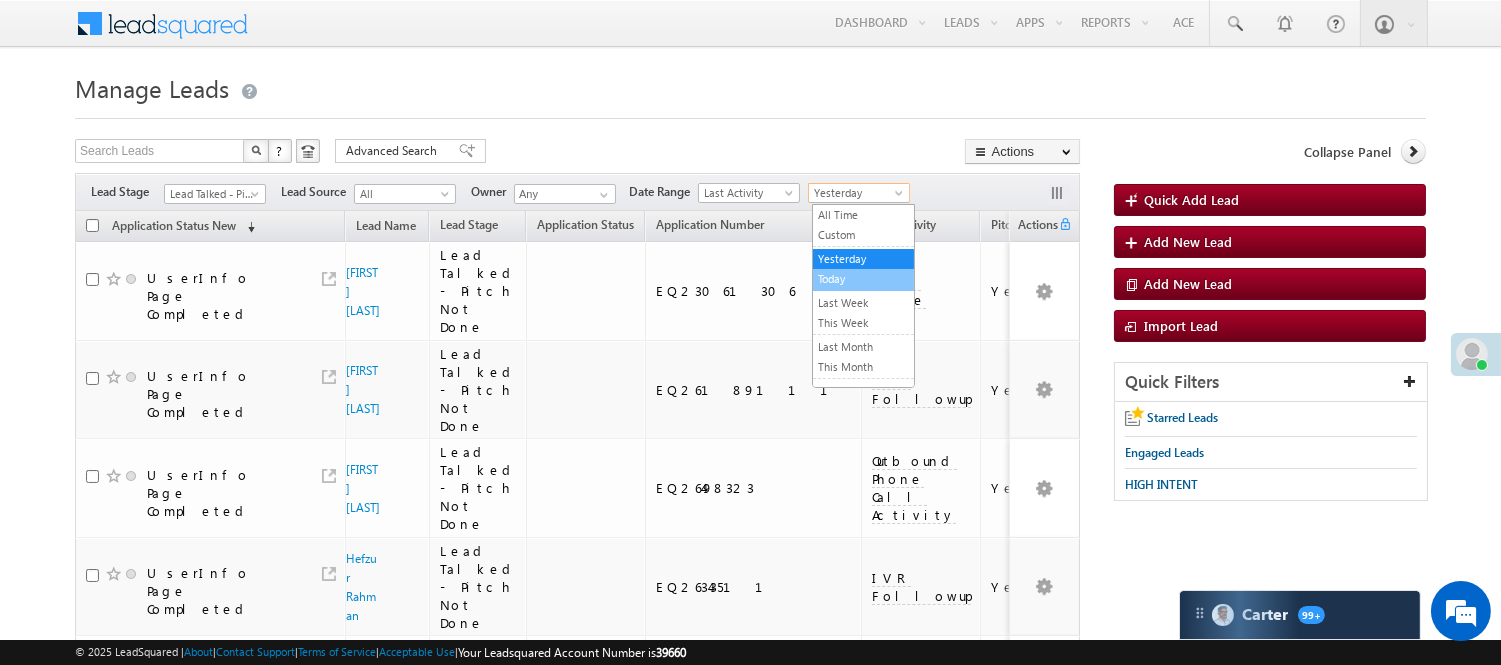click on "Today" at bounding box center (863, 279) 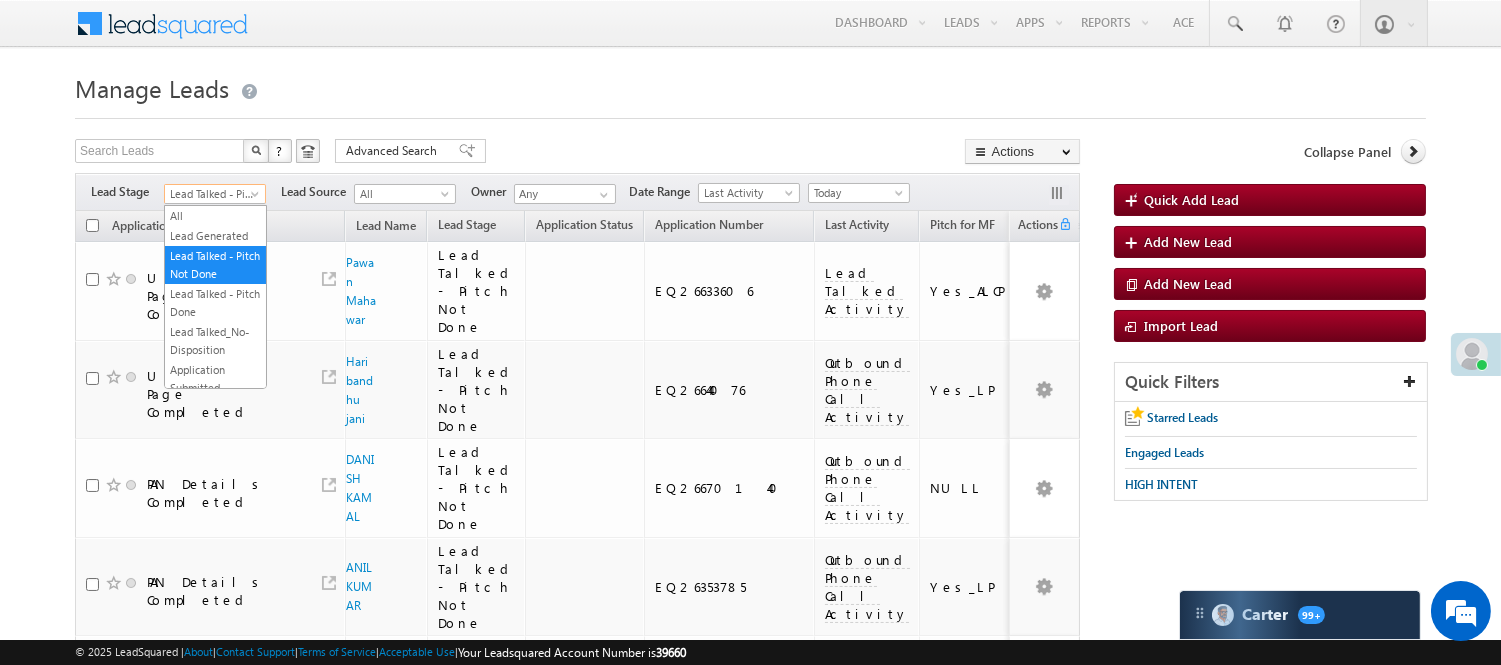 drag, startPoint x: 227, startPoint y: 195, endPoint x: 225, endPoint y: 268, distance: 73.02739 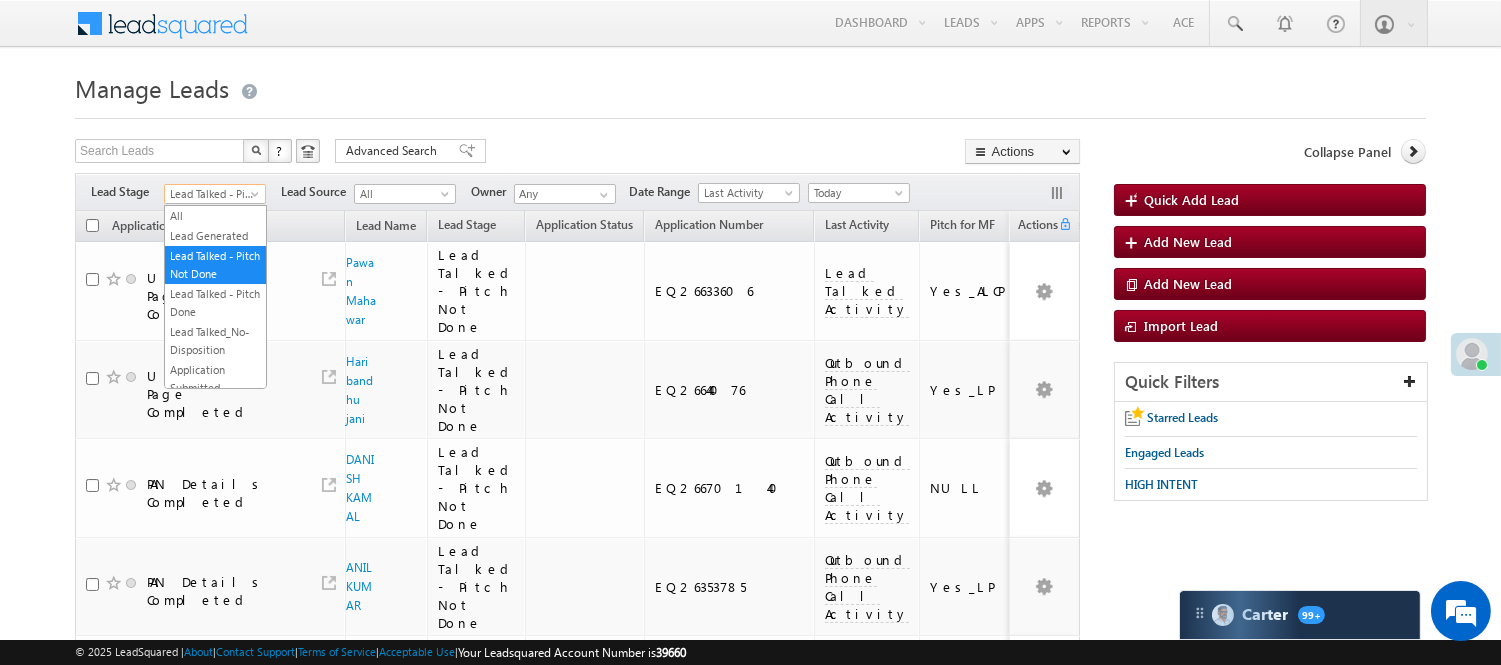 click on "Lead Talked - Pitch Not Done" at bounding box center (212, 194) 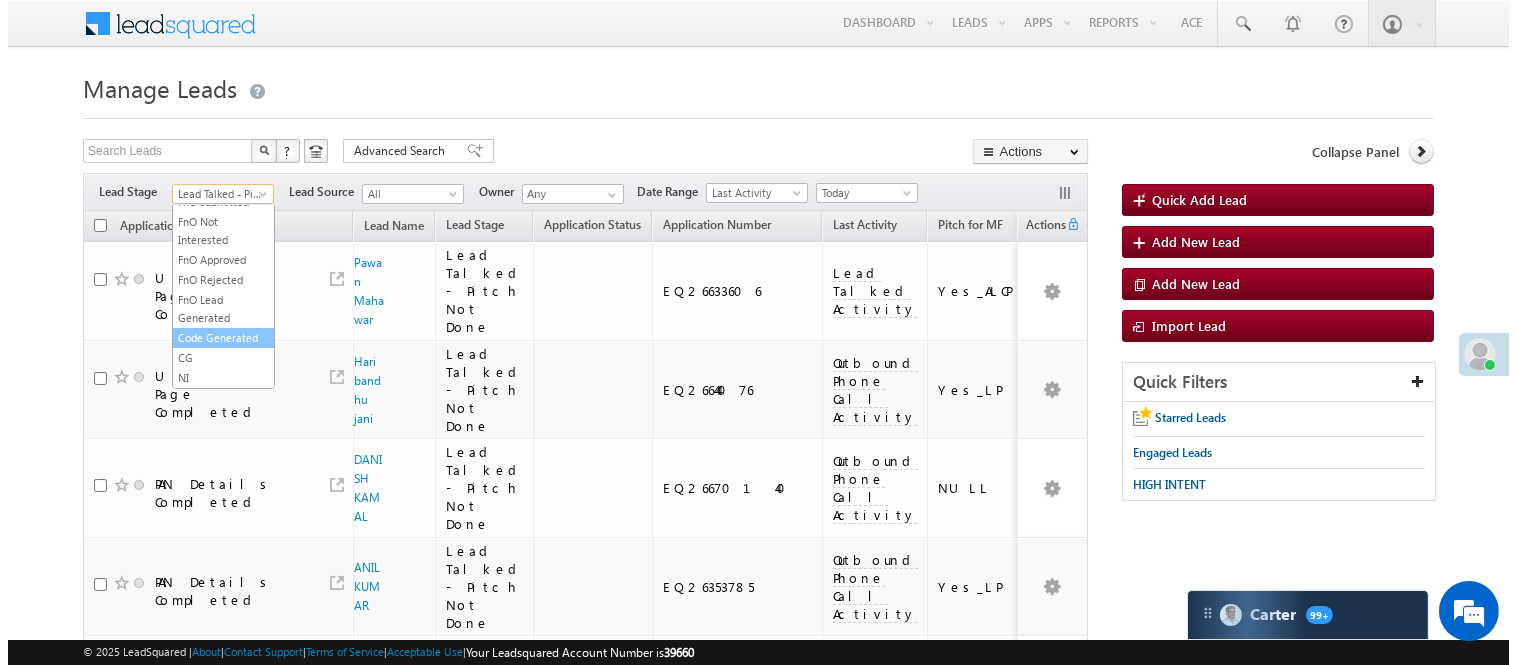 scroll, scrollTop: 496, scrollLeft: 0, axis: vertical 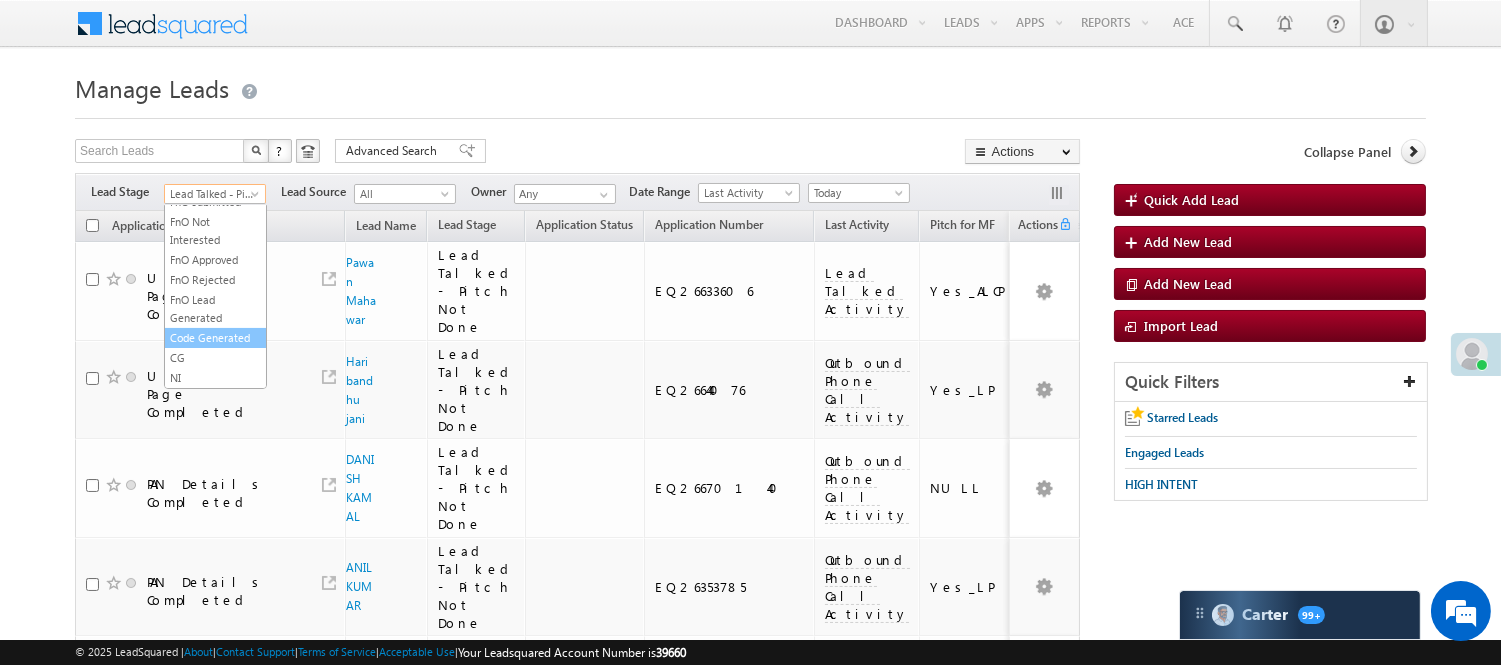 click on "Code Generated" at bounding box center (215, 338) 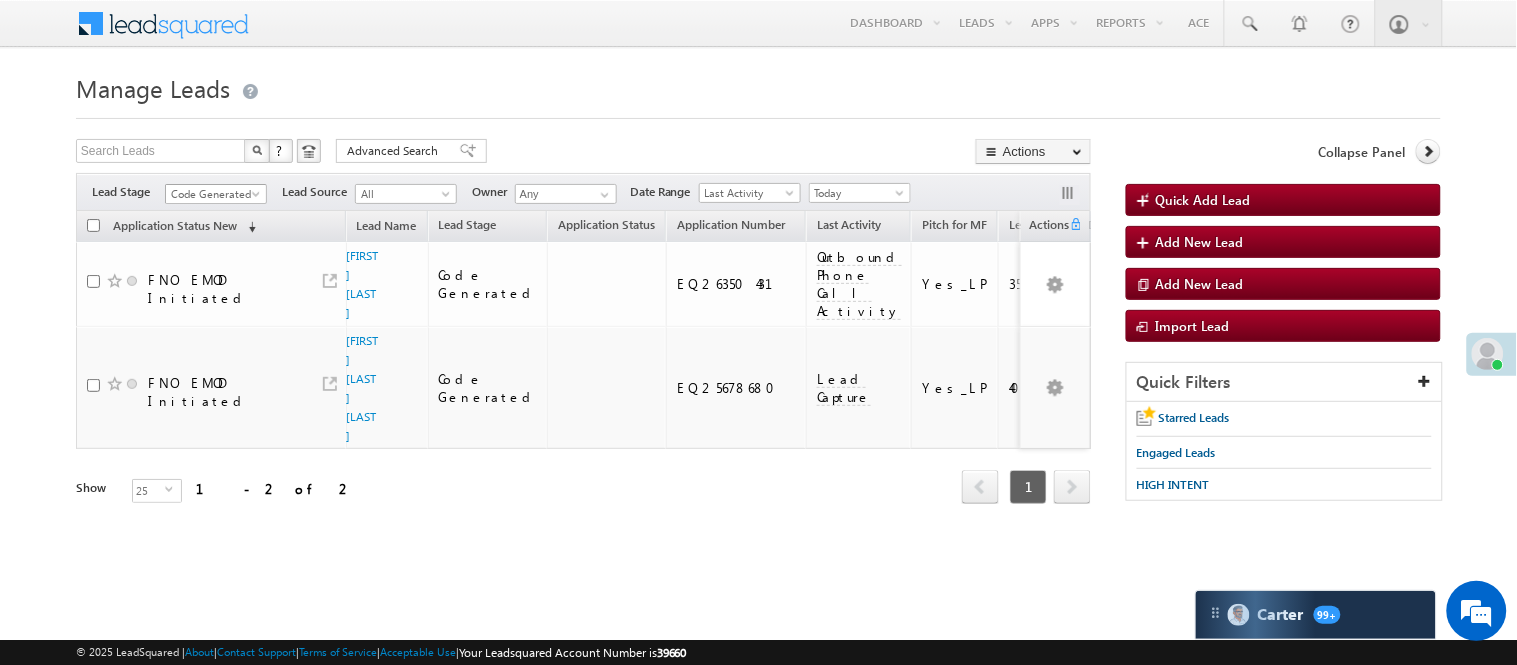 click on "Code Generated" at bounding box center [213, 194] 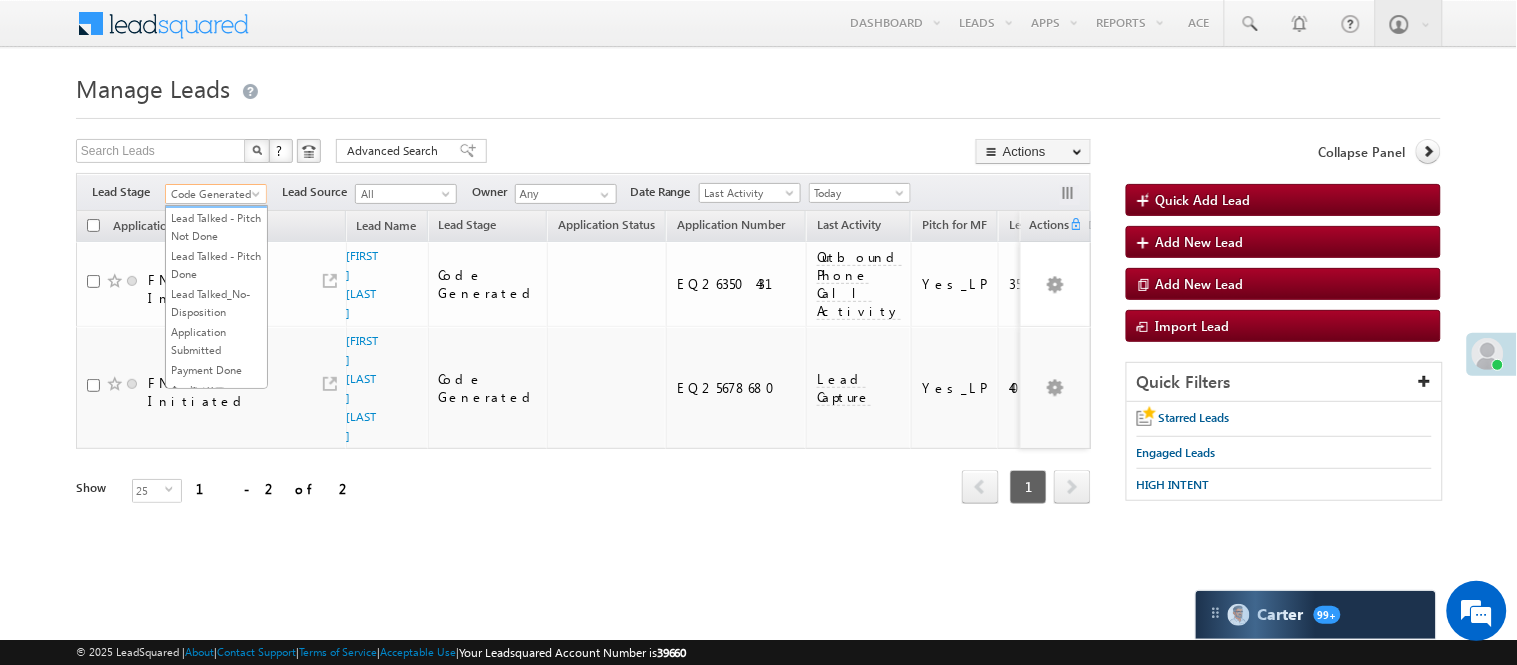 scroll, scrollTop: 0, scrollLeft: 0, axis: both 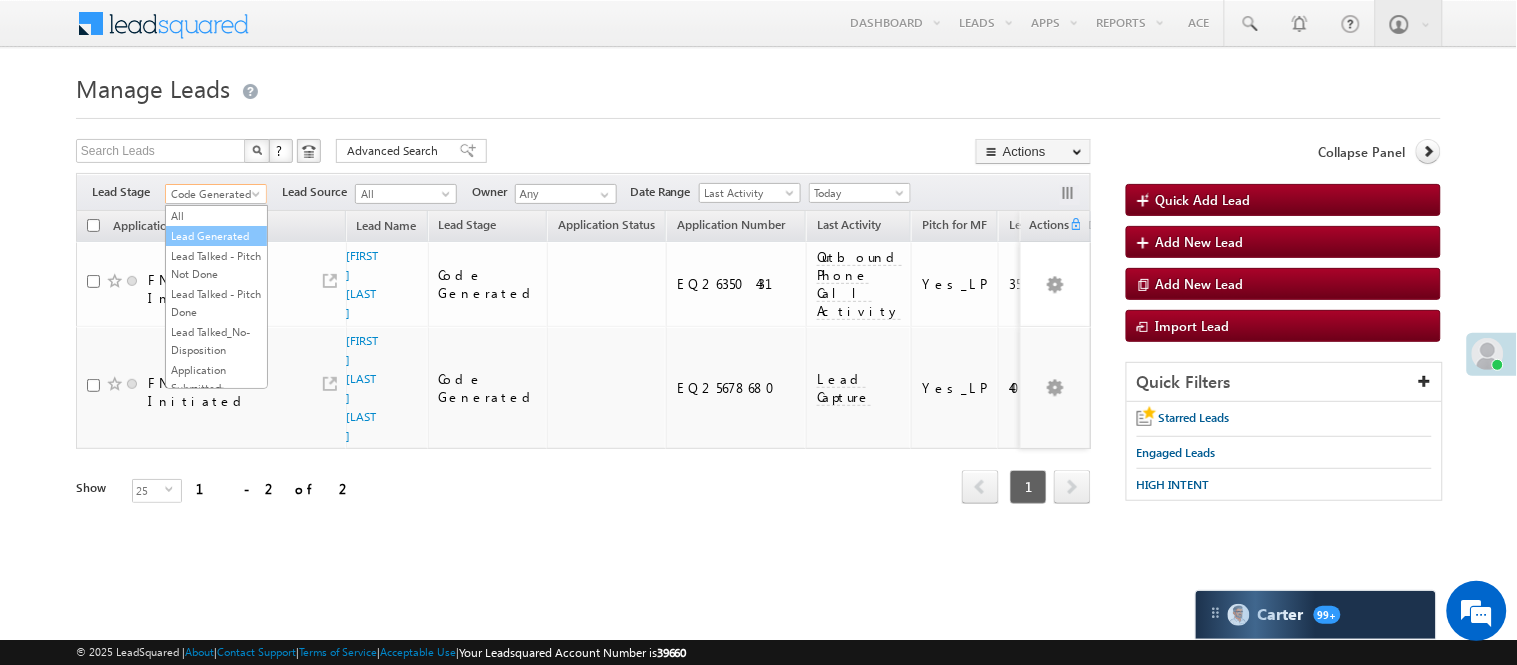 click on "Lead Generated" at bounding box center [216, 236] 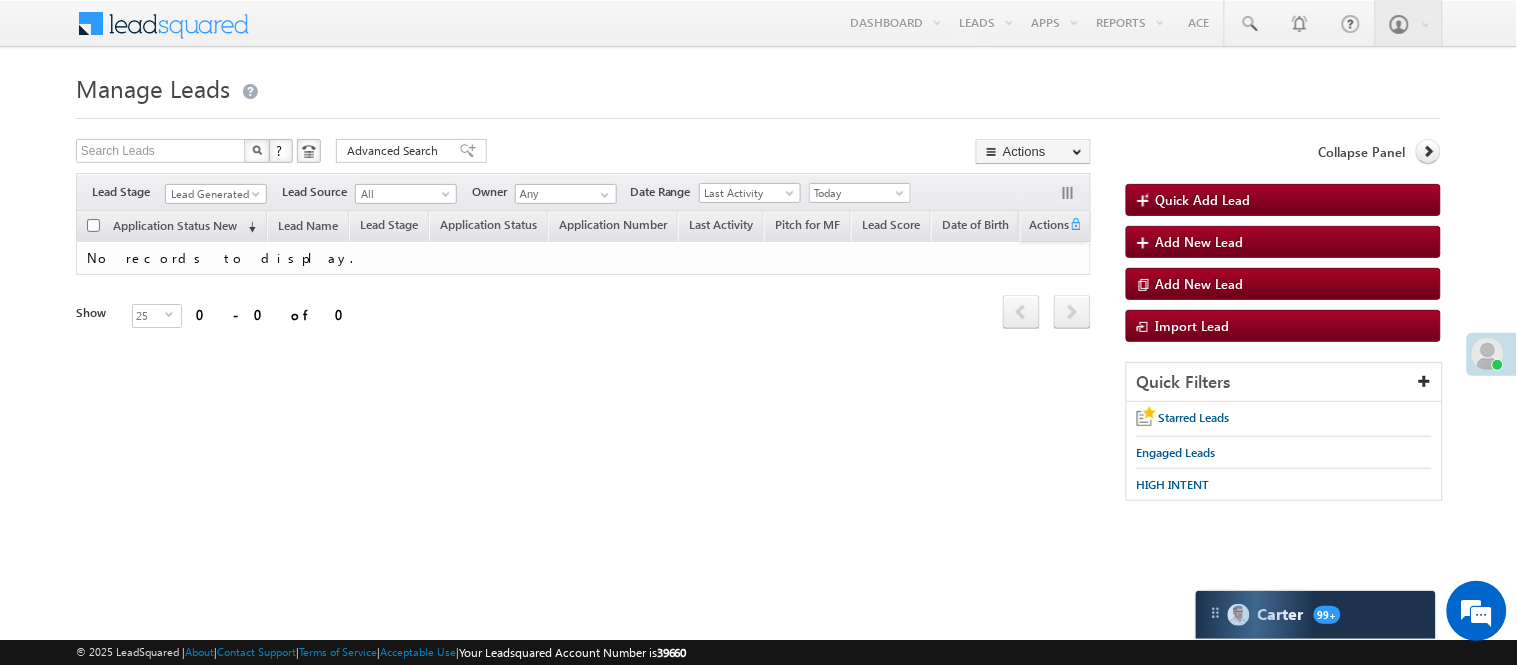 click on "Lead Generated" at bounding box center (213, 194) 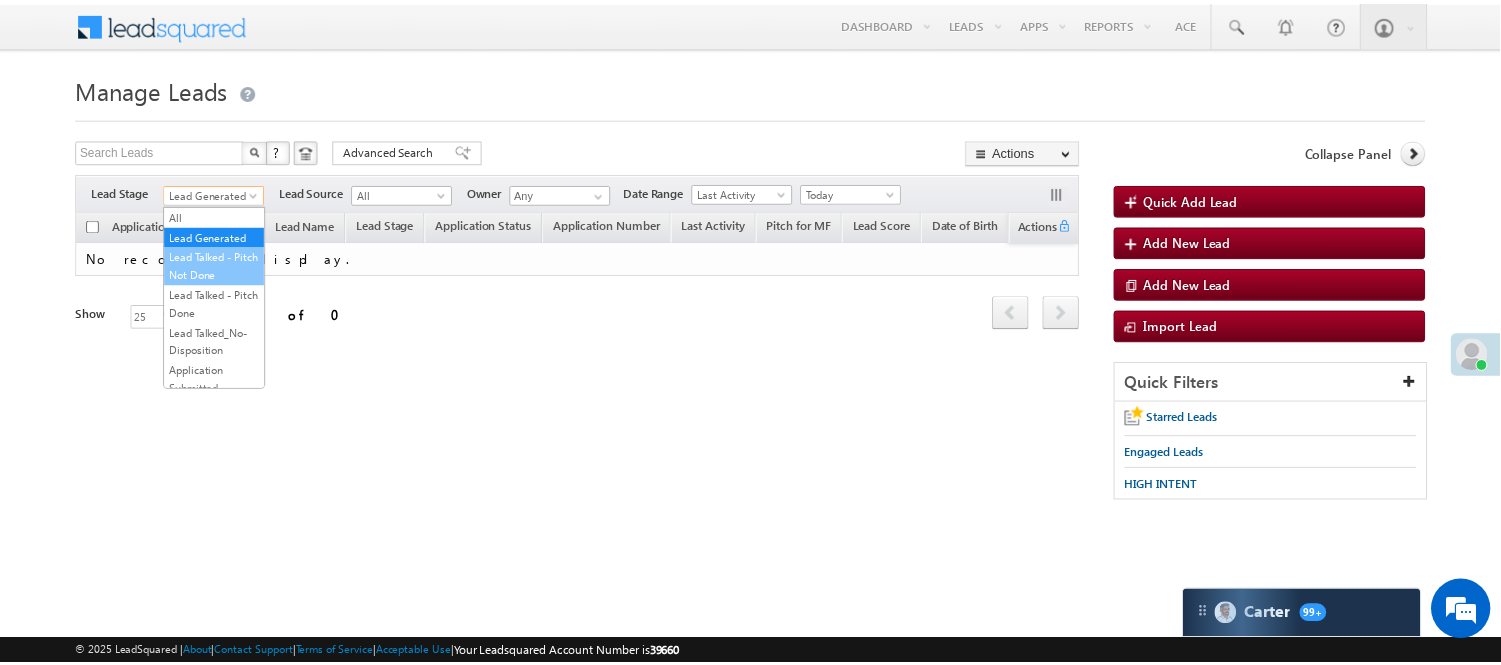 scroll, scrollTop: 222, scrollLeft: 0, axis: vertical 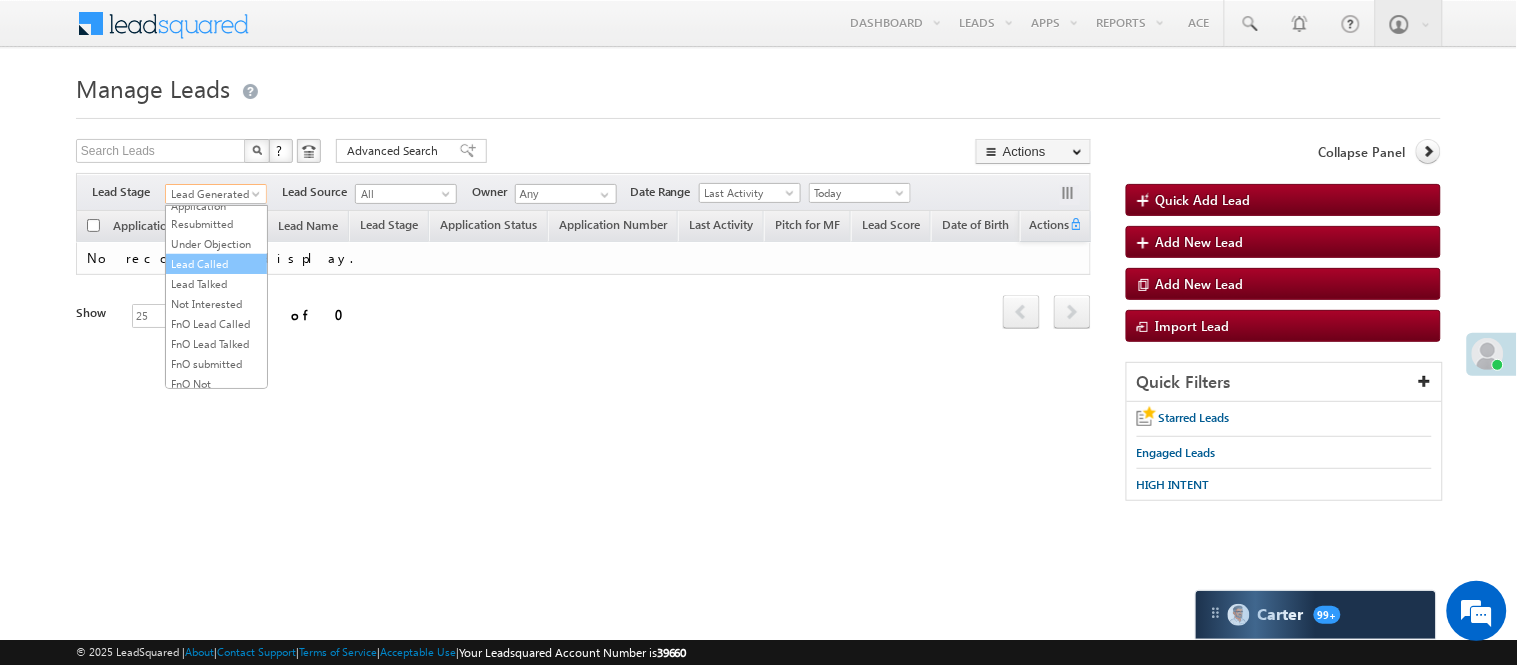 click on "Lead Called" at bounding box center (216, 264) 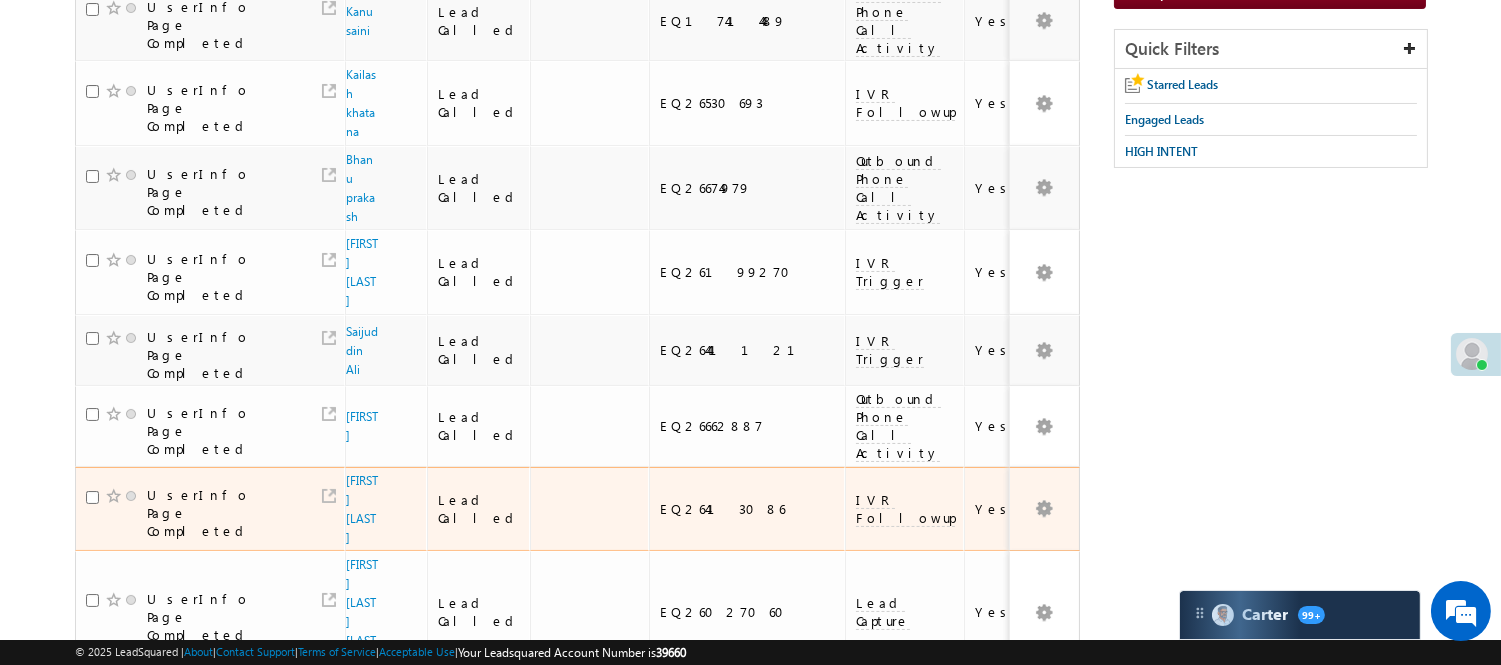 scroll, scrollTop: 0, scrollLeft: 0, axis: both 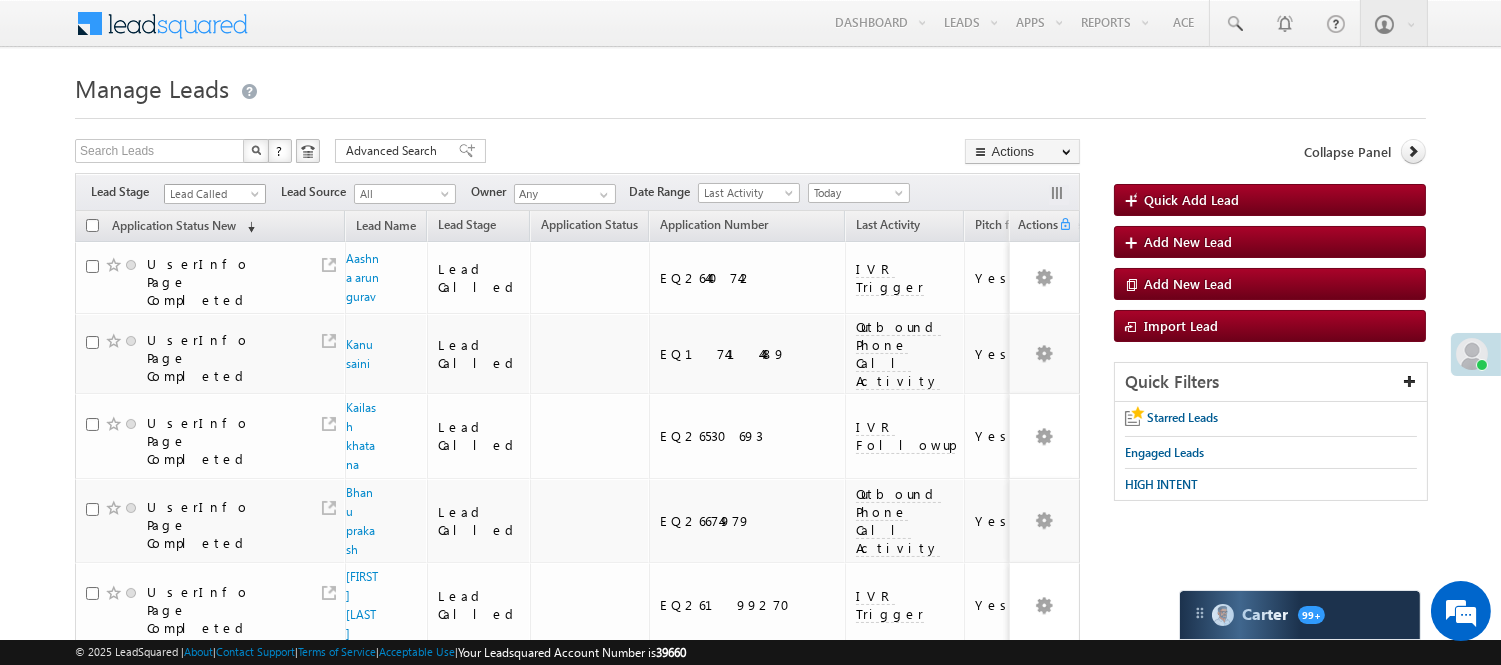 click on "Filters
Lead Stage
All Lead Generated Lead Talked - Pitch Not Done Lead Talked - Pitch Done Lead Talked_No-Disposition Application Submitted Payment Done Application Resubmitted Under Objection Lead Called Lead Talked Not Interested FnO Lead Called FnO Lead Talked FnO submitted FnO Not Interested FnO Approved FnO Rejected FnO Lead Generated Code Generated CG NI Lead Called
Lead Source
All All
Owner Any Any Go" at bounding box center (577, 192) 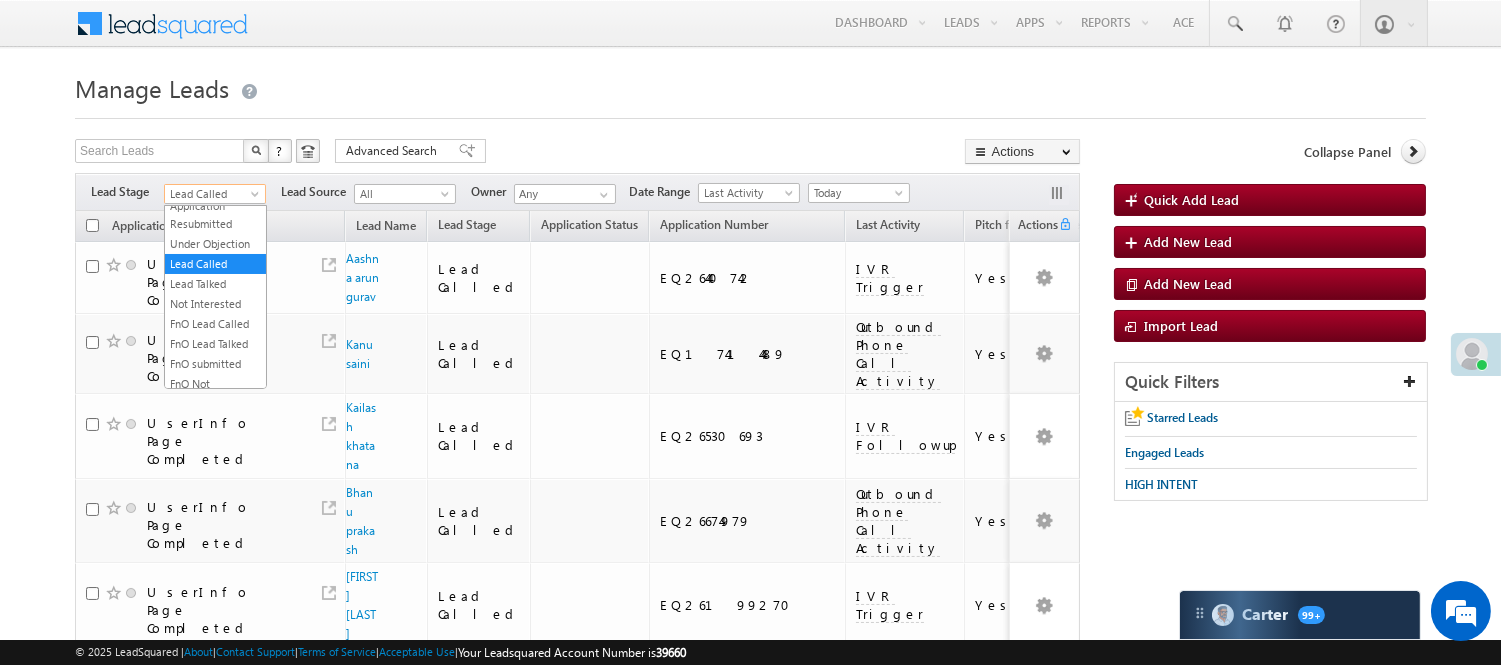 click on "Lead Called" at bounding box center (212, 194) 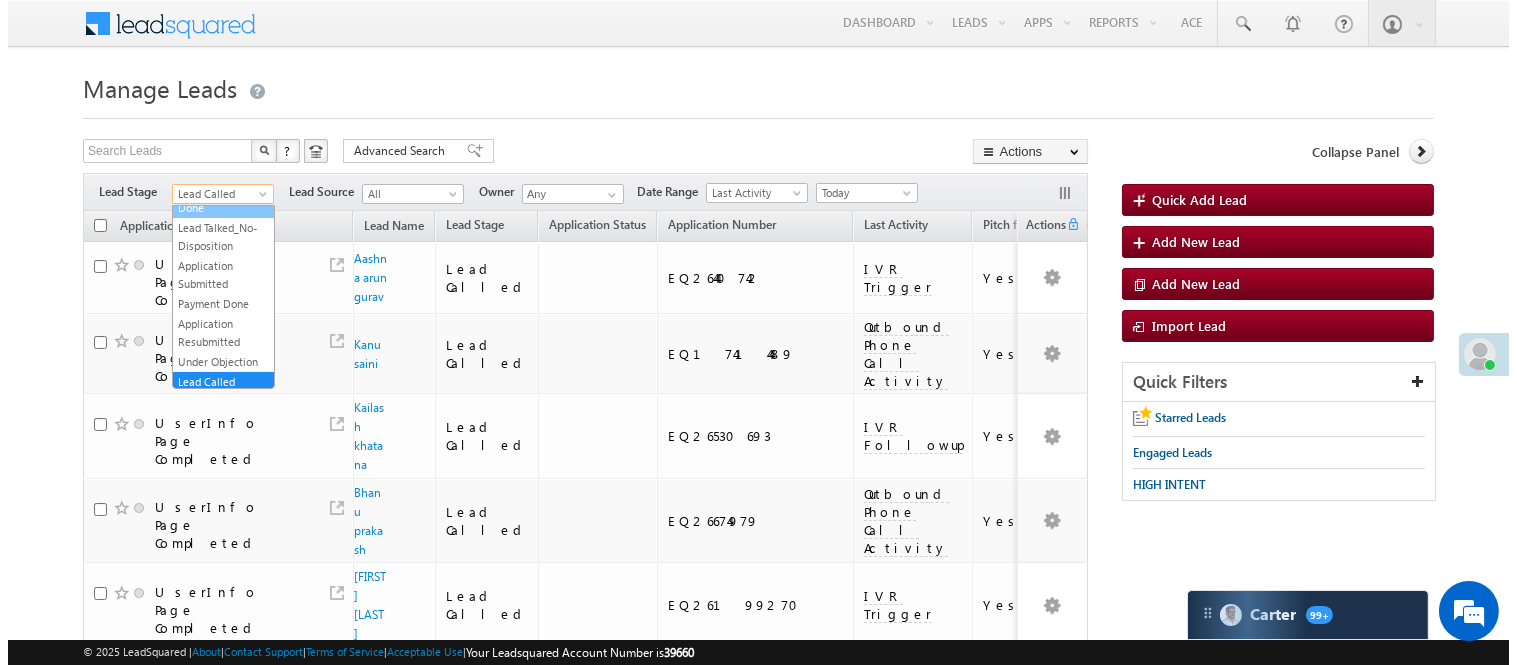 scroll, scrollTop: 0, scrollLeft: 0, axis: both 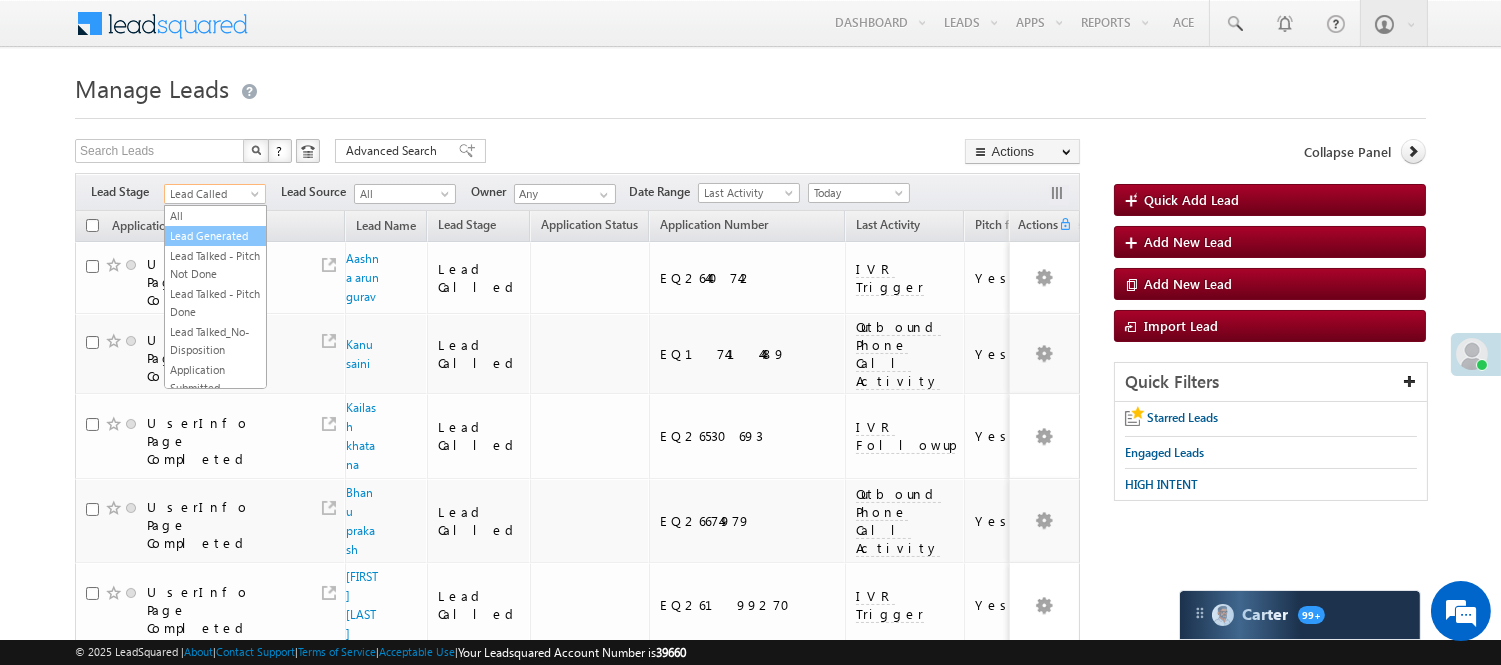 click on "Lead Generated" at bounding box center [215, 236] 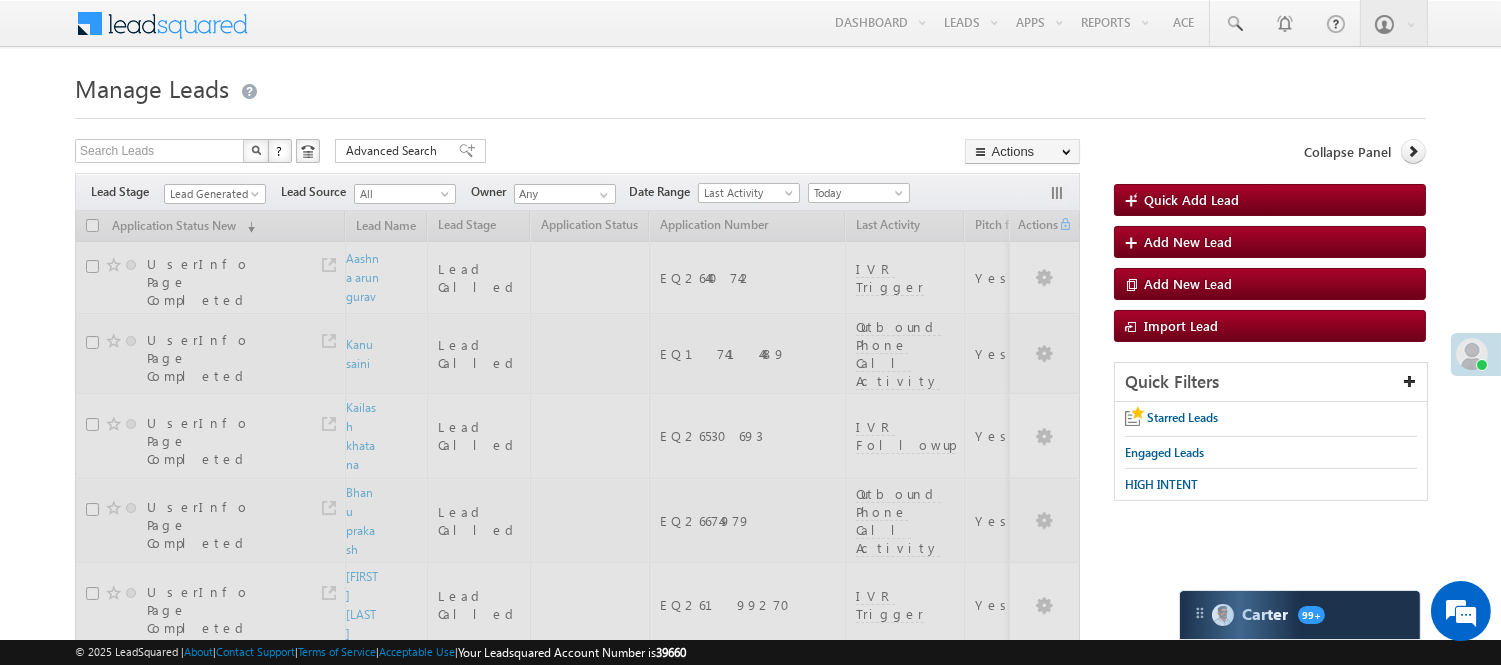 click on "Manage Leads
Quick Add Lead
Search Leads X ?   48 results found
Advanced Search
Advanced Search
Actions Actions" at bounding box center (750, 1330) 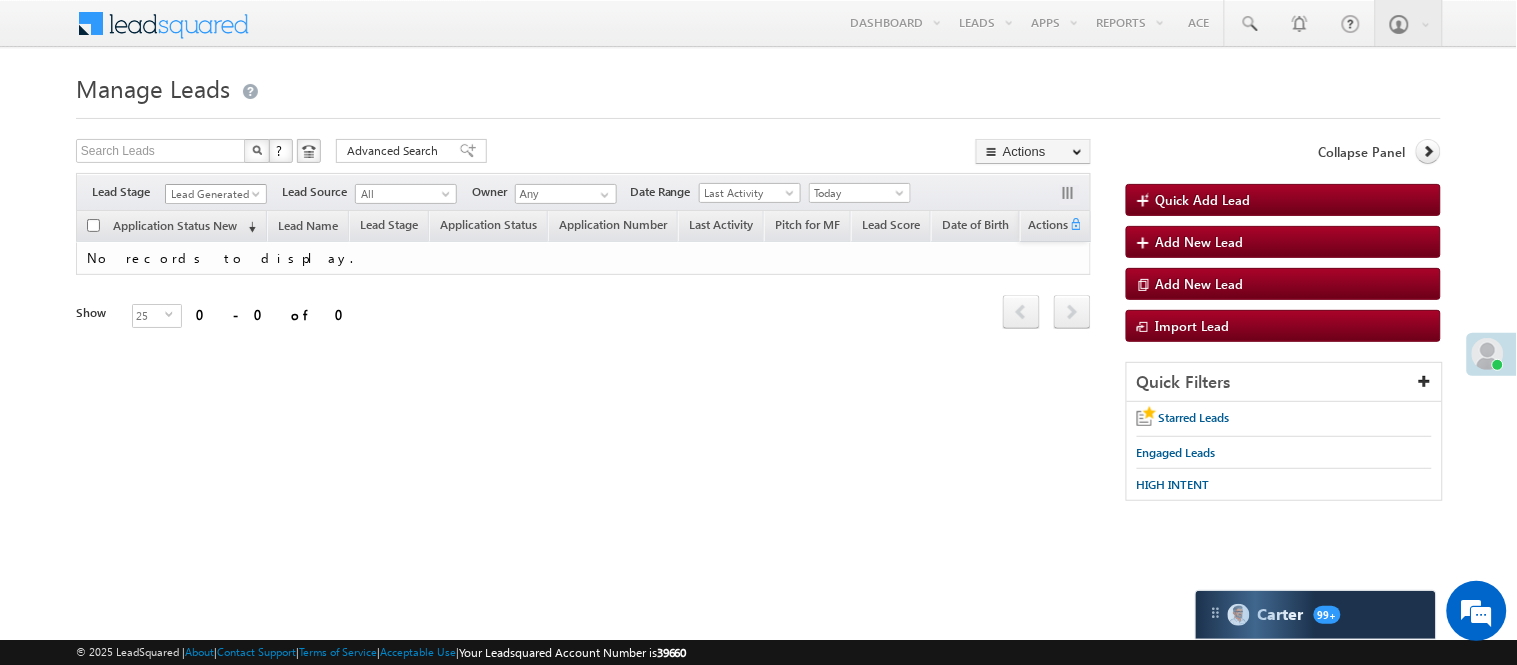 click on "Lead Generated" at bounding box center [213, 194] 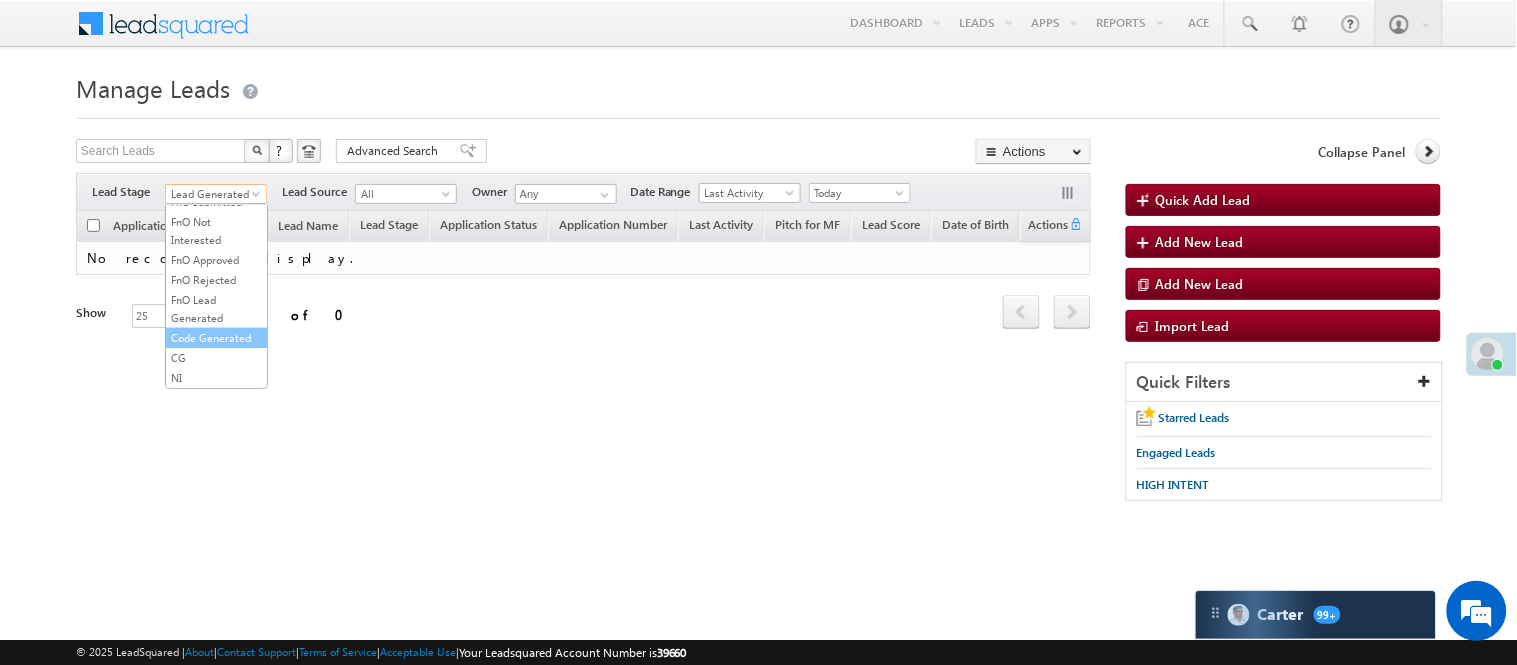 scroll, scrollTop: 496, scrollLeft: 0, axis: vertical 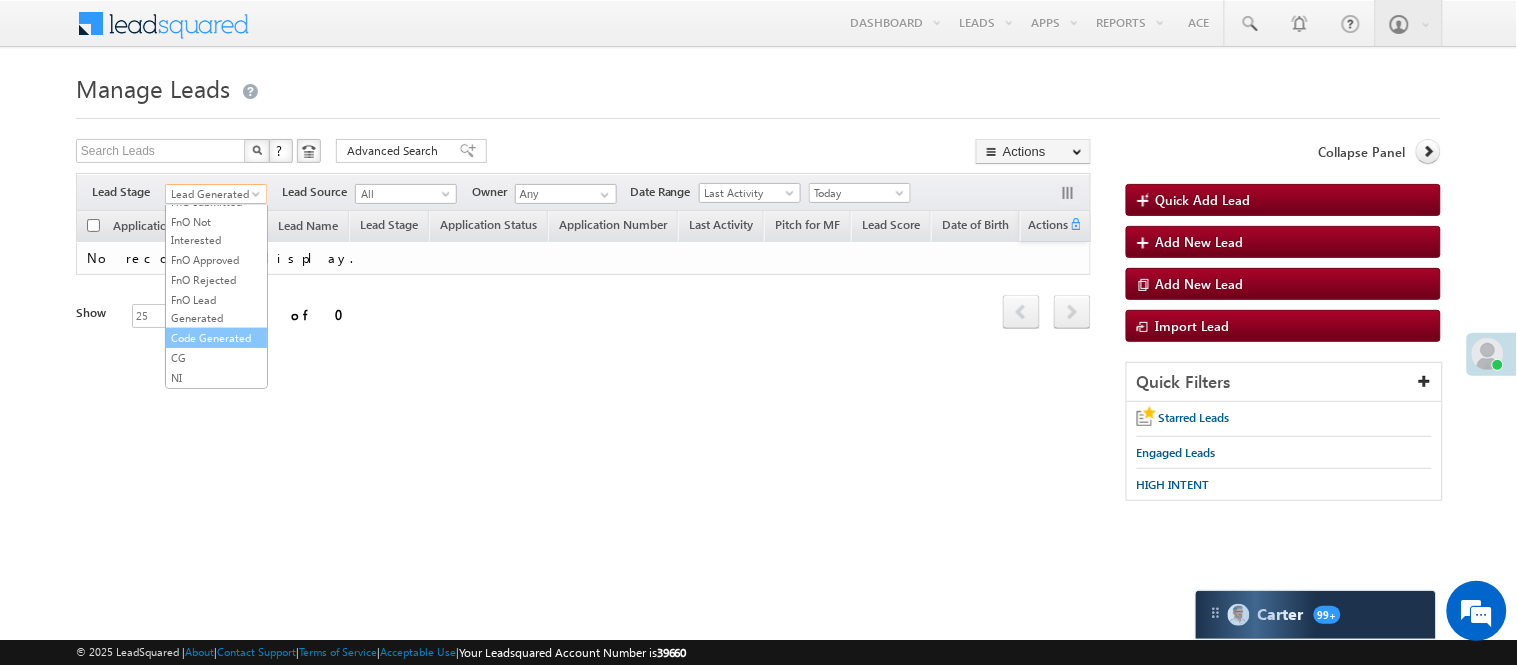 click on "Code Generated" at bounding box center (216, 338) 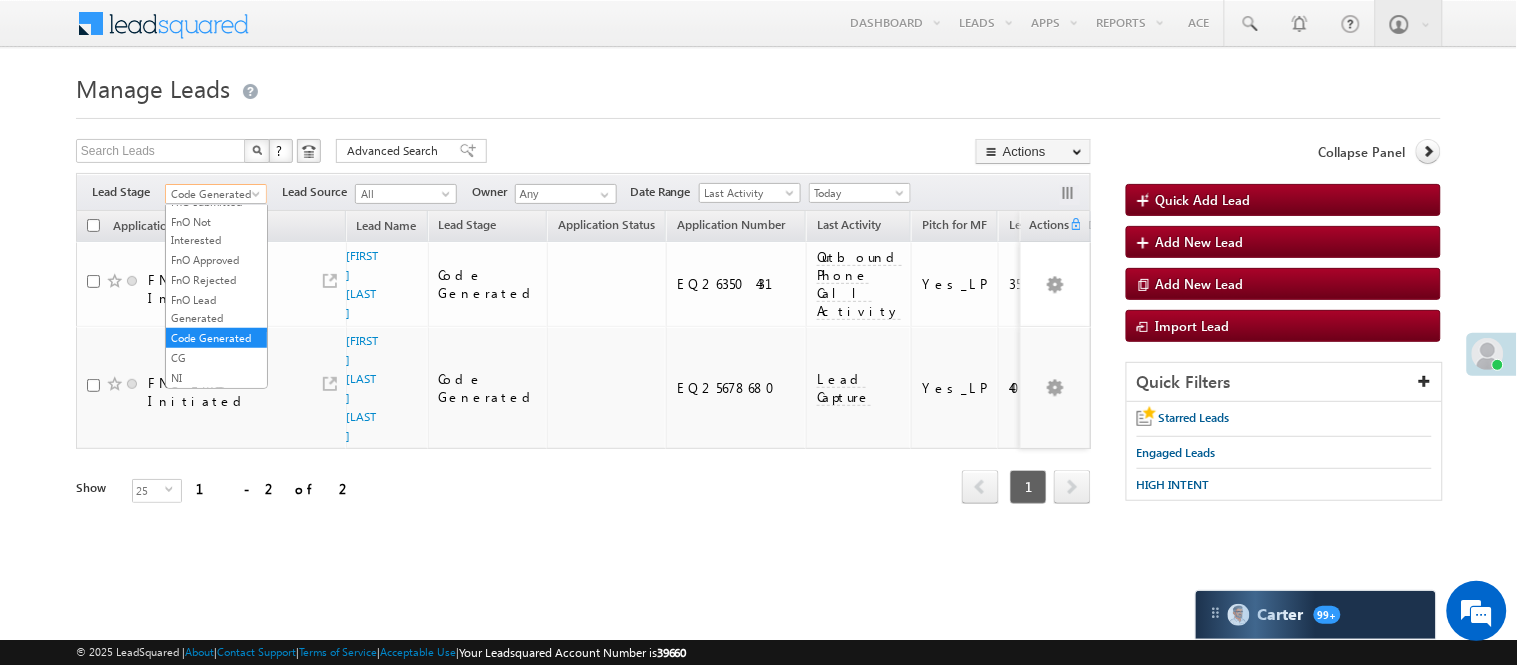 click on "Code Generated" at bounding box center (213, 194) 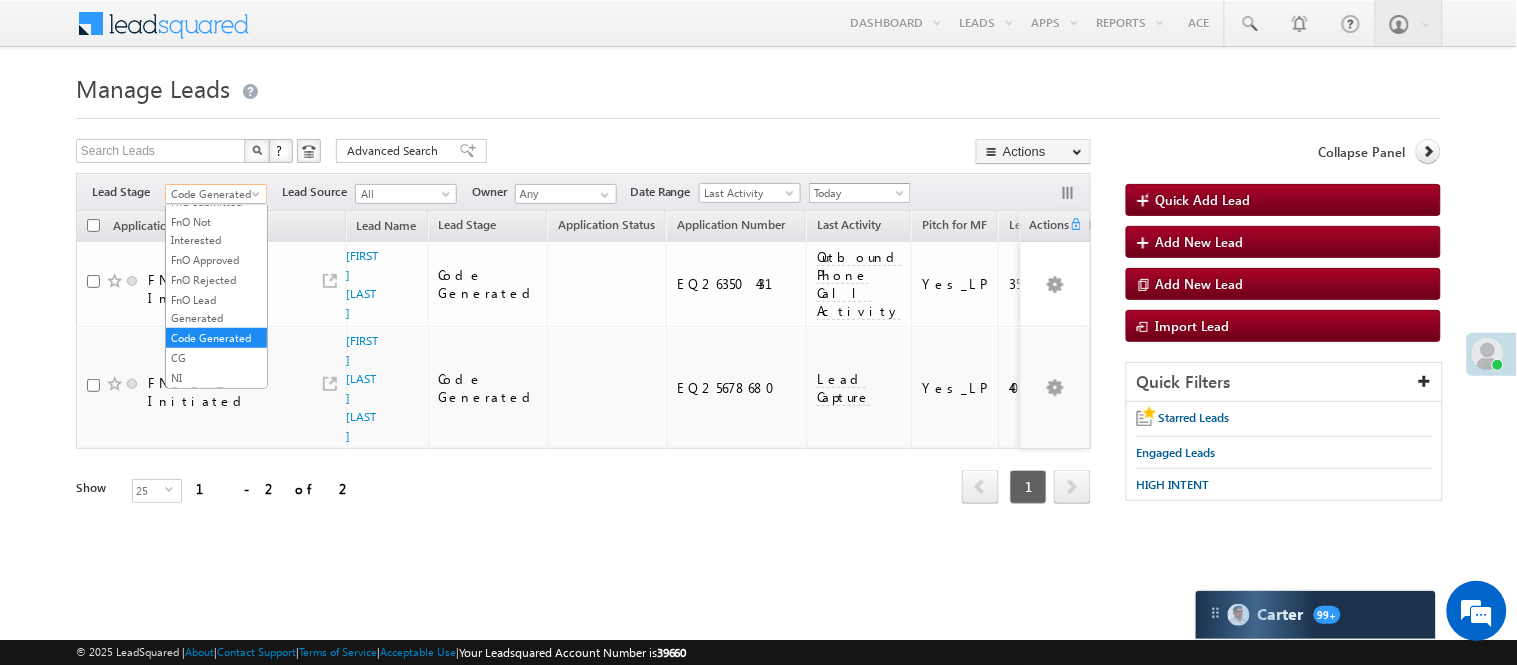 click on "Today" at bounding box center (857, 193) 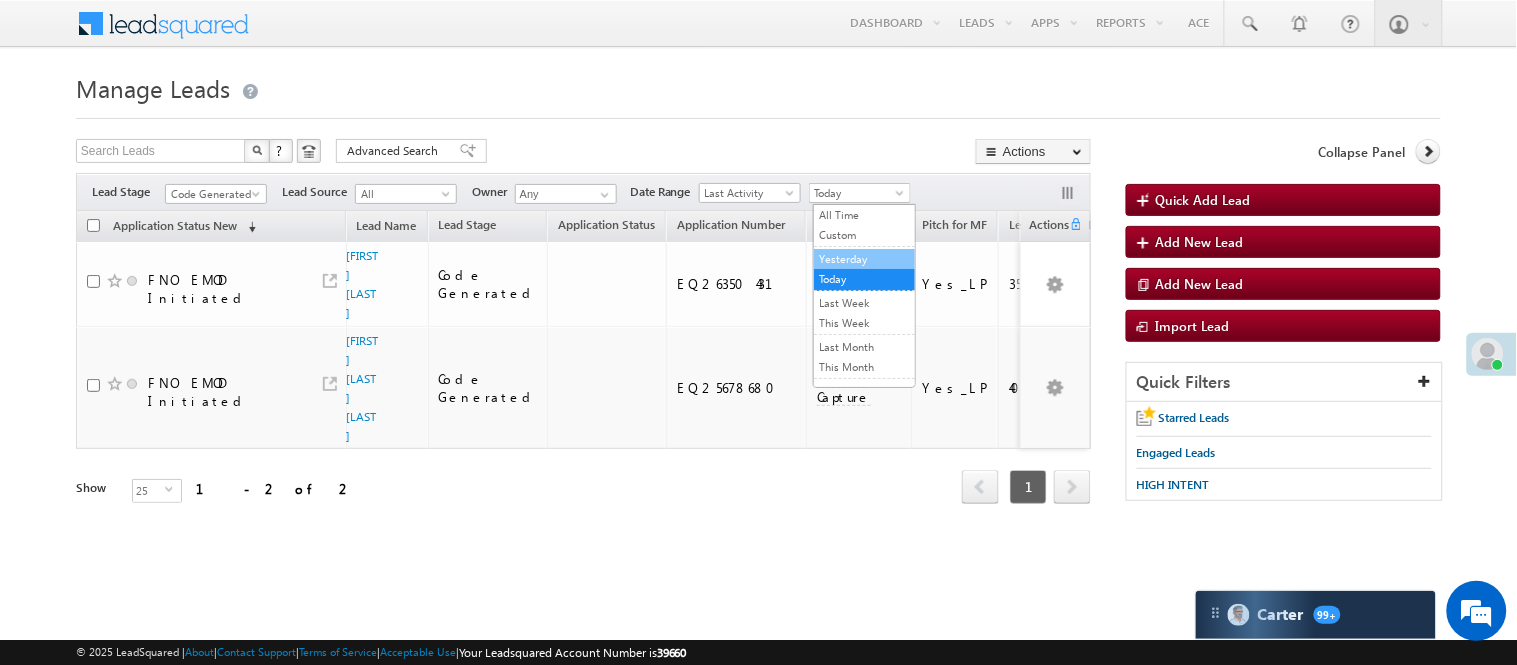 drag, startPoint x: 845, startPoint y: 248, endPoint x: 846, endPoint y: 258, distance: 10.049875 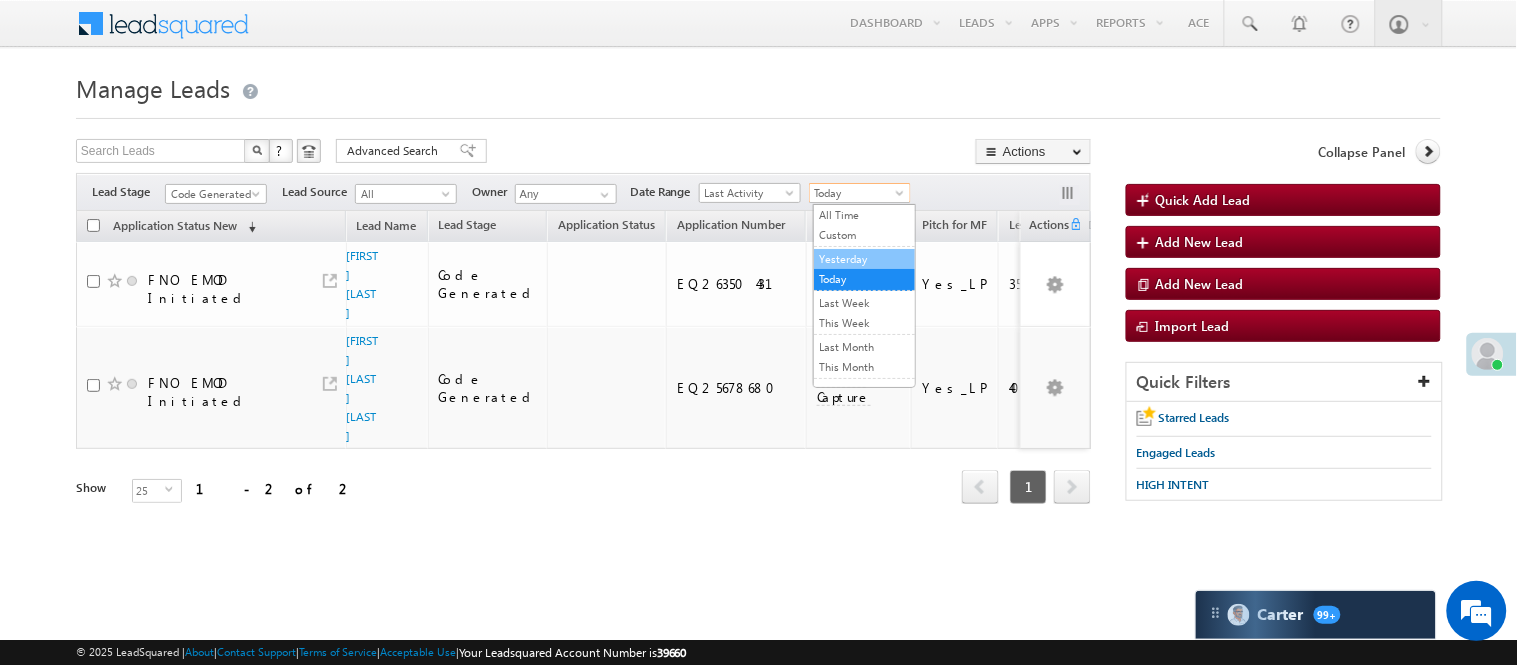 click on "Yesterday" at bounding box center (864, 259) 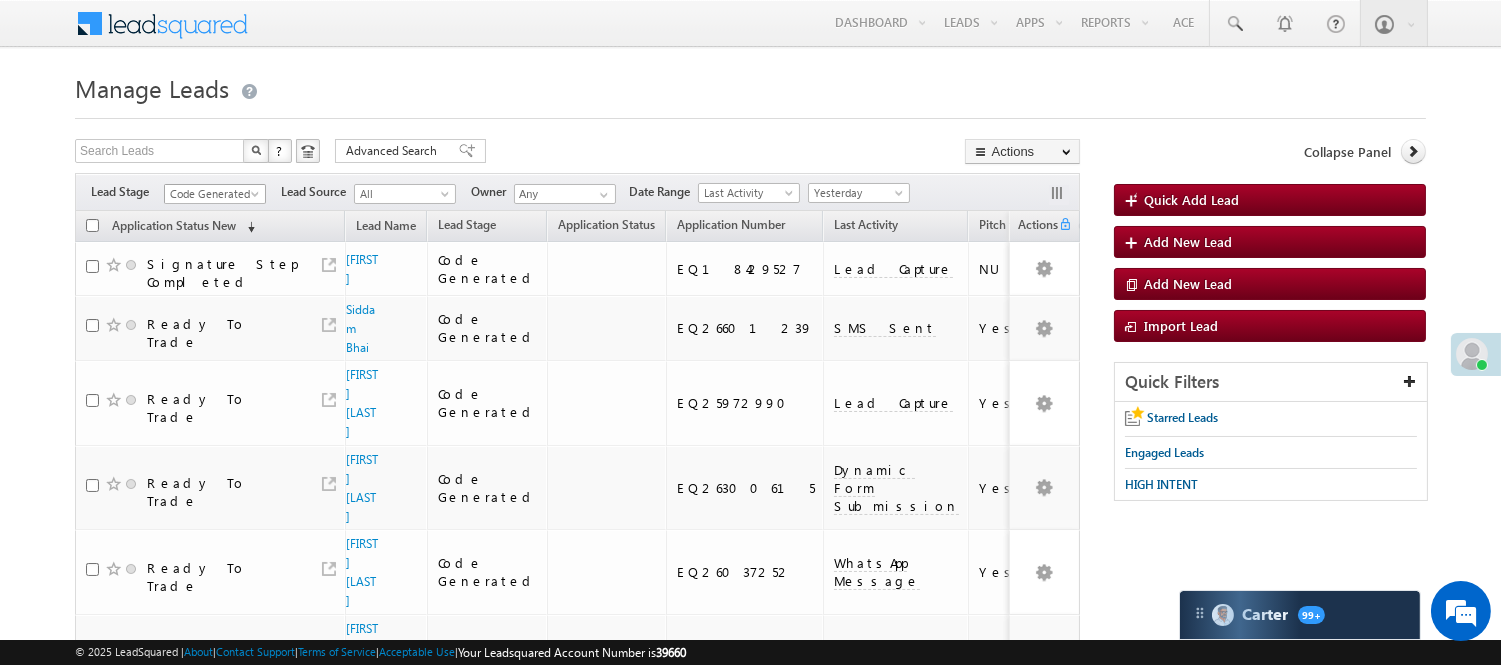 click on "Code Generated" at bounding box center [212, 194] 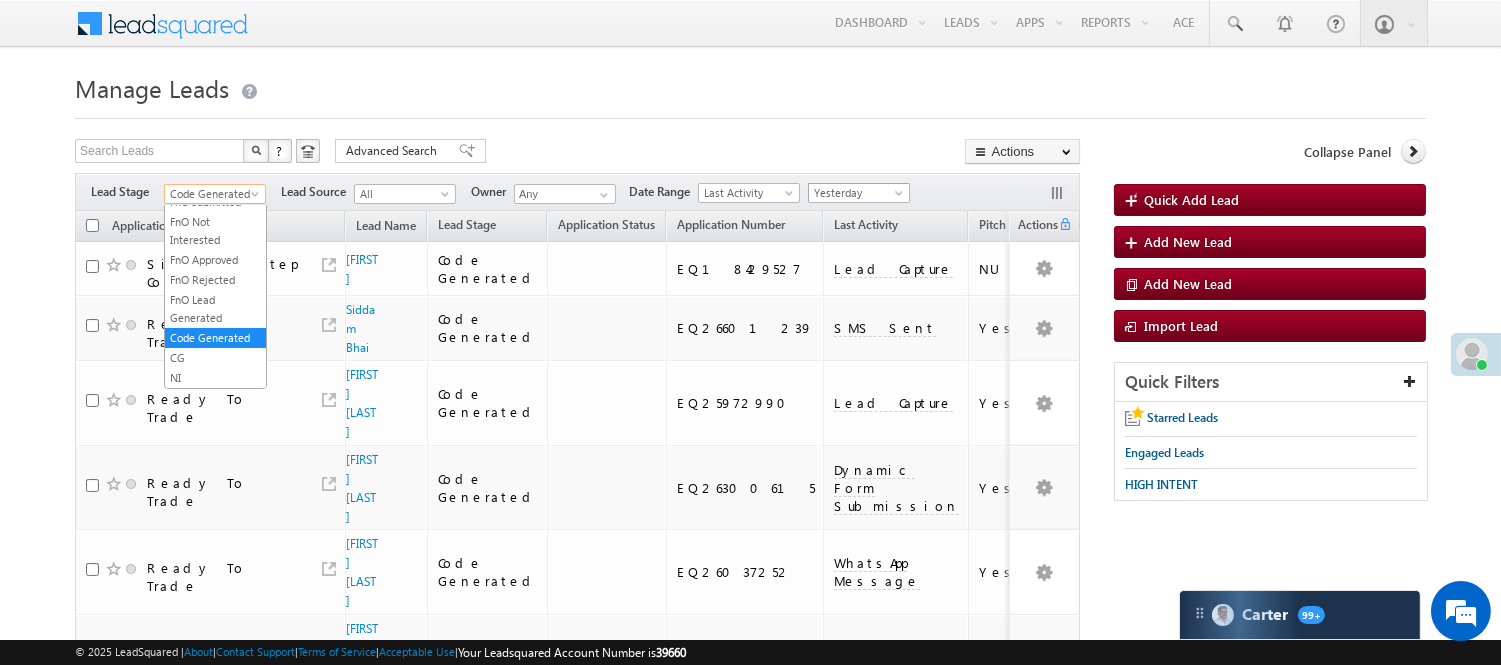 click on "Yesterday" at bounding box center (856, 193) 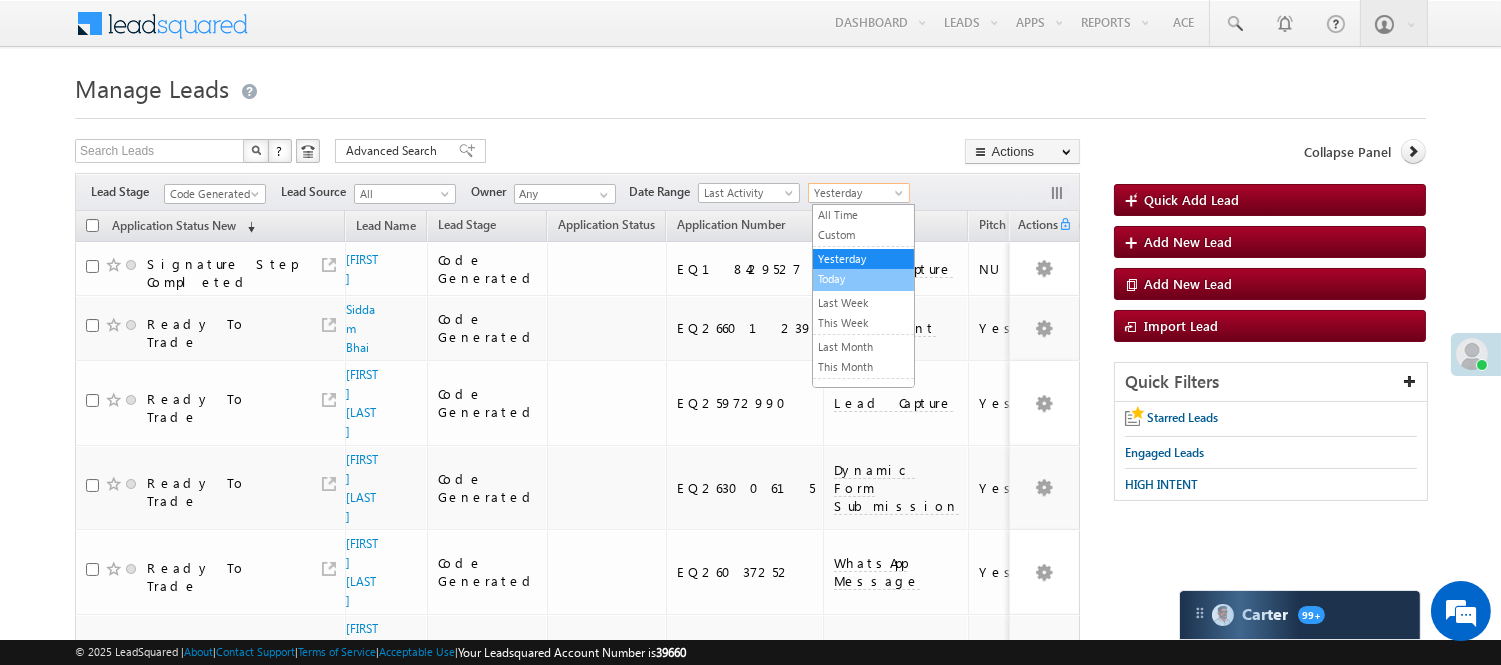 click on "Today" at bounding box center [863, 279] 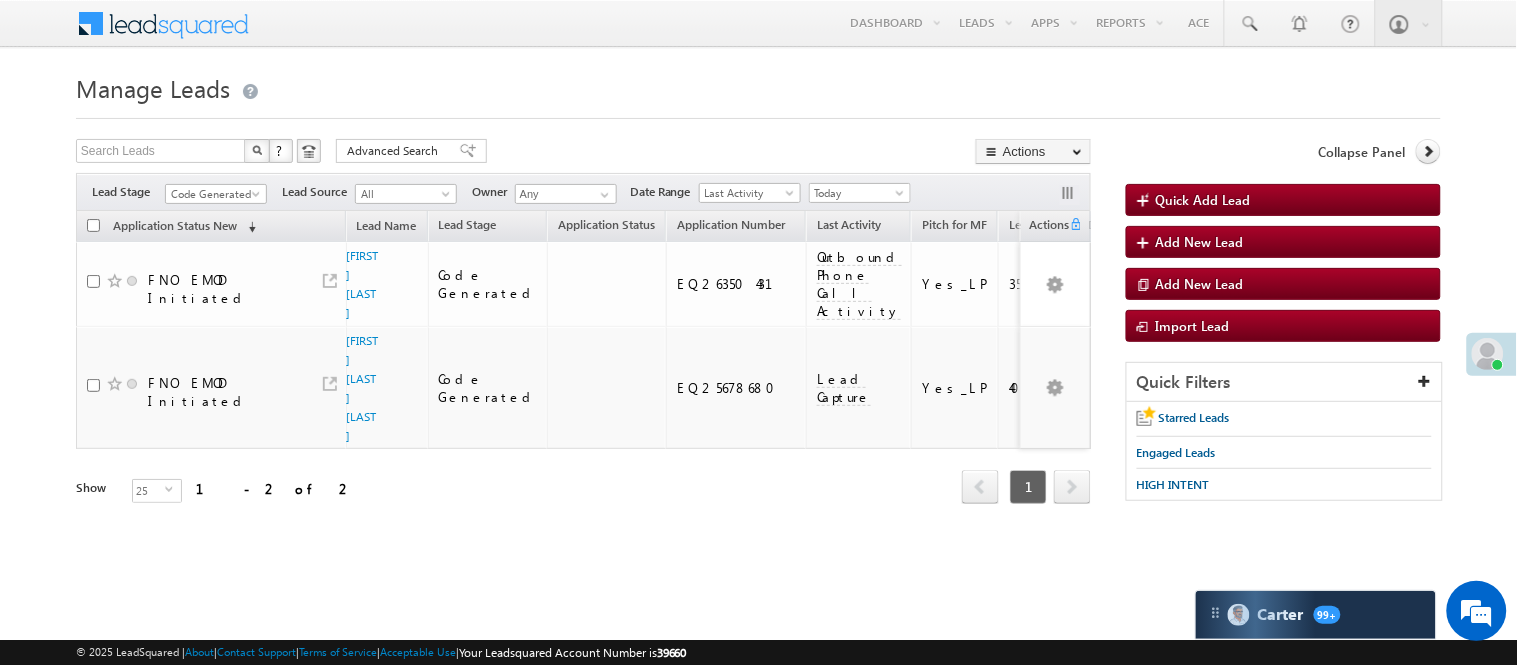 click on "Filters
Lead Stage
All Lead Generated Lead Talked - Pitch Not Done Lead Talked - Pitch Done Lead Talked_No-Disposition Application Submitted Payment Done Application Resubmitted Under Objection Lead Called Lead Talked Not Interested FnO Lead Called FnO Lead Talked FnO submitted FnO Not Interested FnO Approved FnO Rejected FnO Lead Generated Code Generated CG NI Code Generated
Lead Source
All All
Owner Any Any" at bounding box center (583, 192) 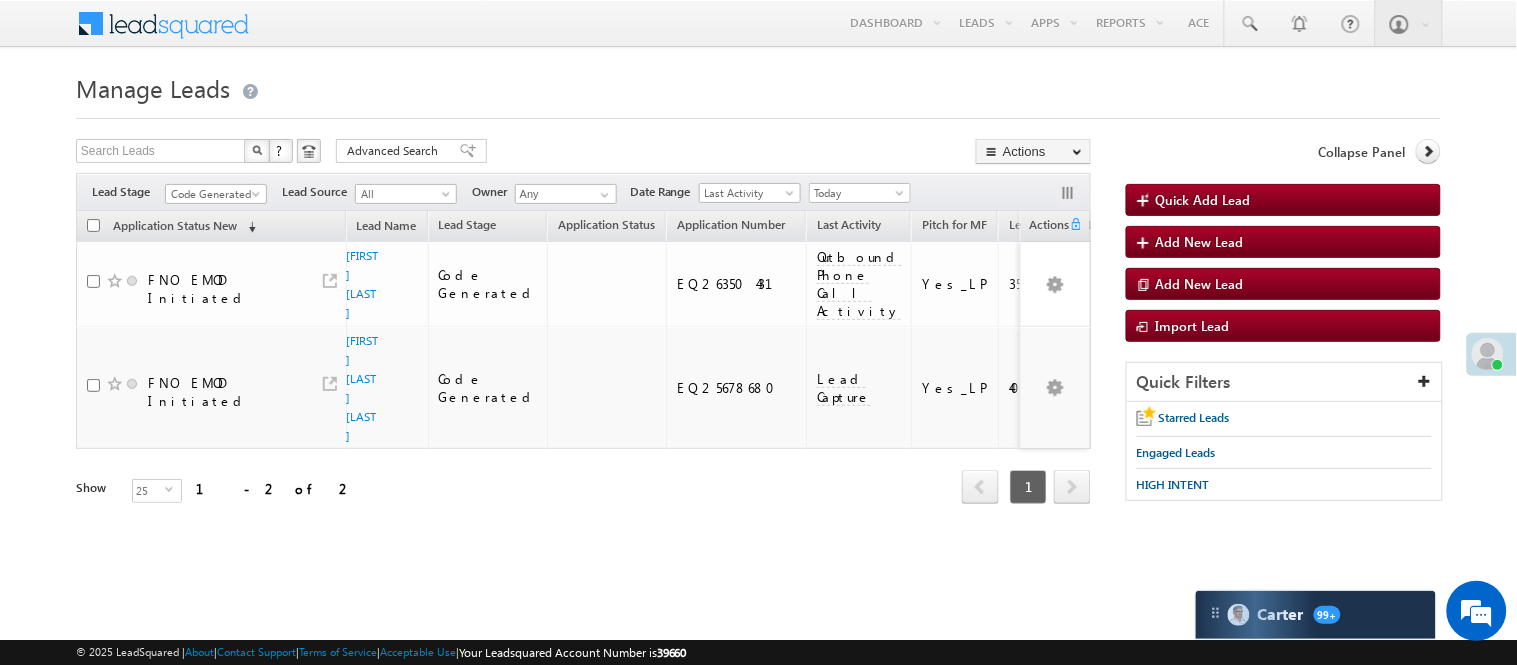 click on "Filters
Lead Stage
All Lead Generated Lead Talked - Pitch Not Done Lead Talked - Pitch Done Lead Talked_No-Disposition Application Submitted Payment Done Application Resubmitted Under Objection Lead Called Lead Talked Not Interested FnO Lead Called FnO Lead Talked FnO submitted FnO Not Interested FnO Approved FnO Rejected FnO Lead Generated Code Generated CG NI Code Generated
Lead Source
All All
Owner Any Any" at bounding box center (583, 192) 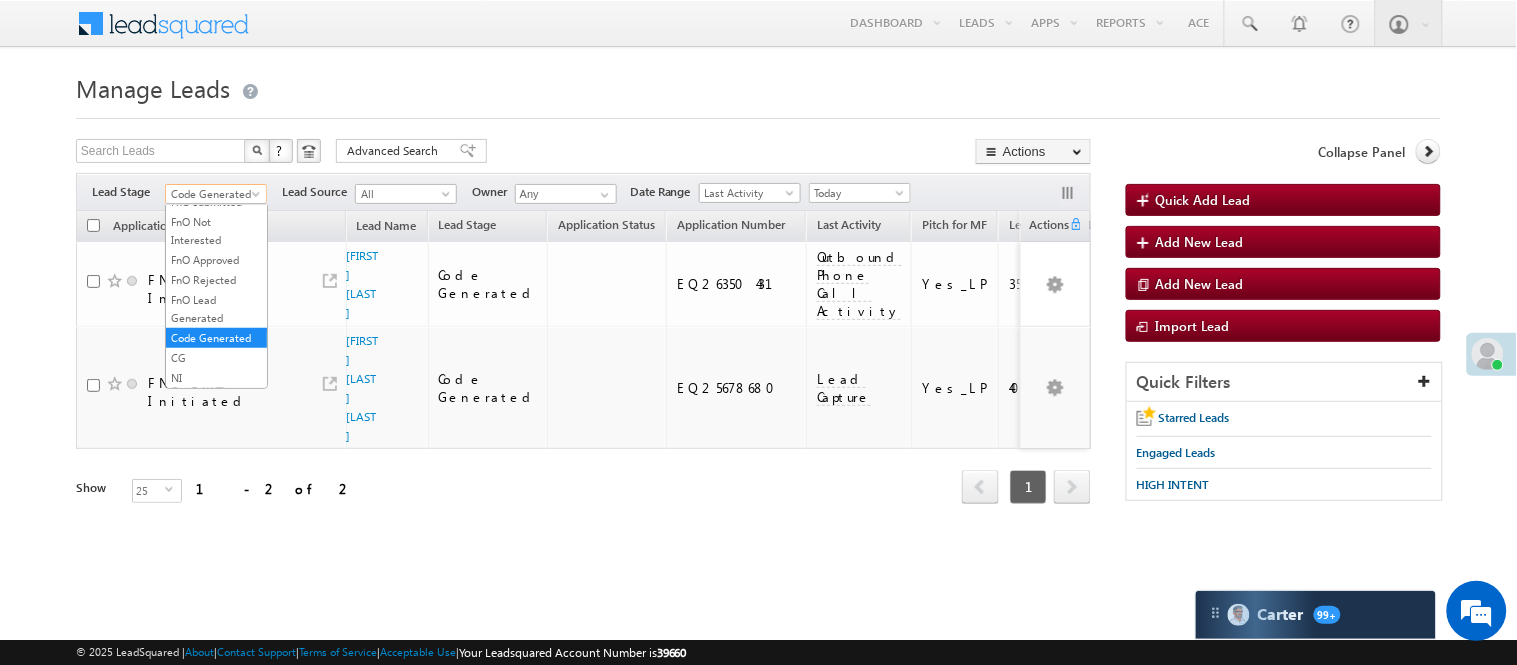 click on "Code Generated" at bounding box center (213, 194) 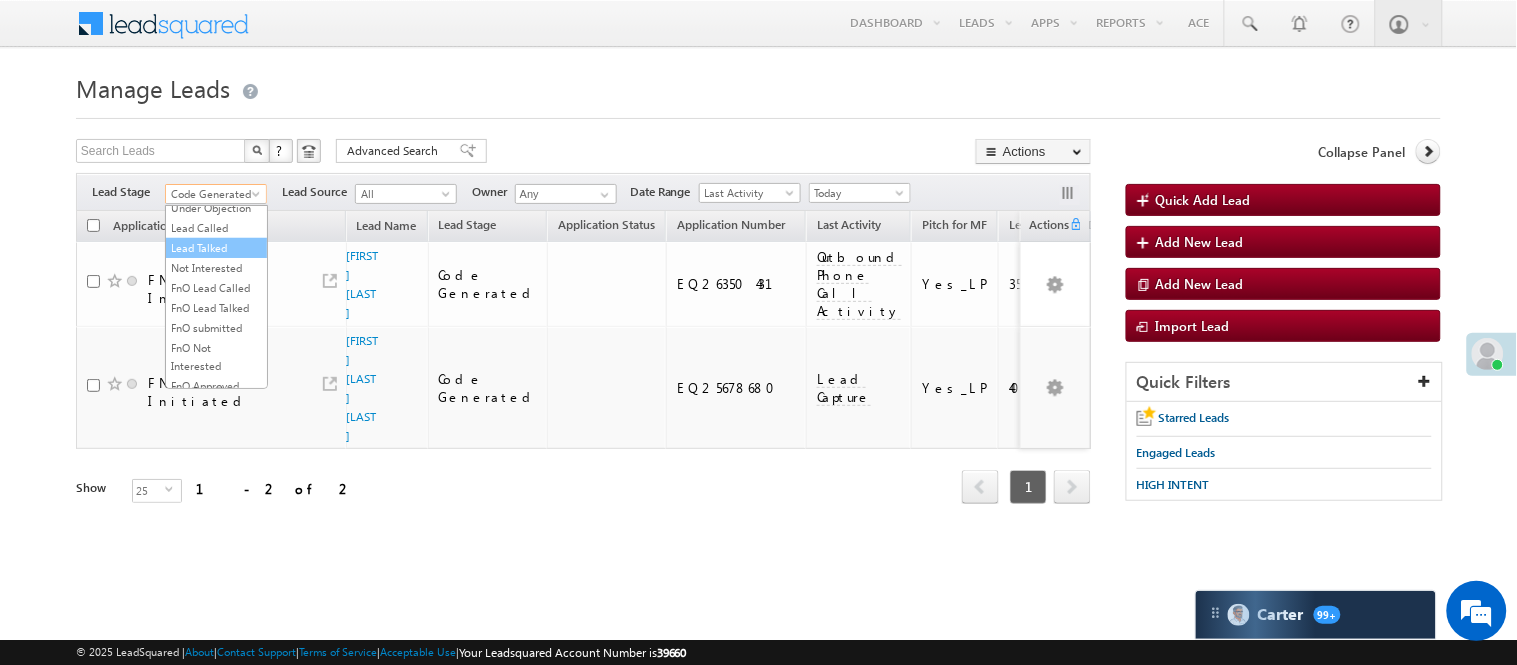 scroll, scrollTop: 222, scrollLeft: 0, axis: vertical 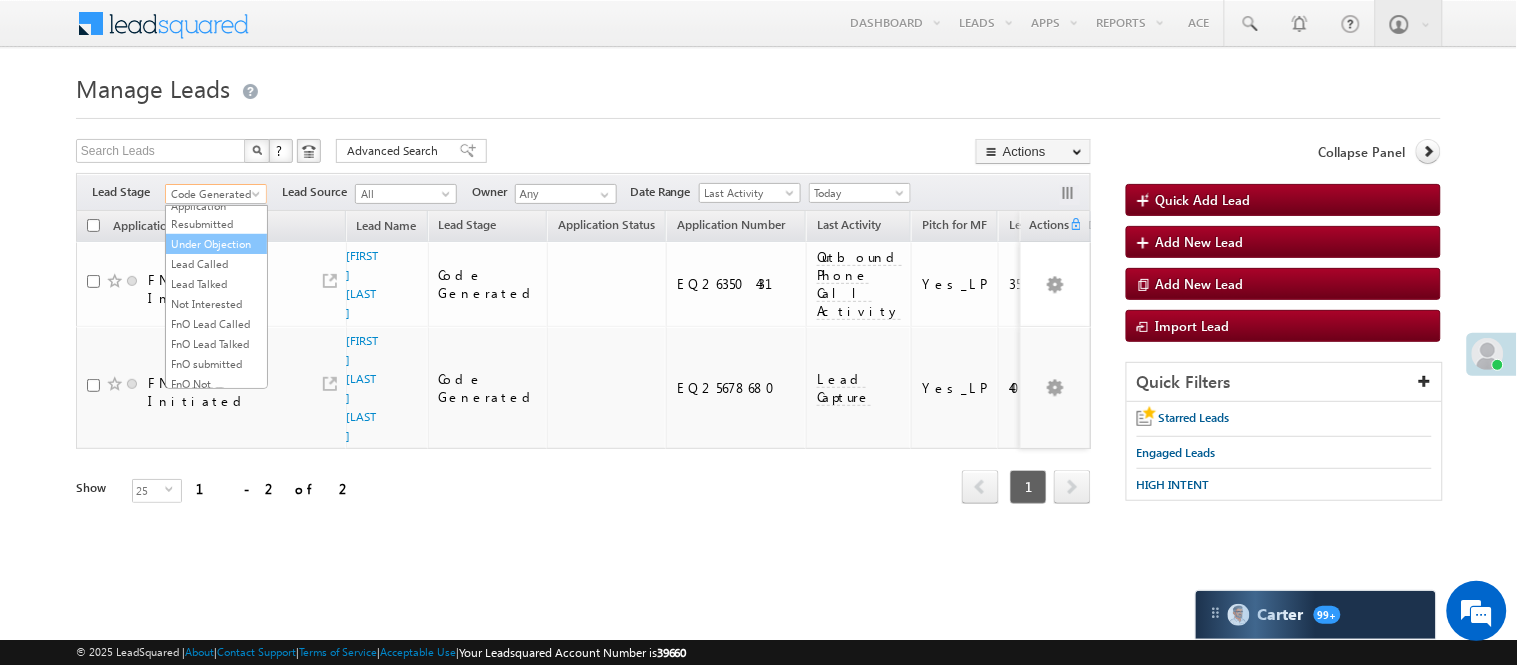 click on "Under Objection" at bounding box center (216, 244) 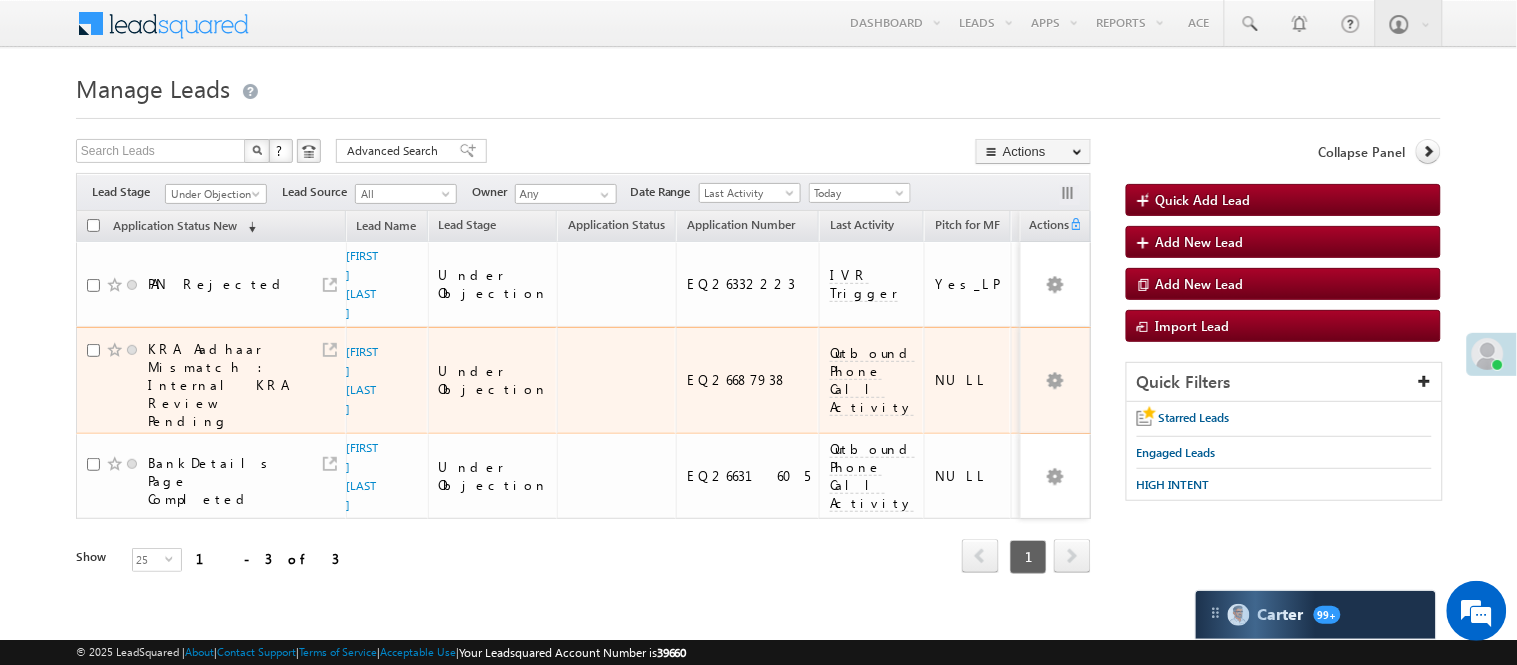 click on "EQ26687938" at bounding box center (748, 380) 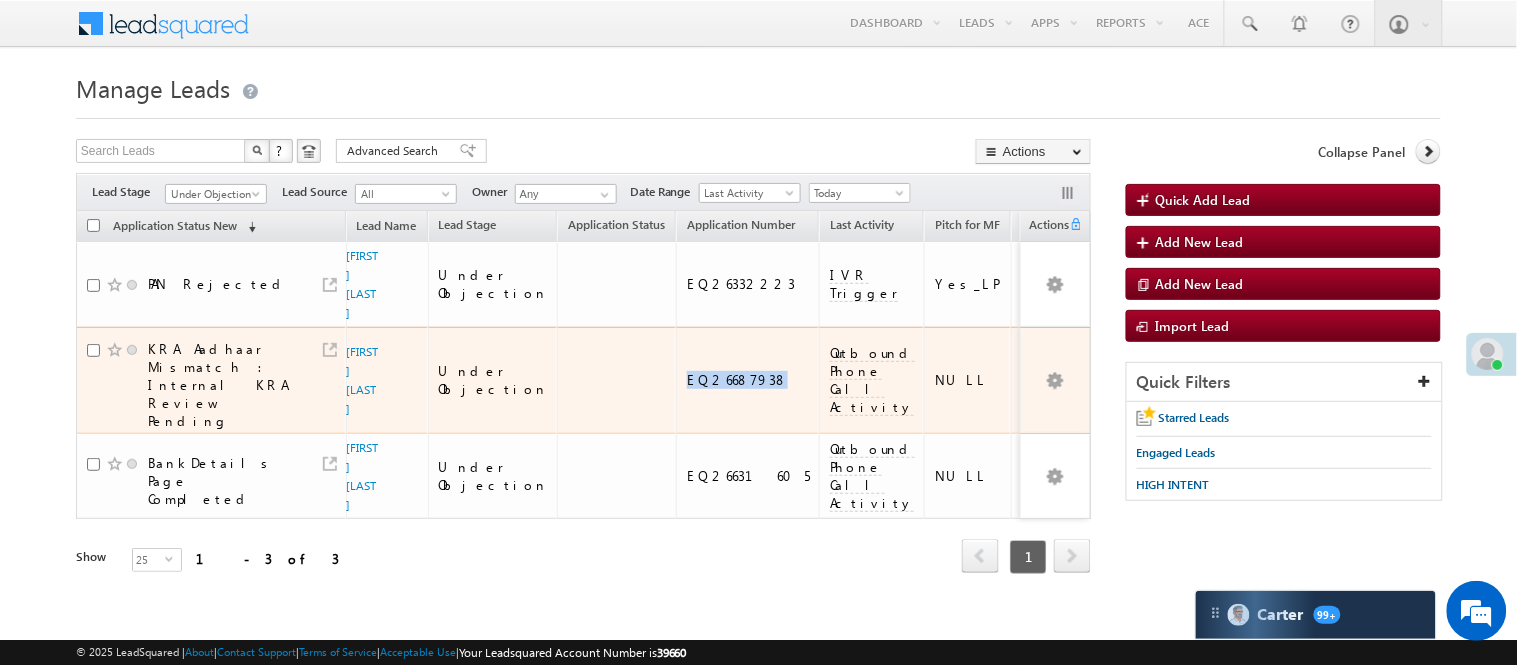 click on "EQ26687938" at bounding box center (748, 380) 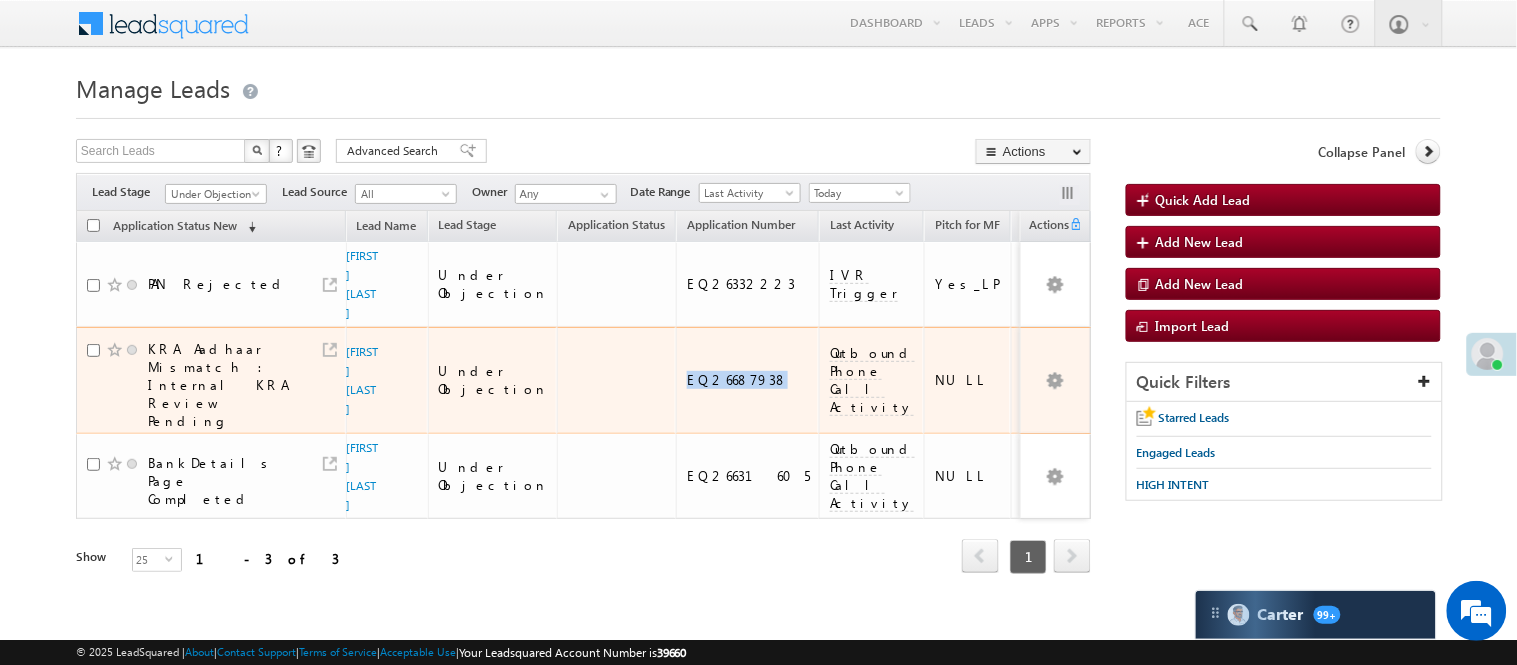 copy on "EQ26687938" 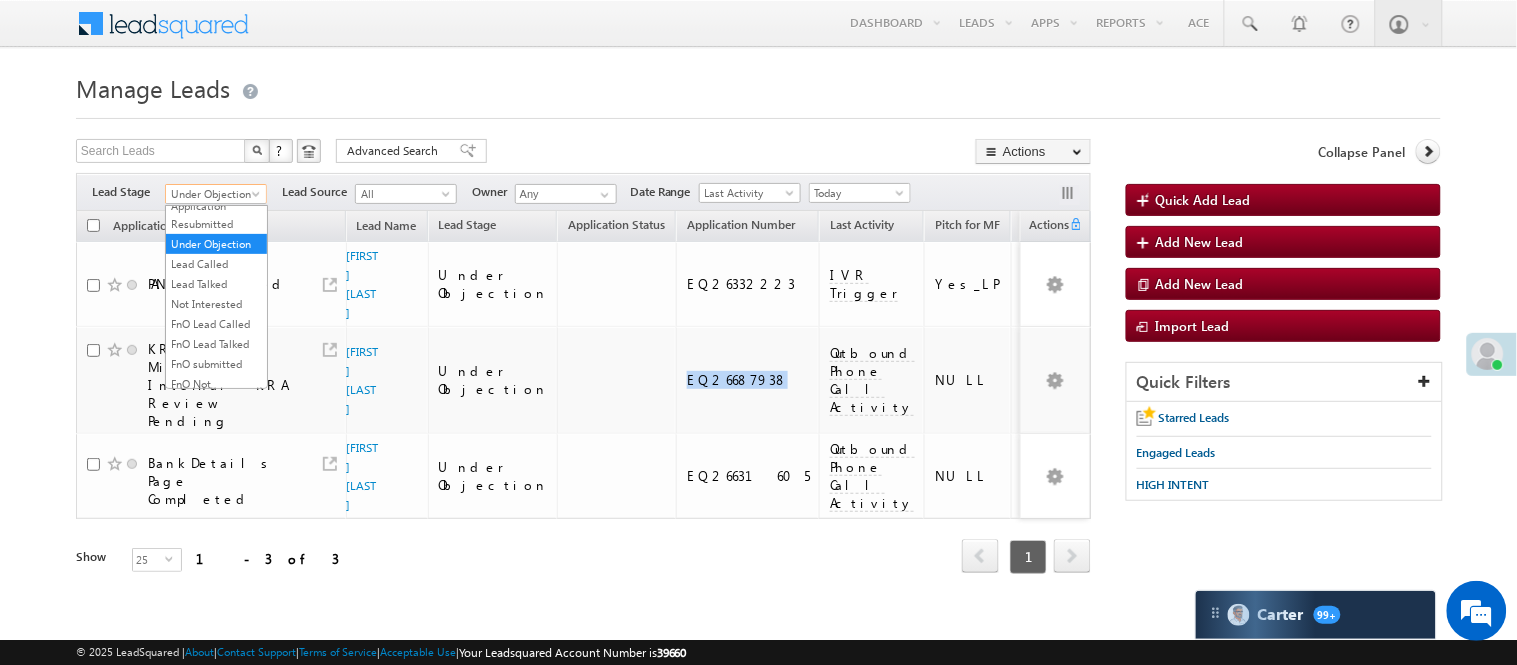 click on "Under Objection" at bounding box center (213, 194) 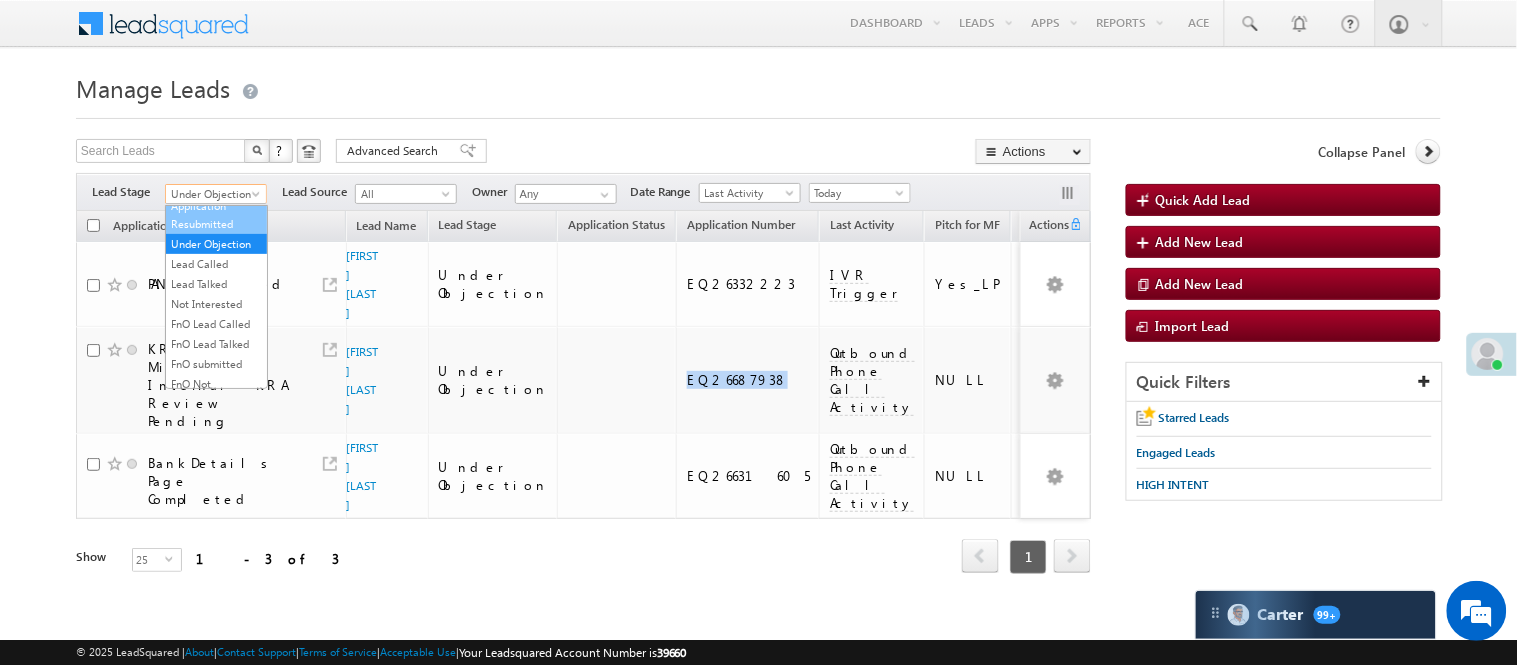 scroll, scrollTop: 0, scrollLeft: 0, axis: both 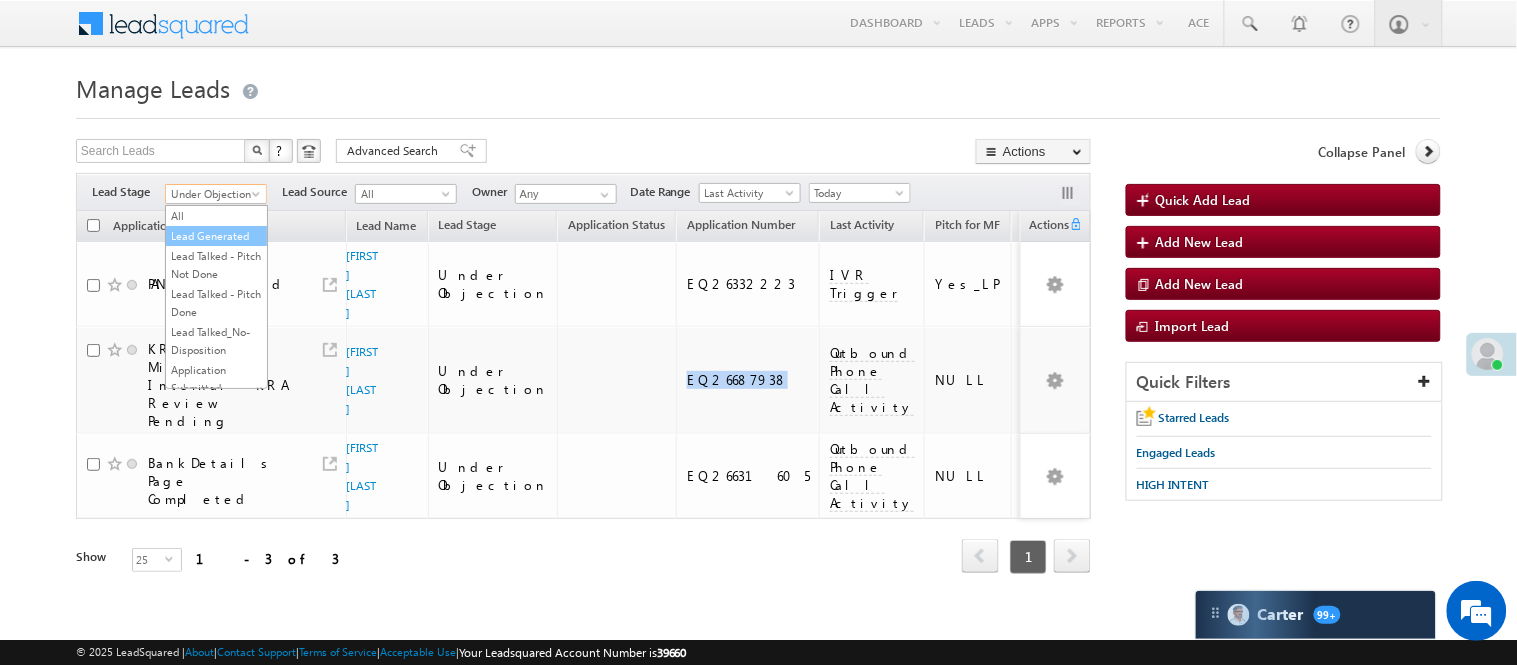 click on "Lead Generated" at bounding box center (216, 236) 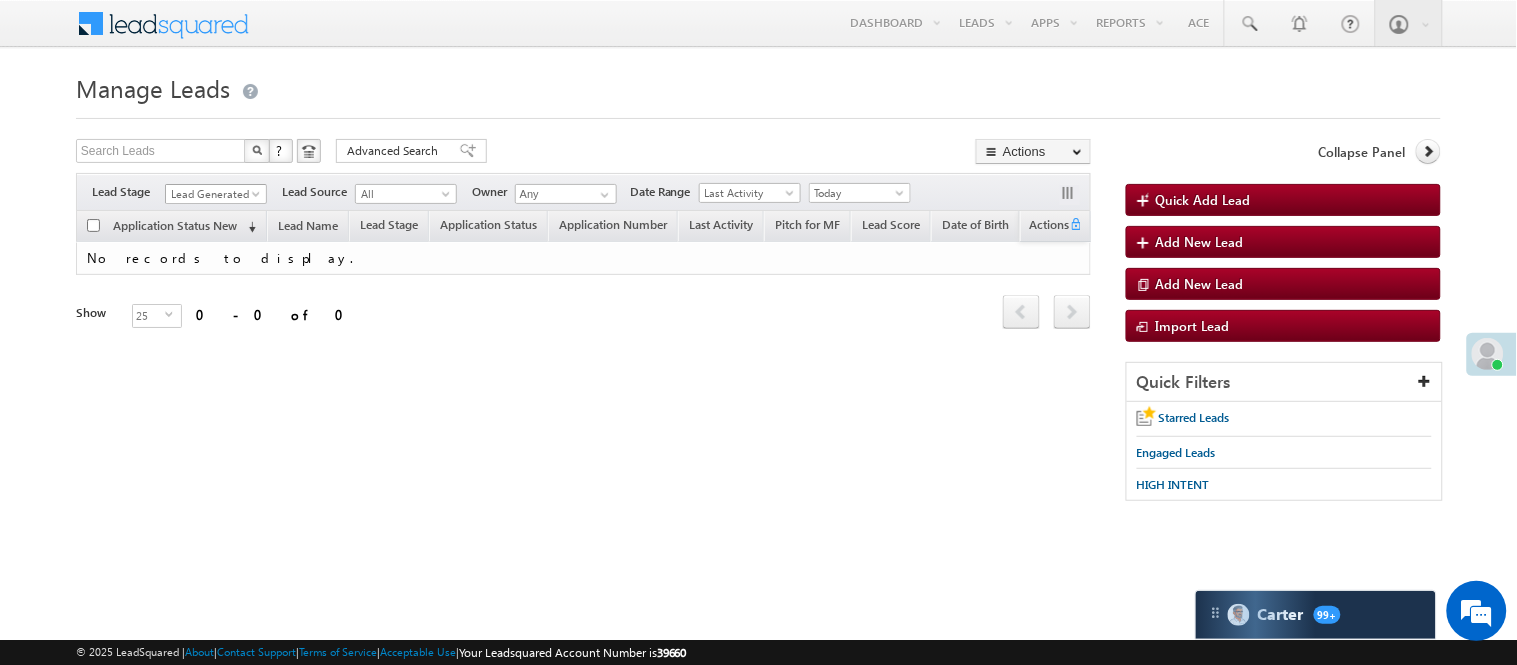 click on "Lead Generated" at bounding box center (213, 194) 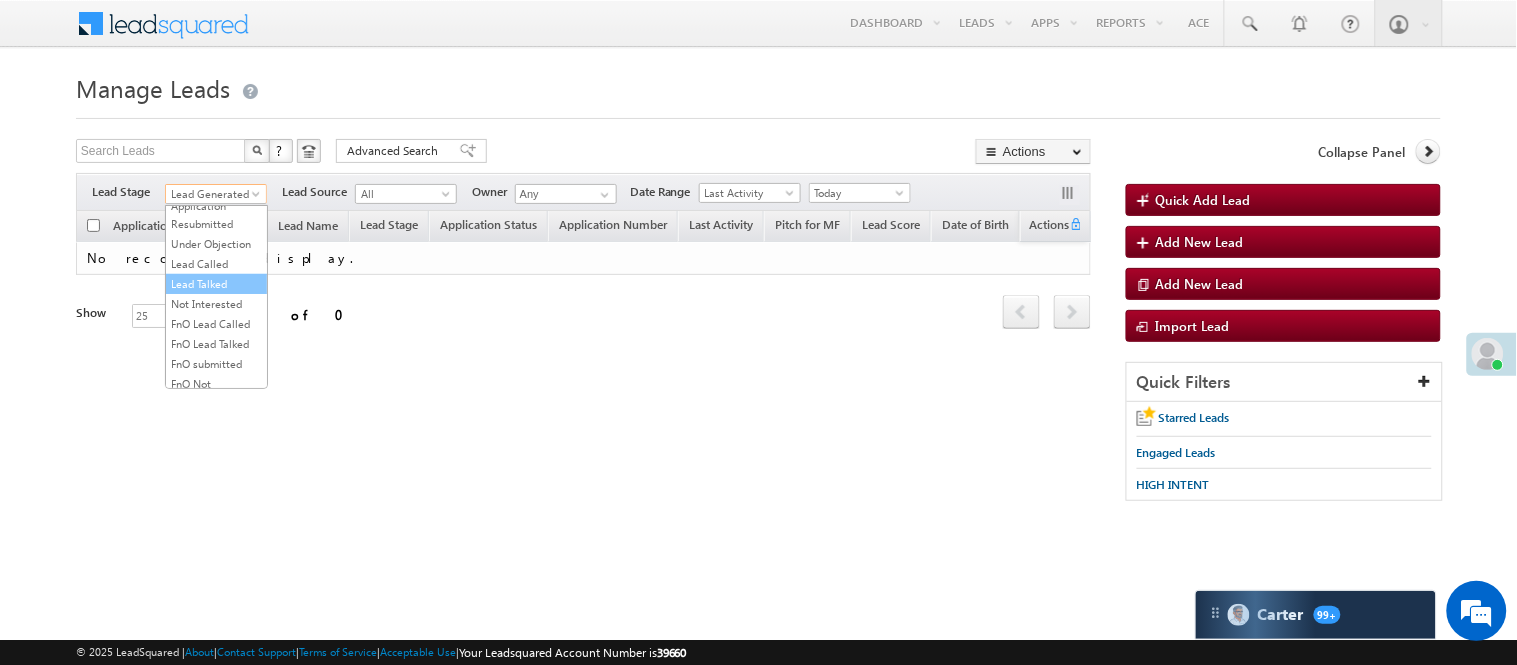scroll, scrollTop: 496, scrollLeft: 0, axis: vertical 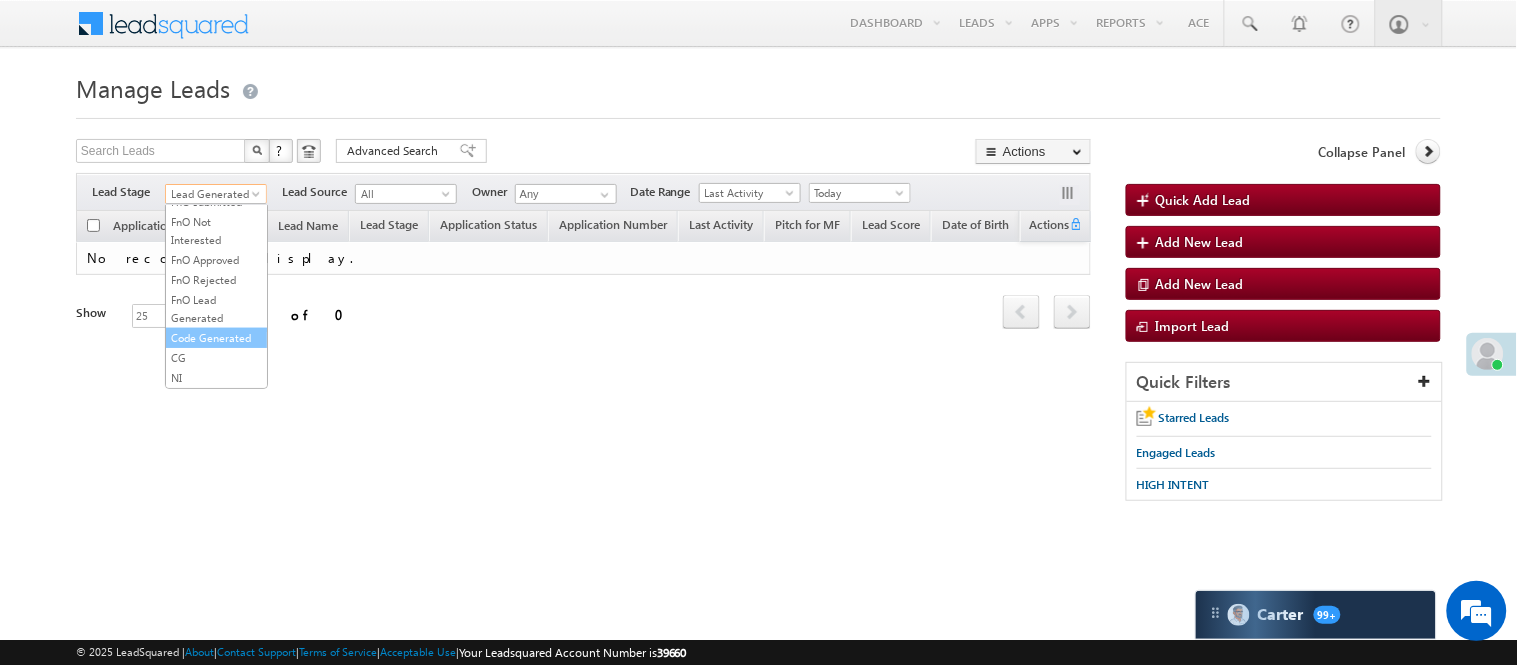 click on "Code Generated" at bounding box center [216, 338] 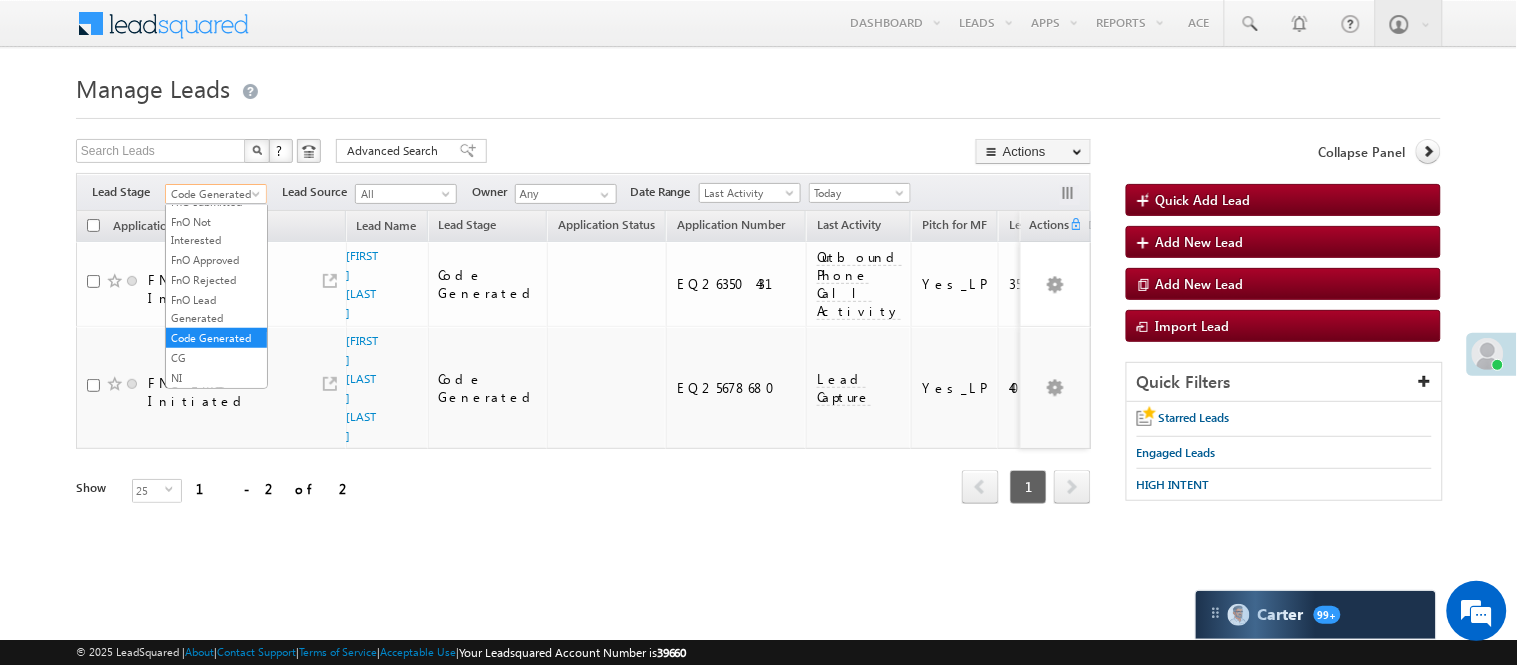 click on "Code Generated" at bounding box center (213, 194) 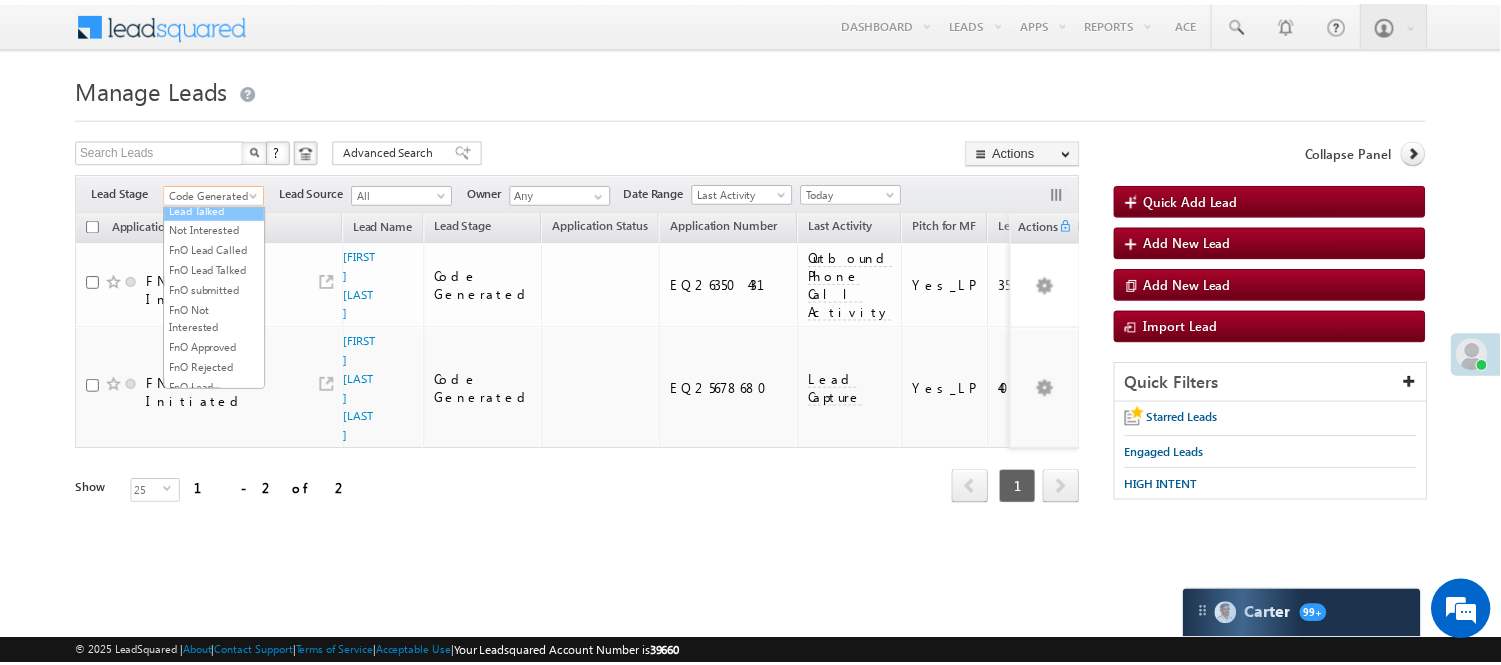 scroll, scrollTop: 274, scrollLeft: 0, axis: vertical 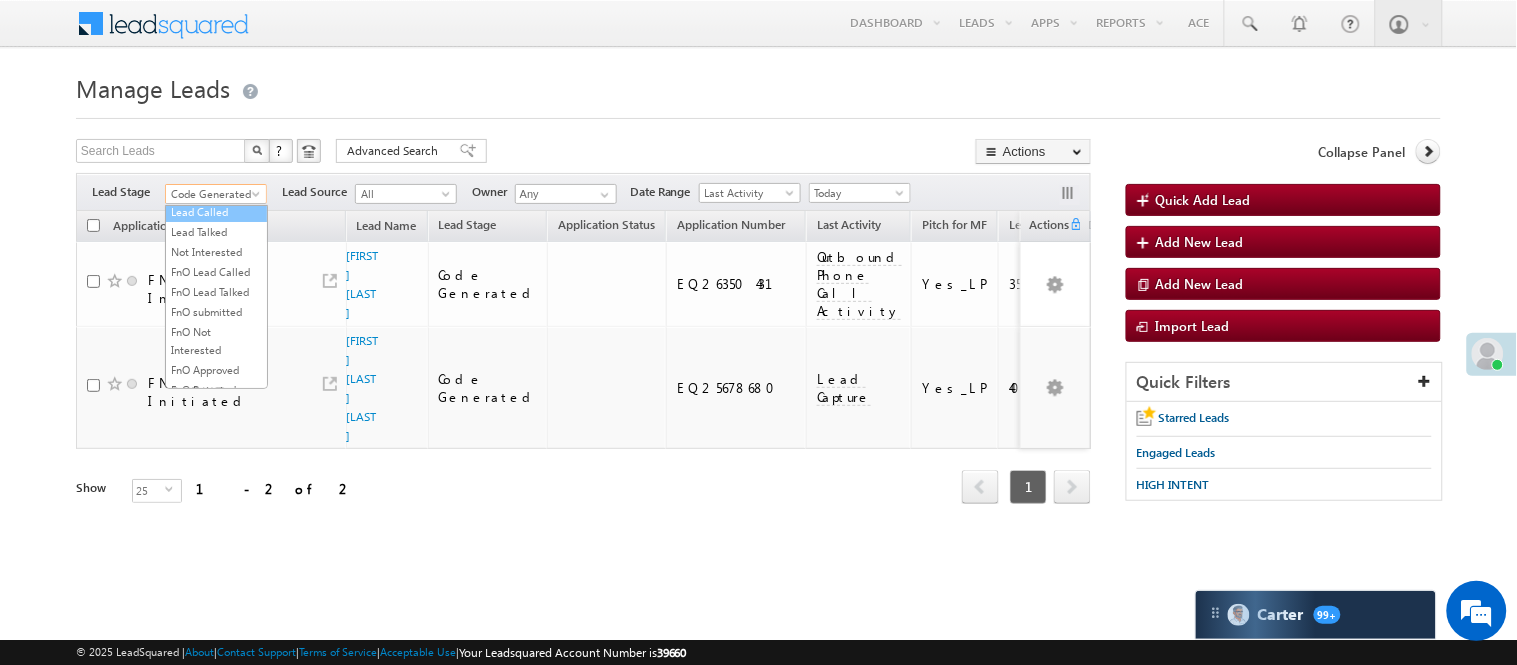 drag, startPoint x: 215, startPoint y: 290, endPoint x: 217, endPoint y: 273, distance: 17.117243 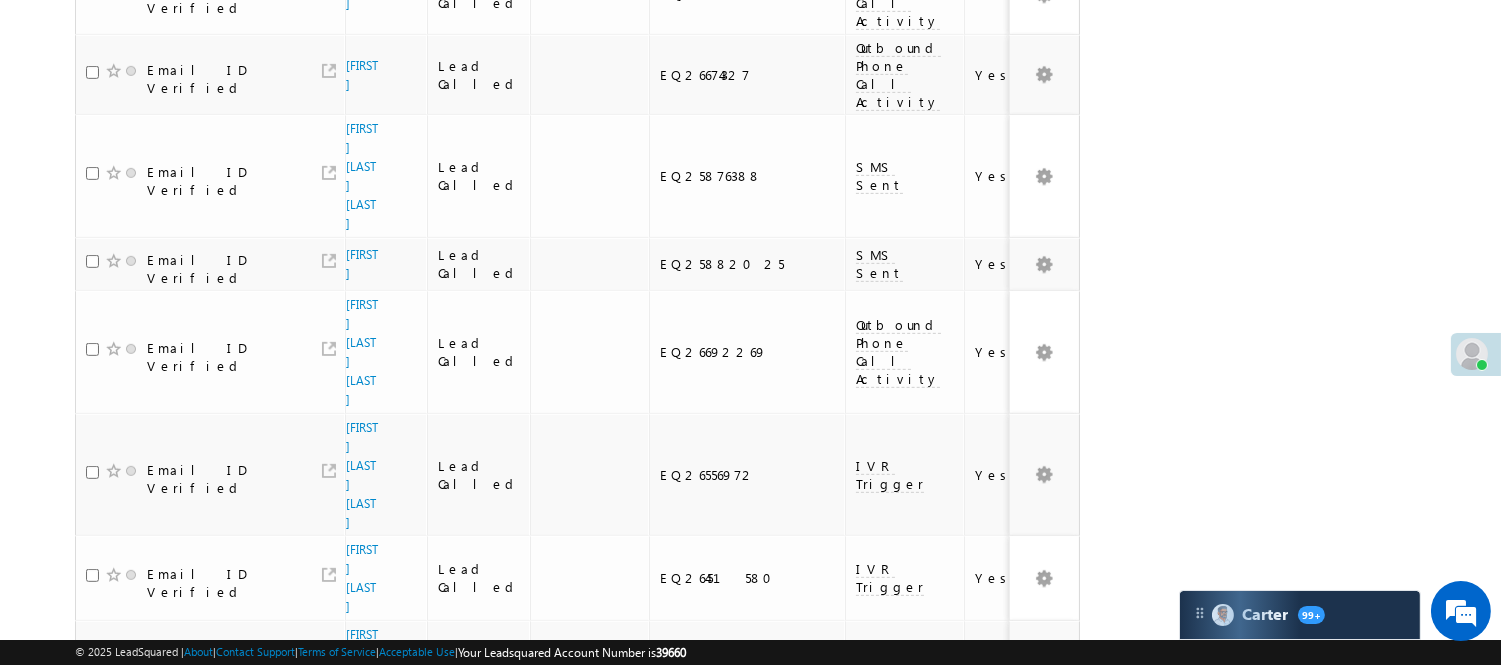 scroll, scrollTop: 1656, scrollLeft: 0, axis: vertical 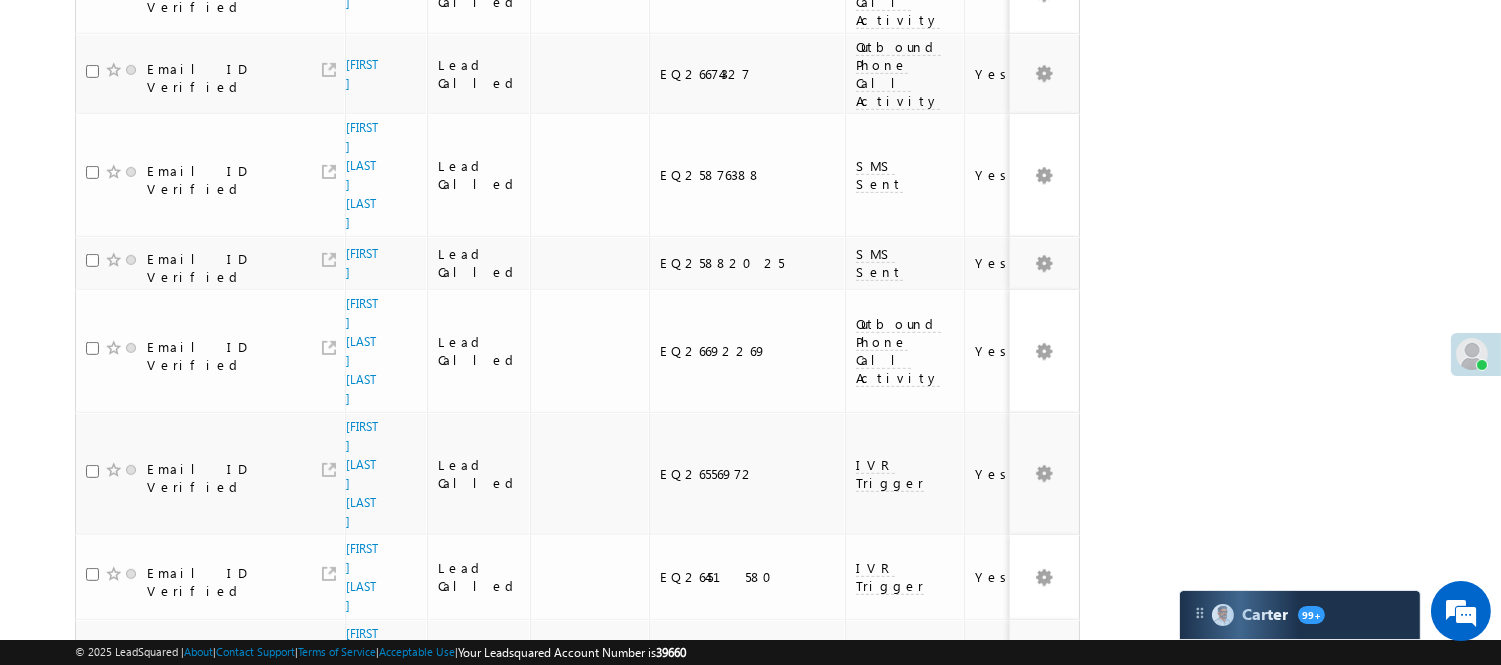 click on "2" at bounding box center [1018, 865] 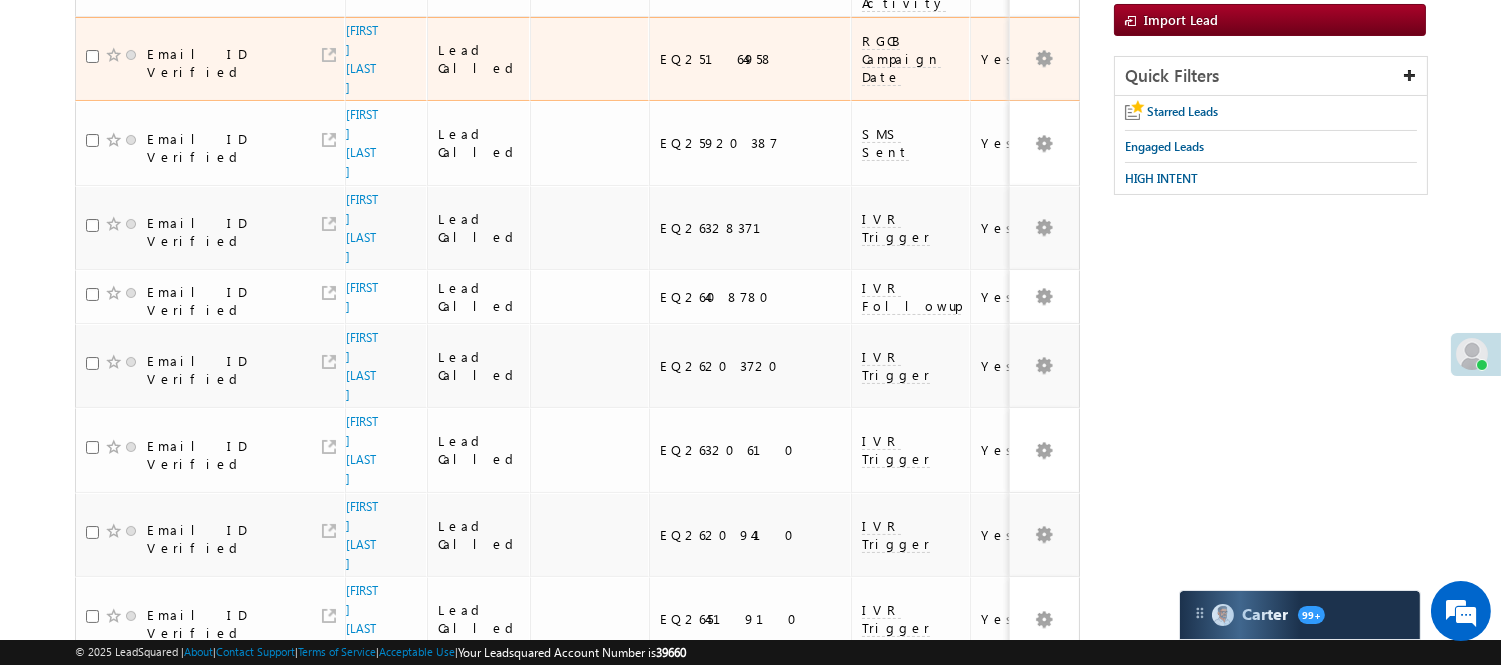 scroll, scrollTop: 102, scrollLeft: 0, axis: vertical 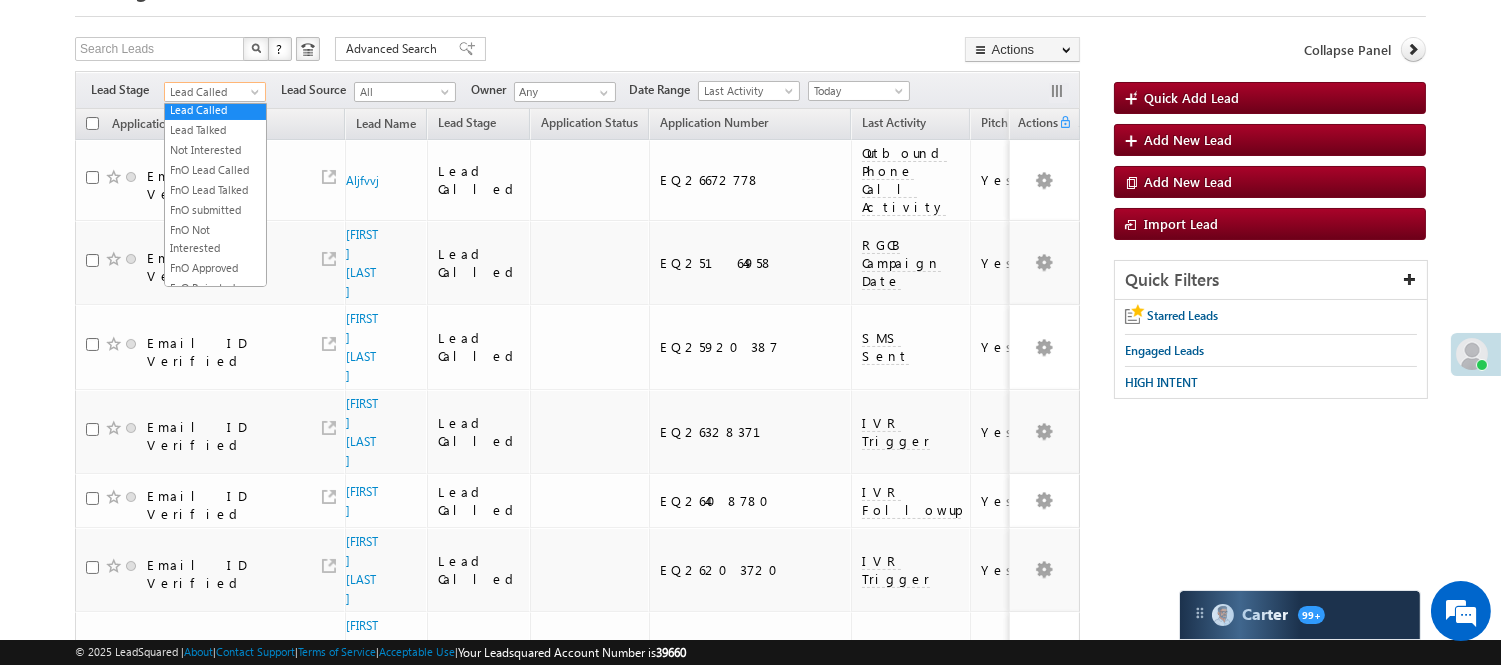 click on "Lead Called" at bounding box center [212, 92] 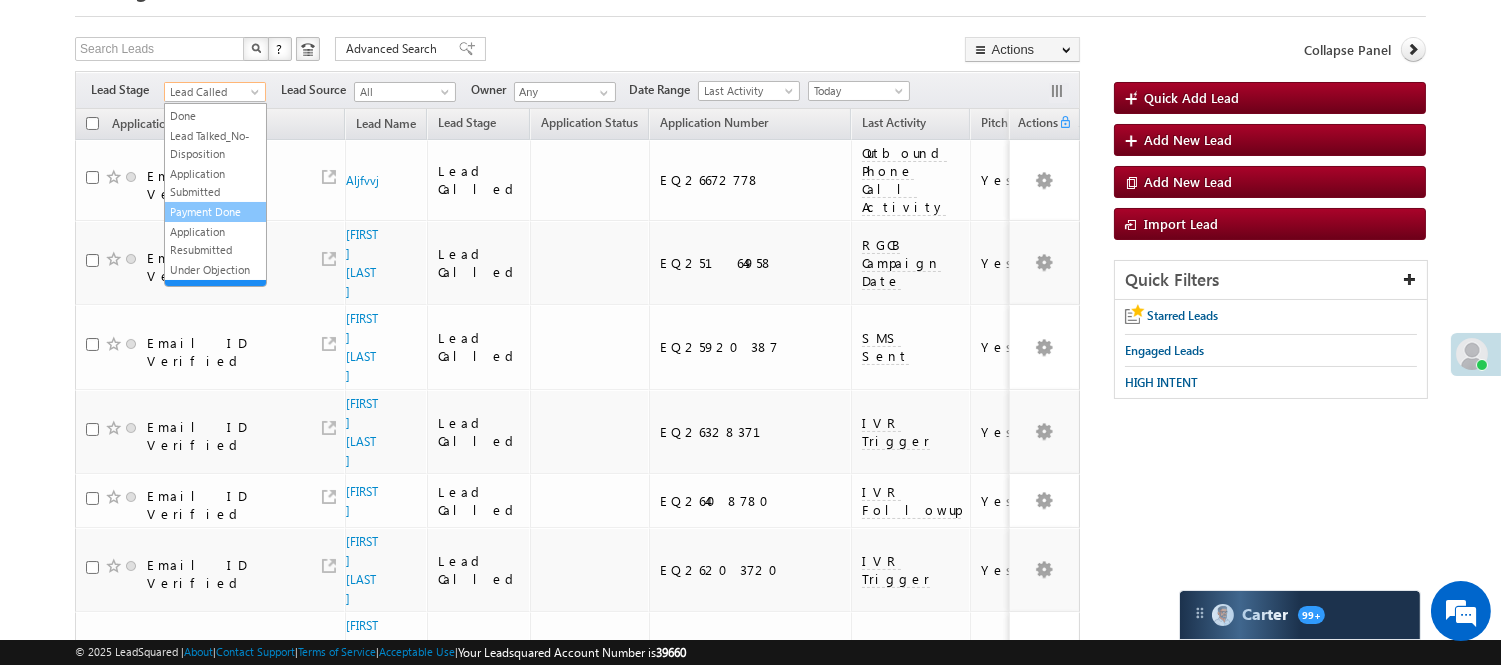 scroll, scrollTop: 0, scrollLeft: 0, axis: both 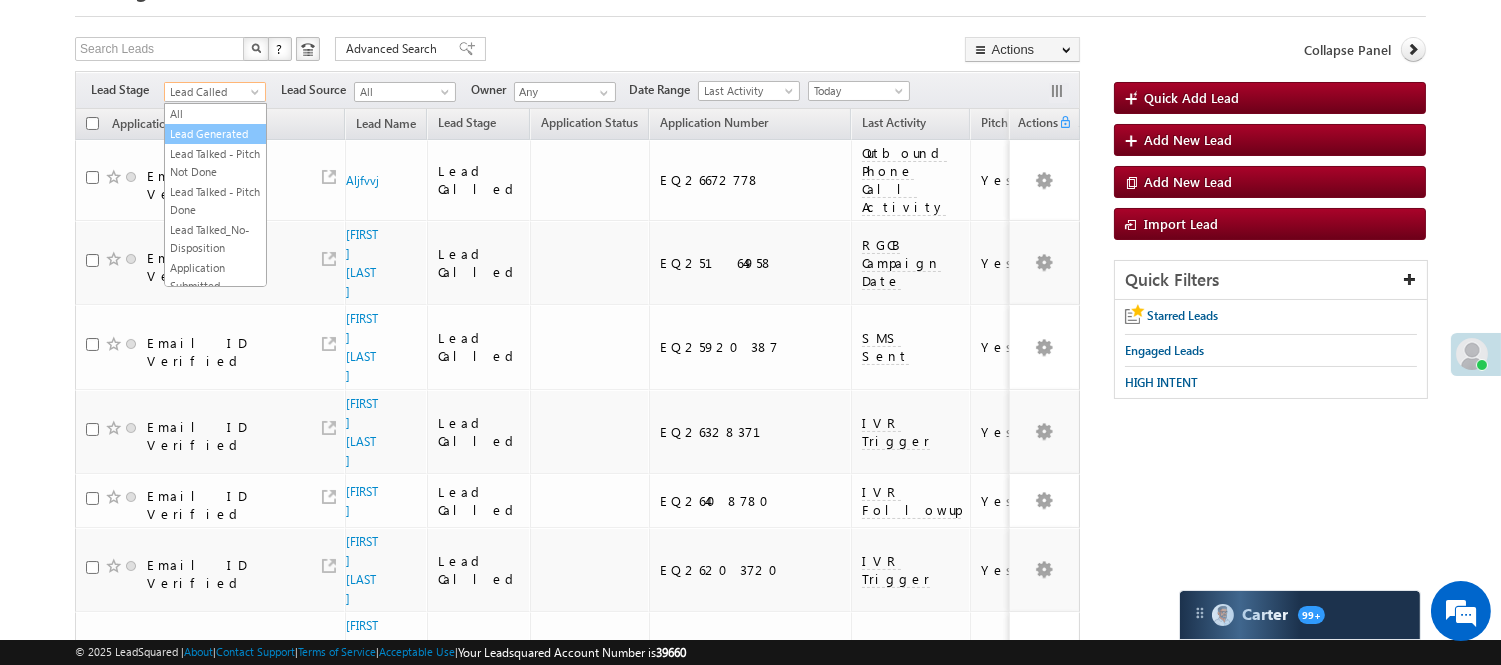 click on "Lead Generated" at bounding box center [215, 134] 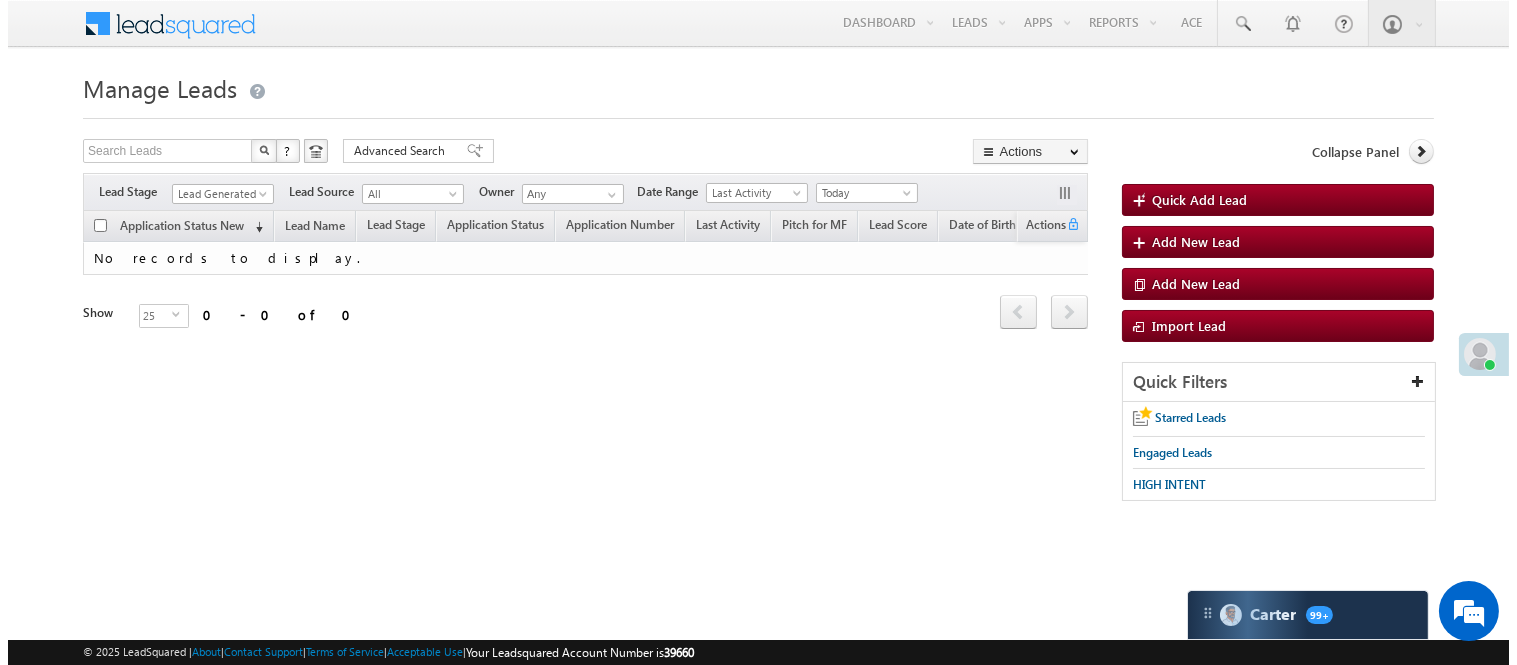 scroll, scrollTop: 0, scrollLeft: 0, axis: both 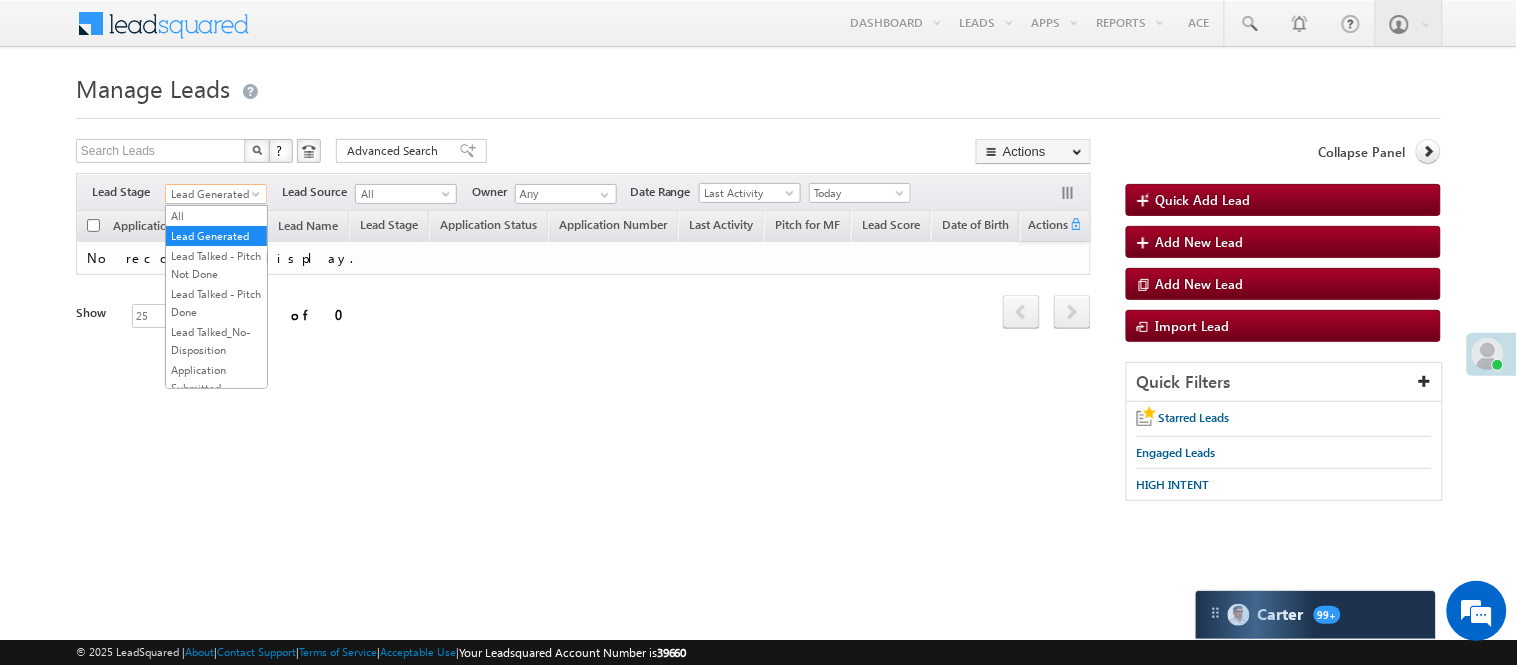 click on "Lead Generated" at bounding box center [213, 194] 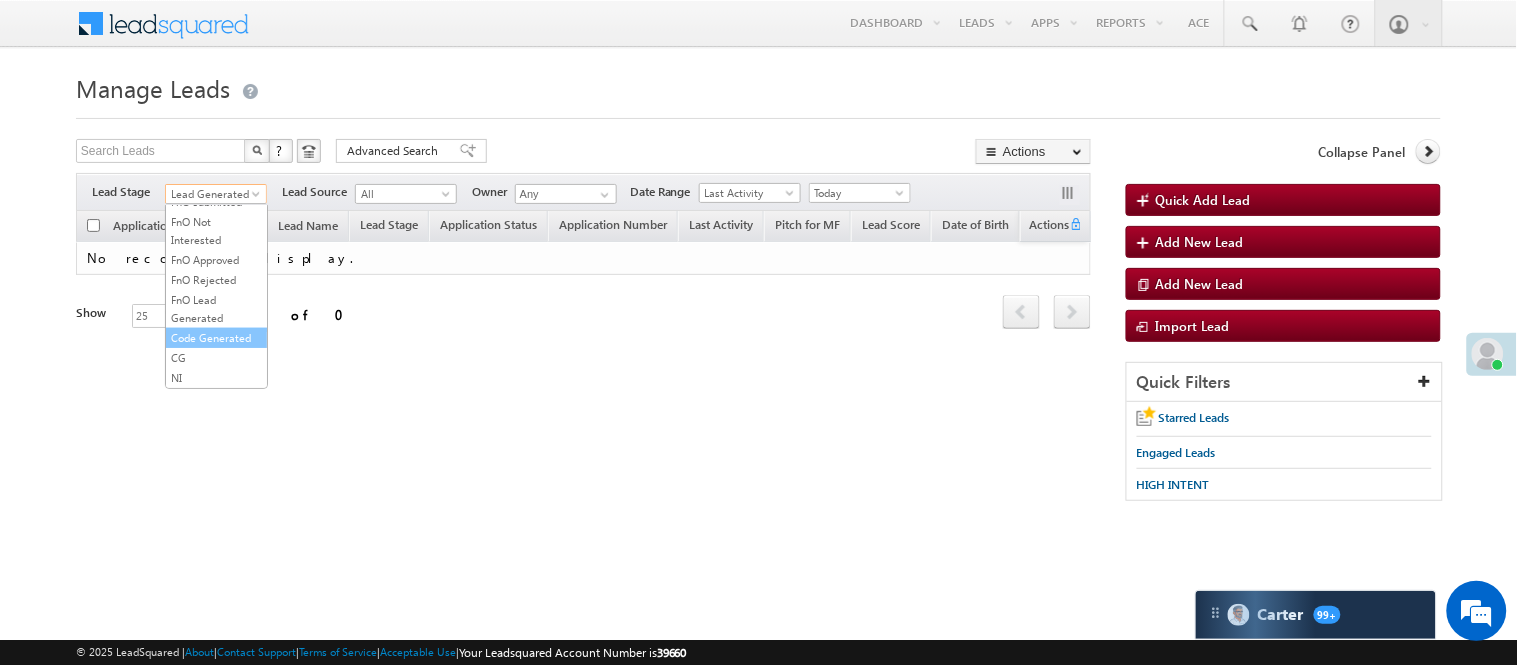 scroll, scrollTop: 496, scrollLeft: 0, axis: vertical 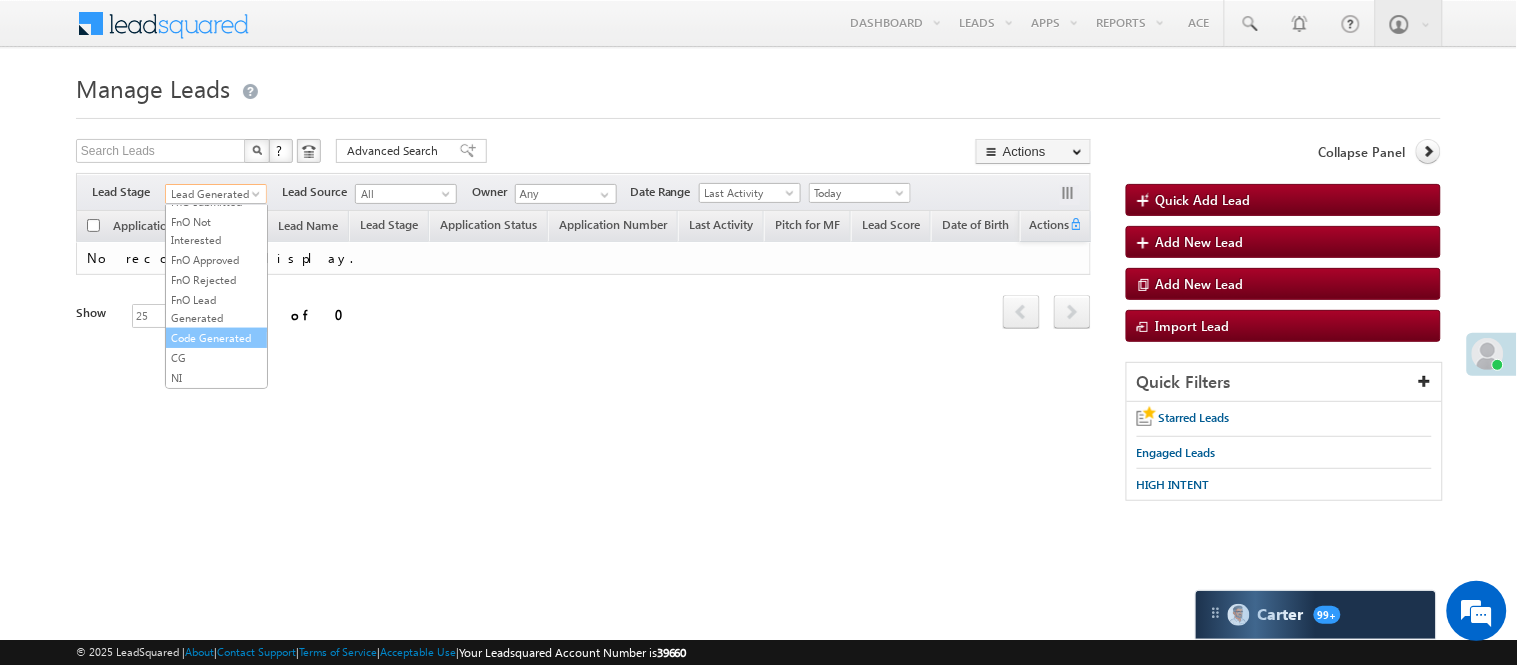 click on "Code Generated" at bounding box center (216, 338) 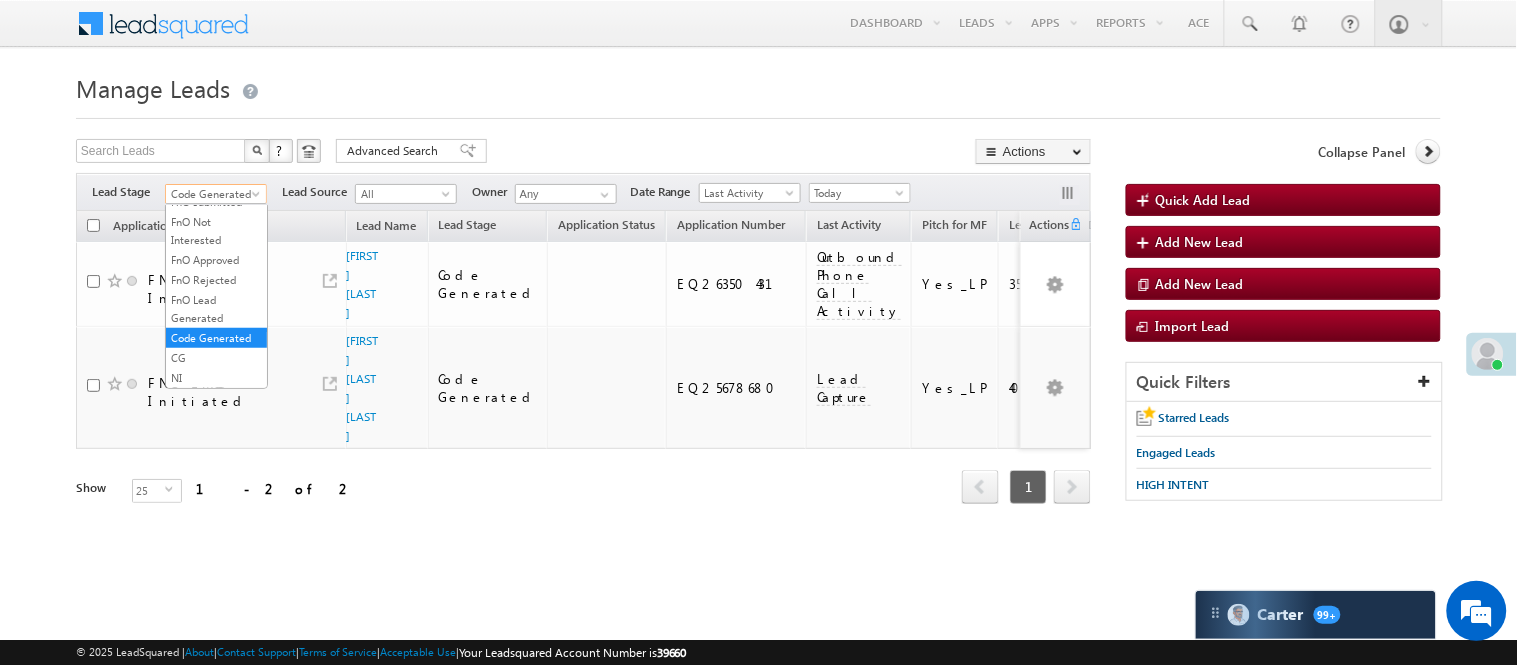click on "Code Generated" at bounding box center [213, 194] 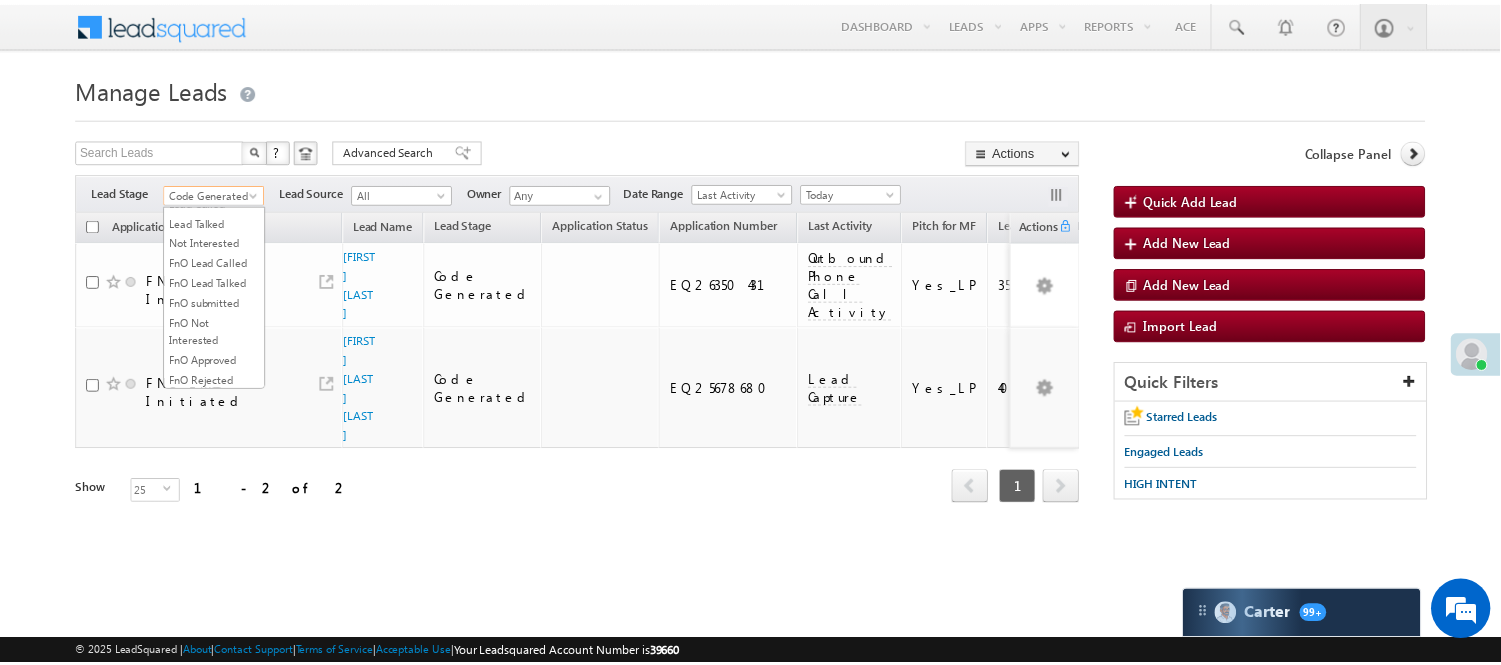 scroll, scrollTop: 0, scrollLeft: 0, axis: both 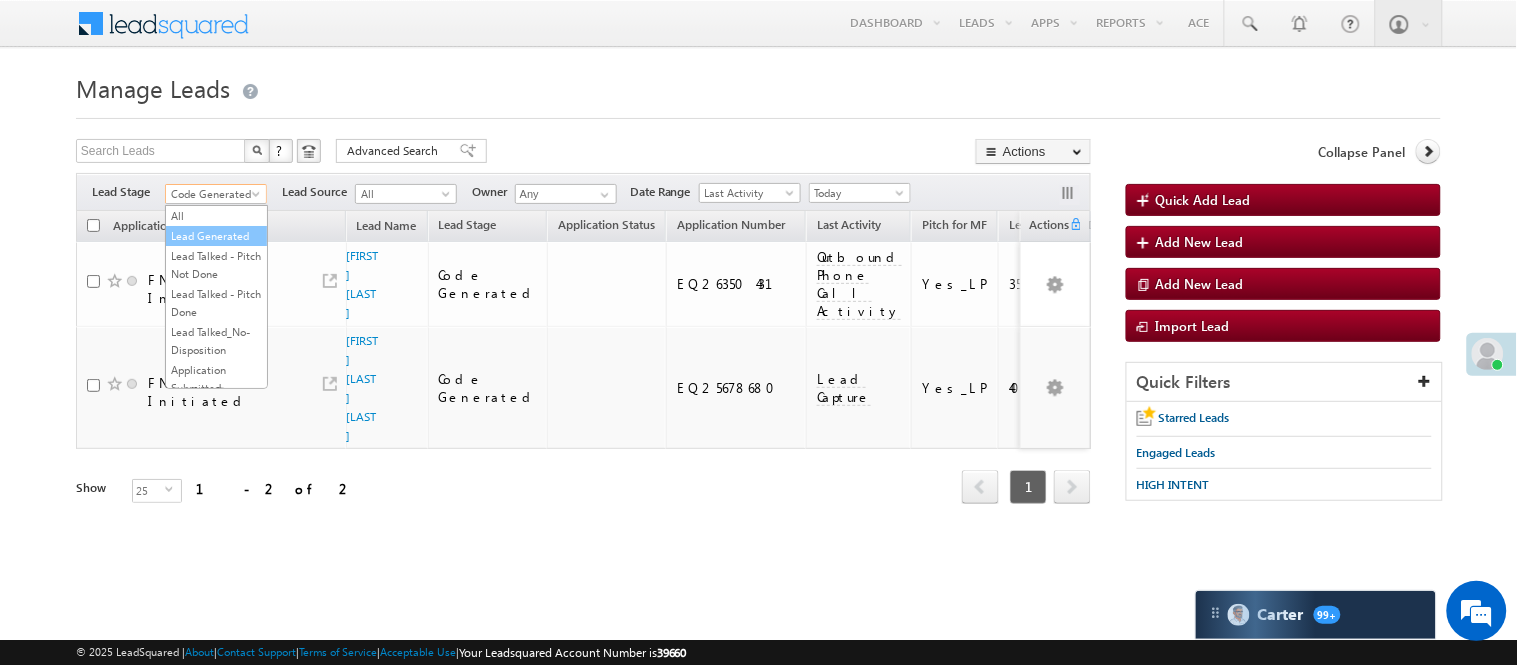 click on "Lead Generated" at bounding box center [216, 236] 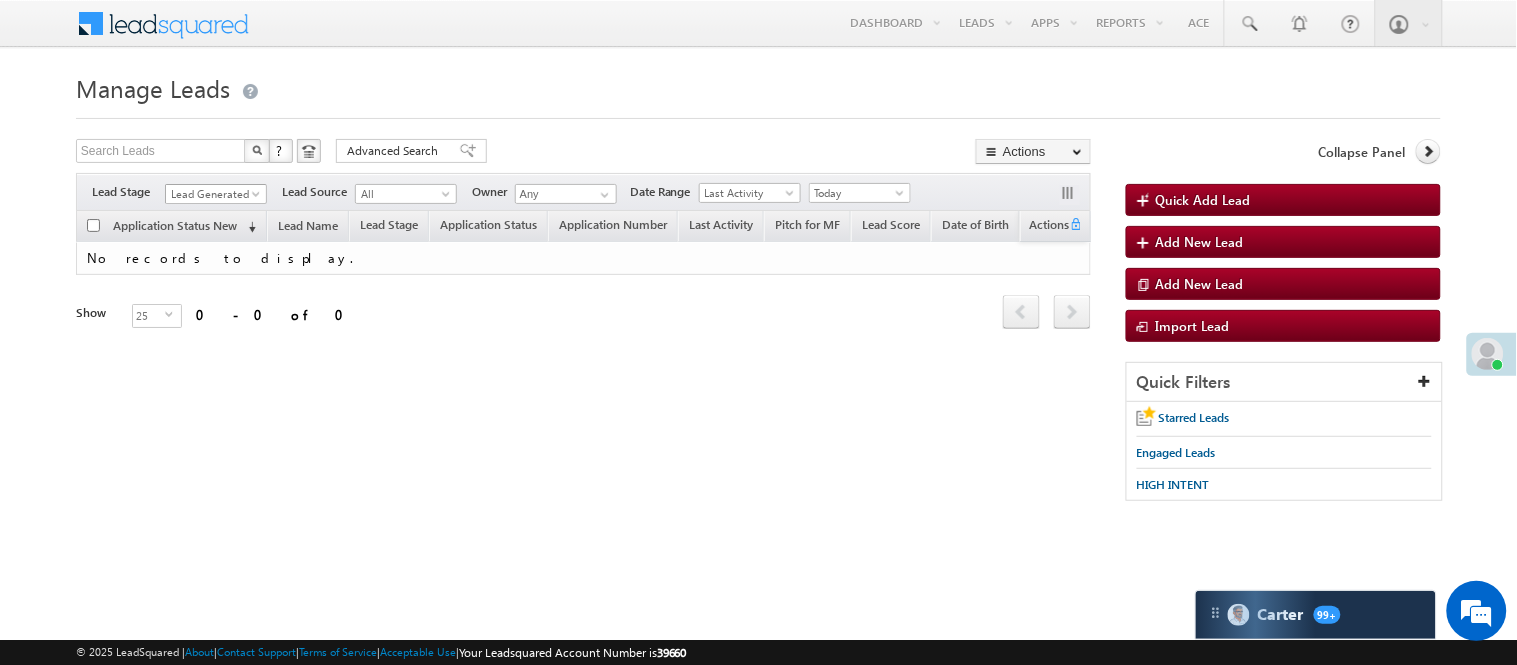 click on "Lead Generated" at bounding box center (213, 194) 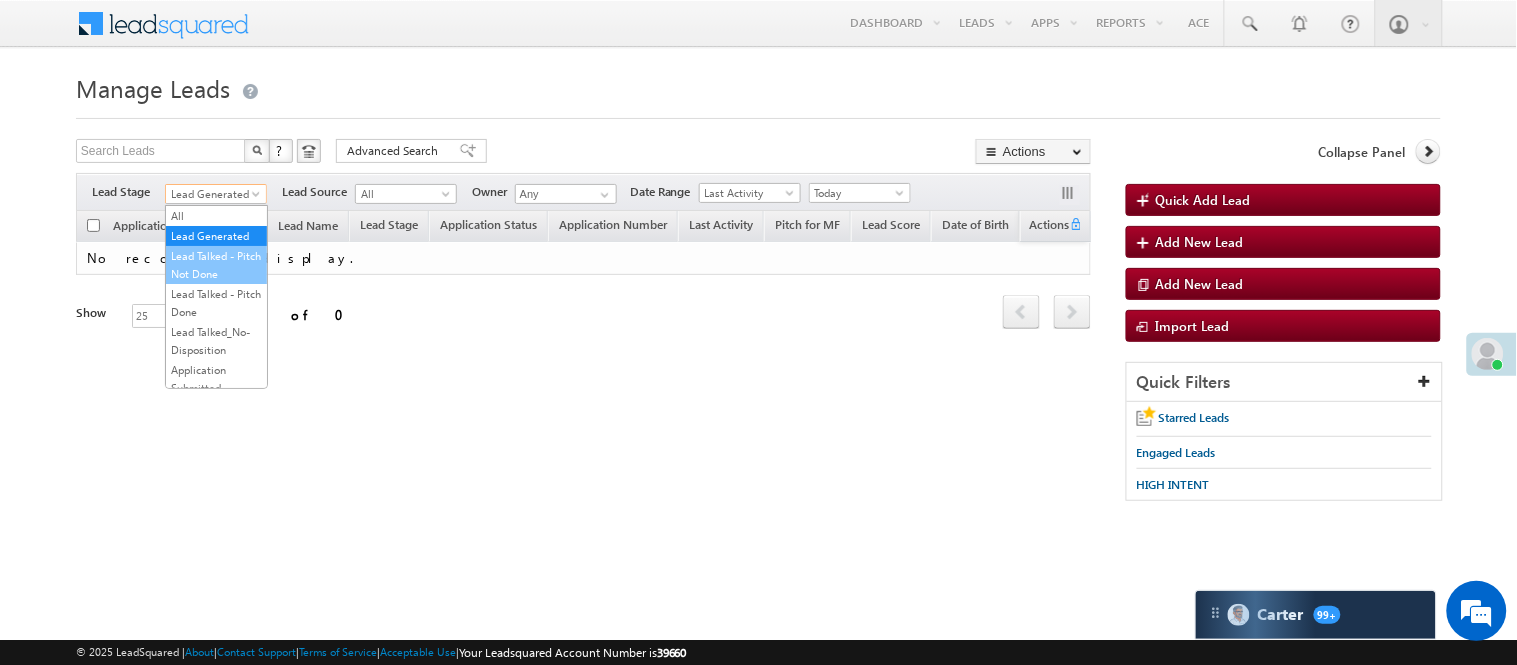 click on "Lead Talked - Pitch Not Done" at bounding box center (216, 265) 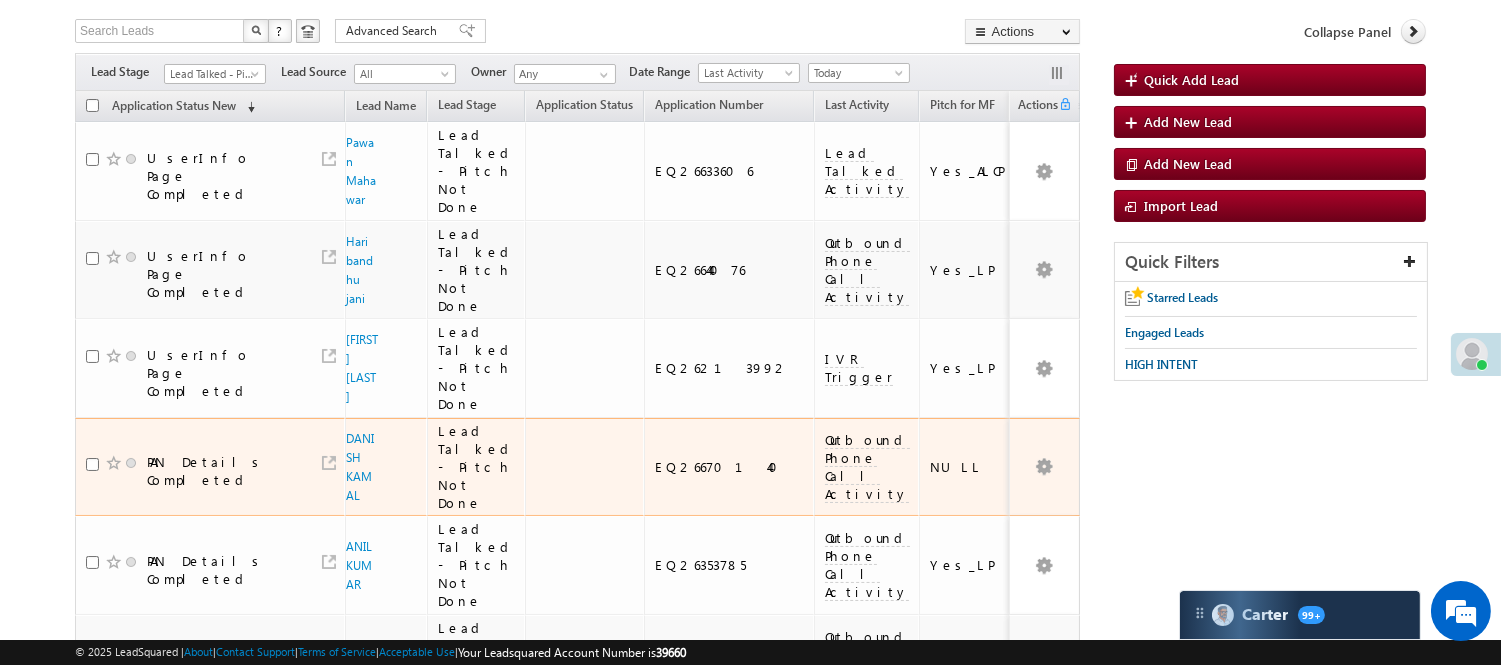 scroll, scrollTop: 333, scrollLeft: 0, axis: vertical 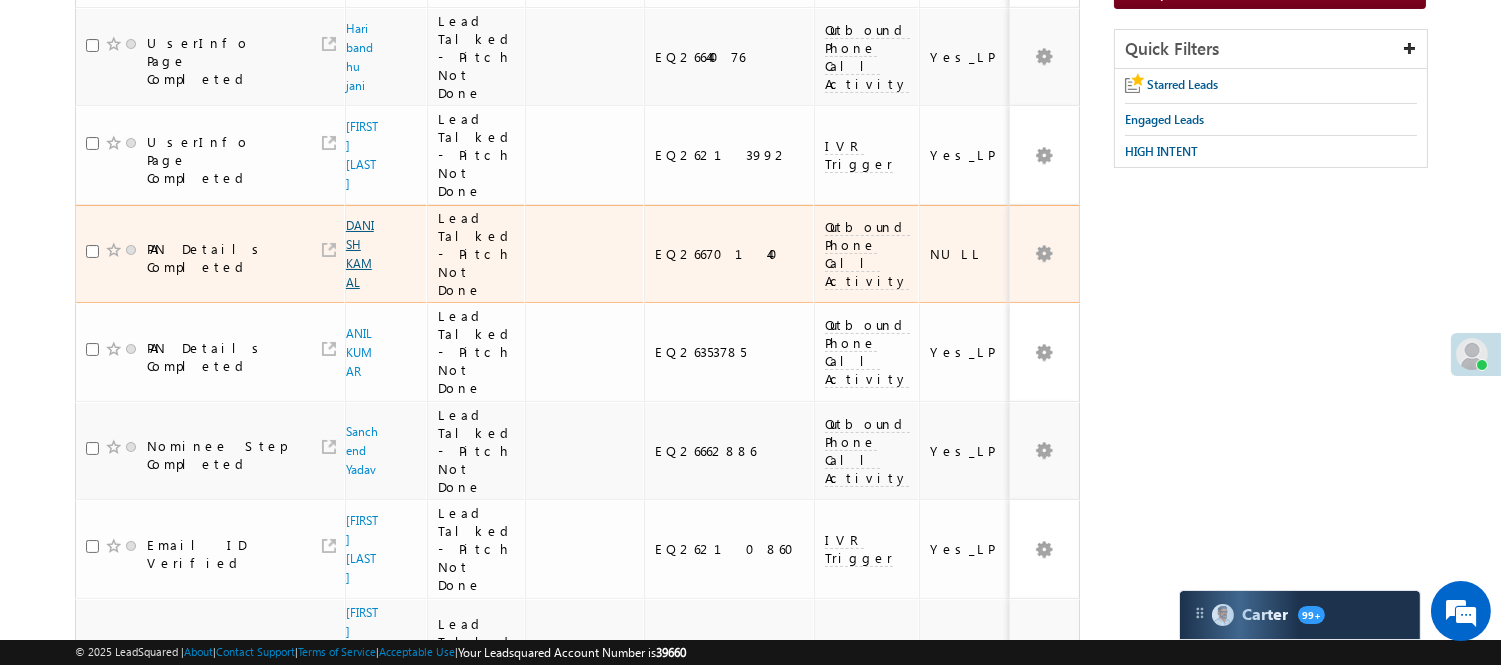 click on "DANISH KAMAL" at bounding box center [360, 254] 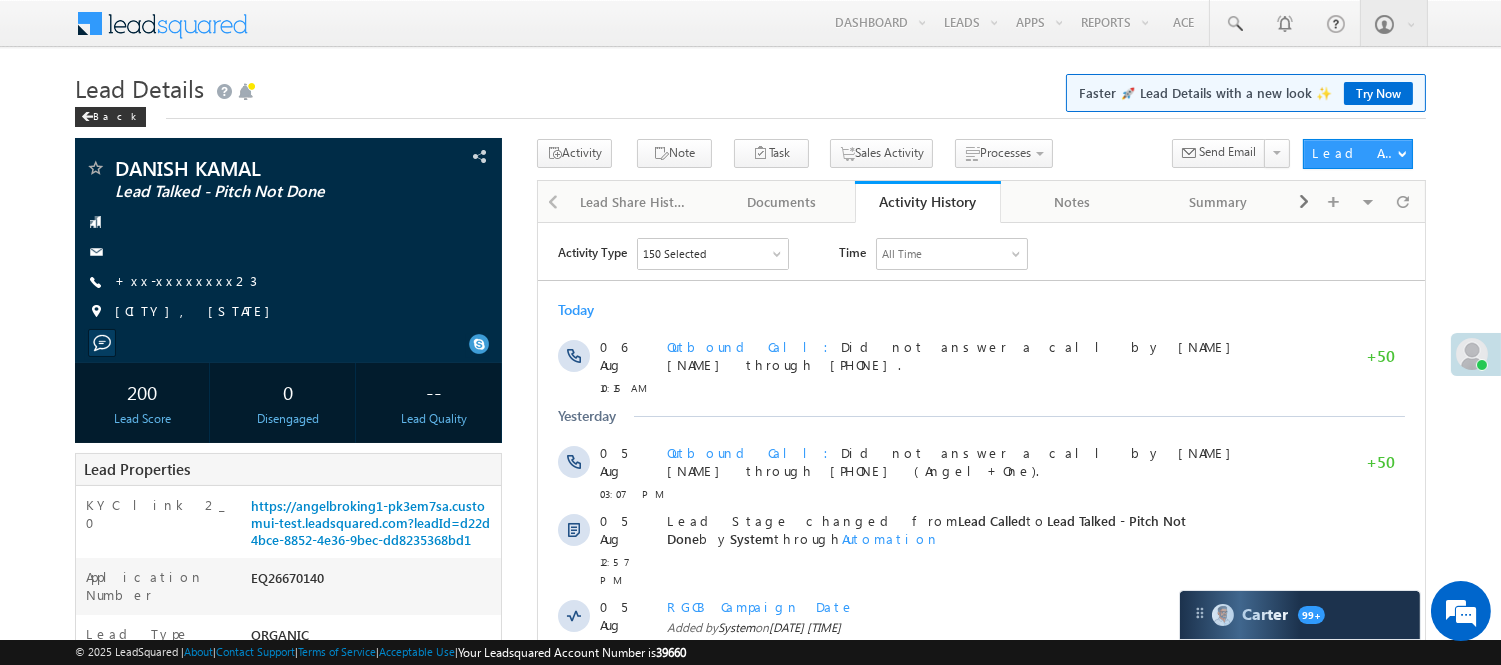 scroll, scrollTop: 0, scrollLeft: 0, axis: both 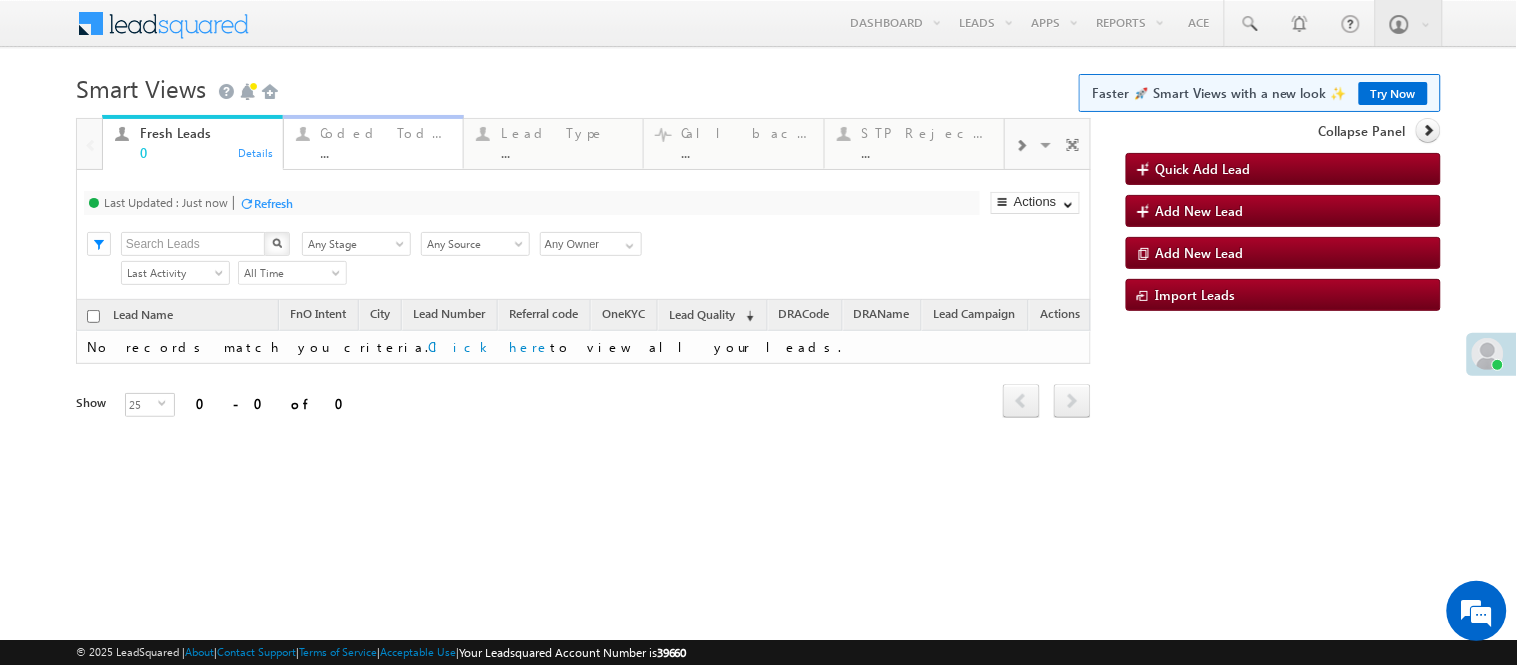 click on "Coded Today" at bounding box center [386, 133] 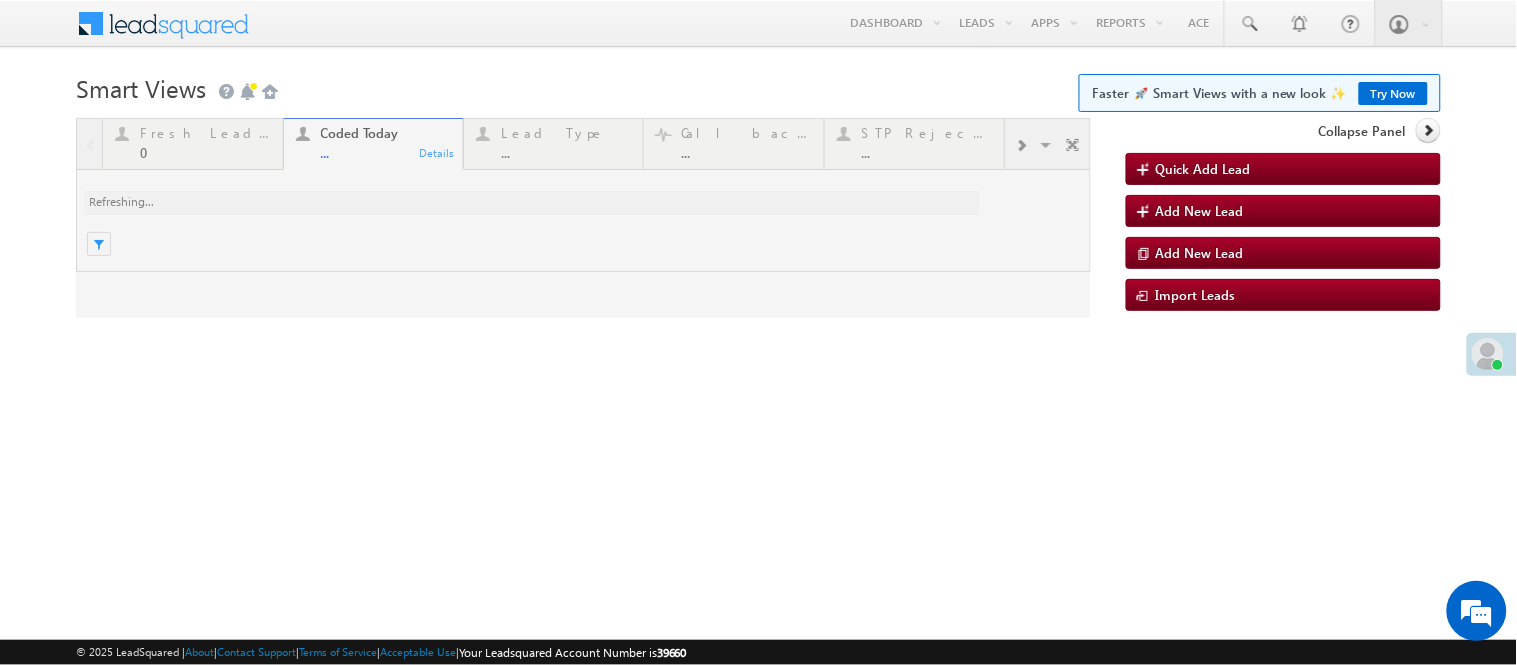 scroll, scrollTop: 0, scrollLeft: 0, axis: both 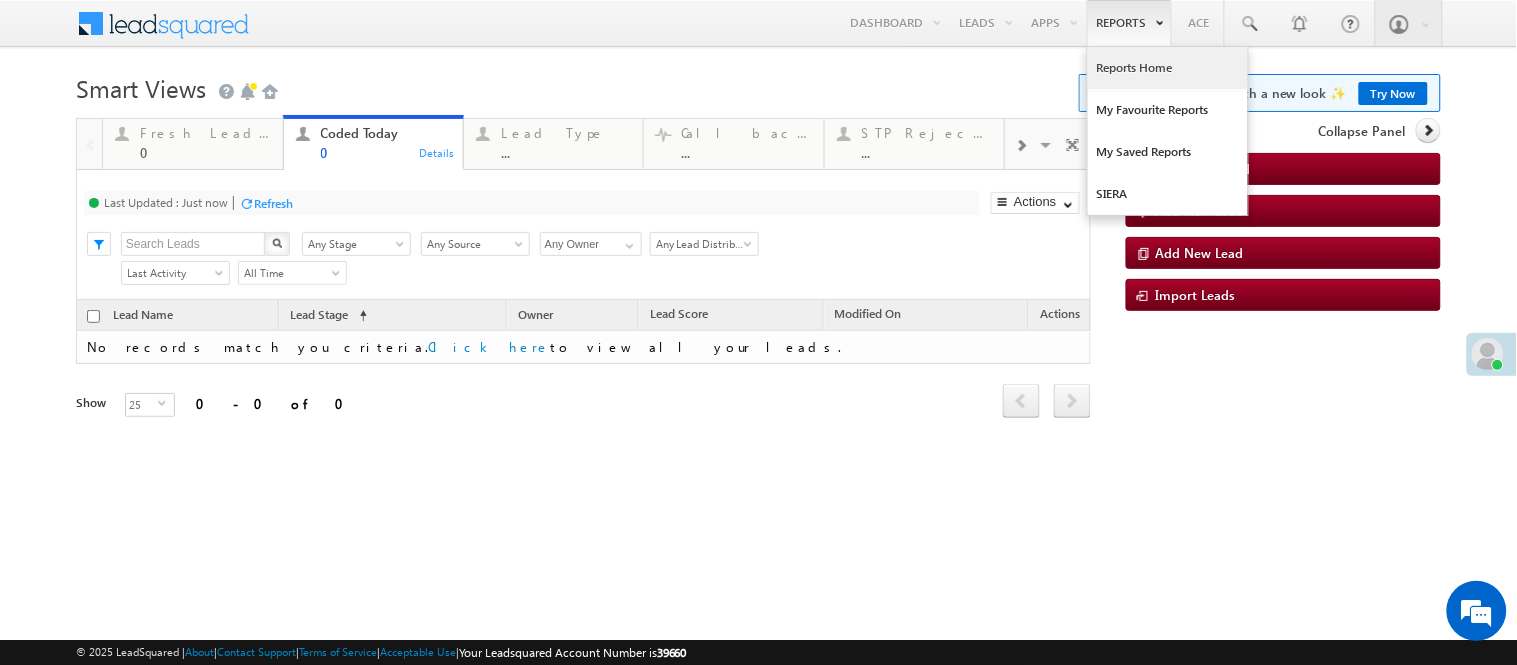 click on "Reports Home" at bounding box center (1168, 68) 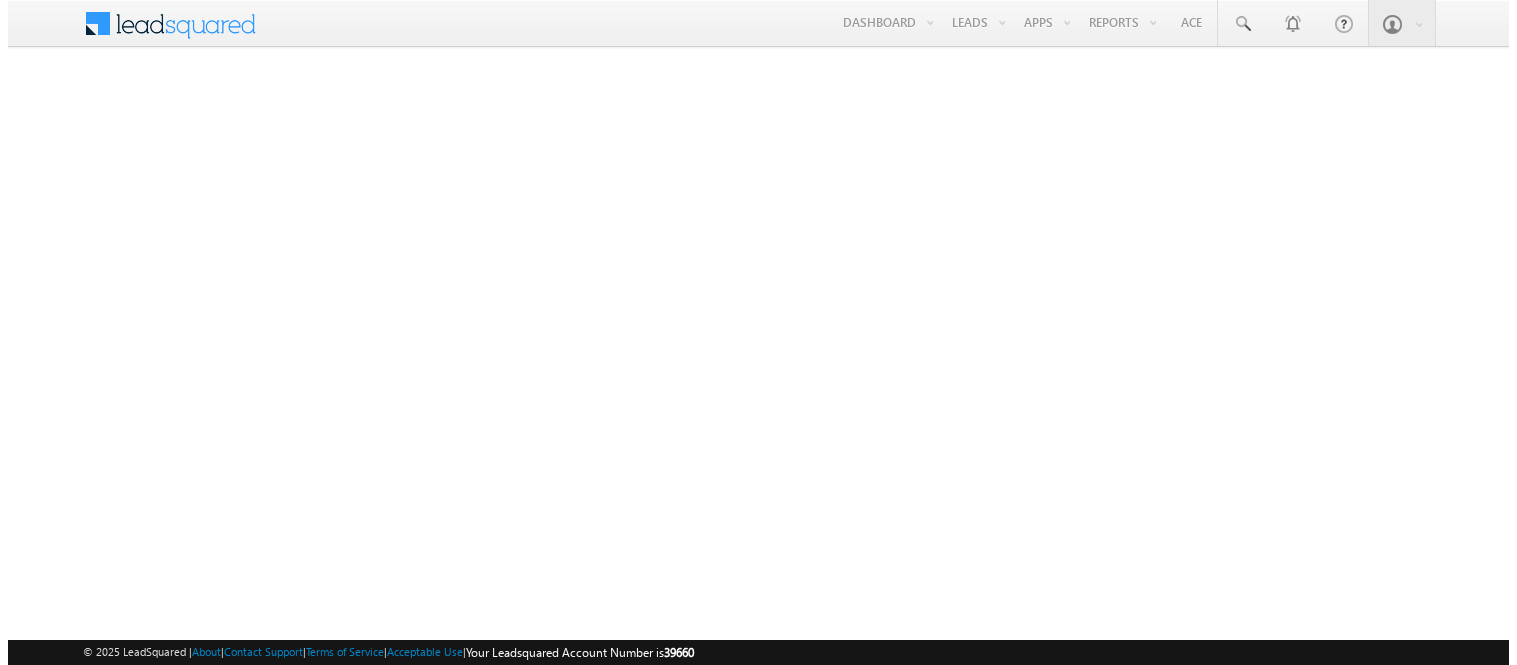 scroll, scrollTop: 0, scrollLeft: 0, axis: both 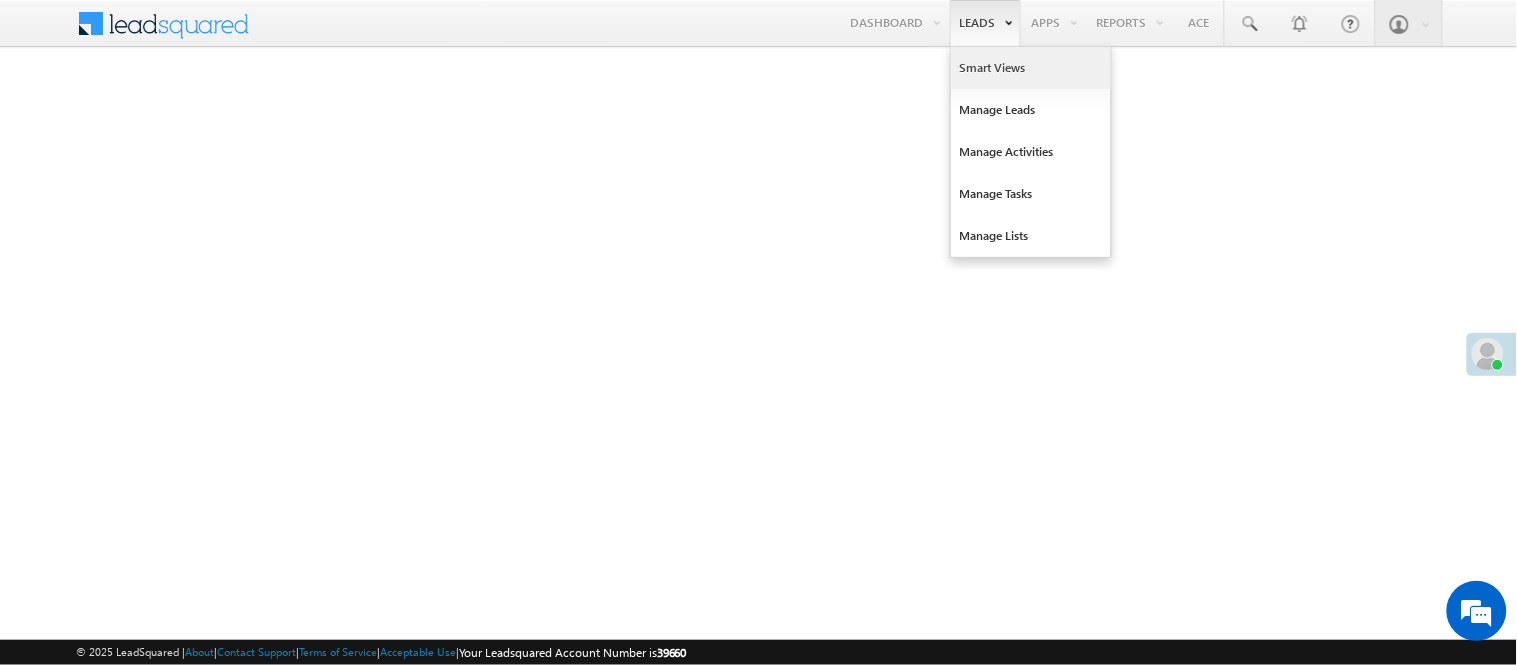click on "Smart Views" at bounding box center (1031, 68) 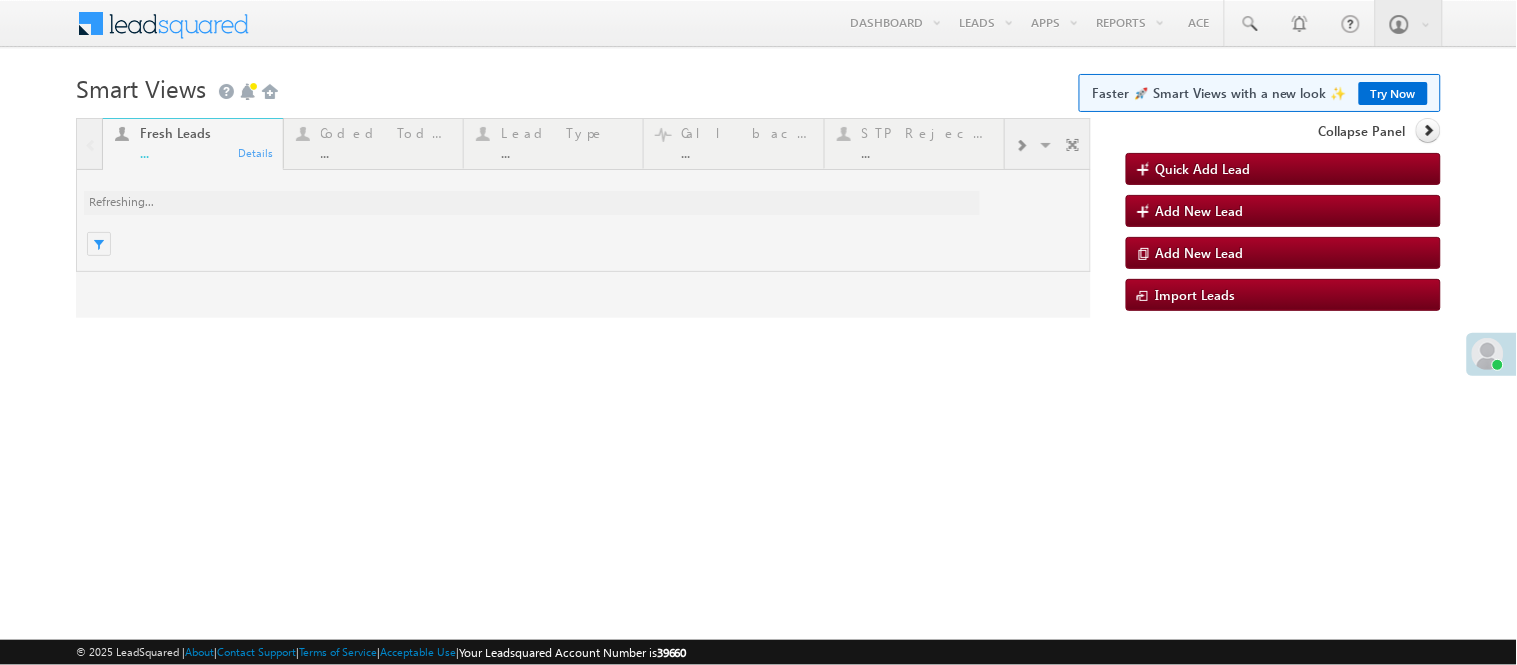 scroll, scrollTop: 0, scrollLeft: 0, axis: both 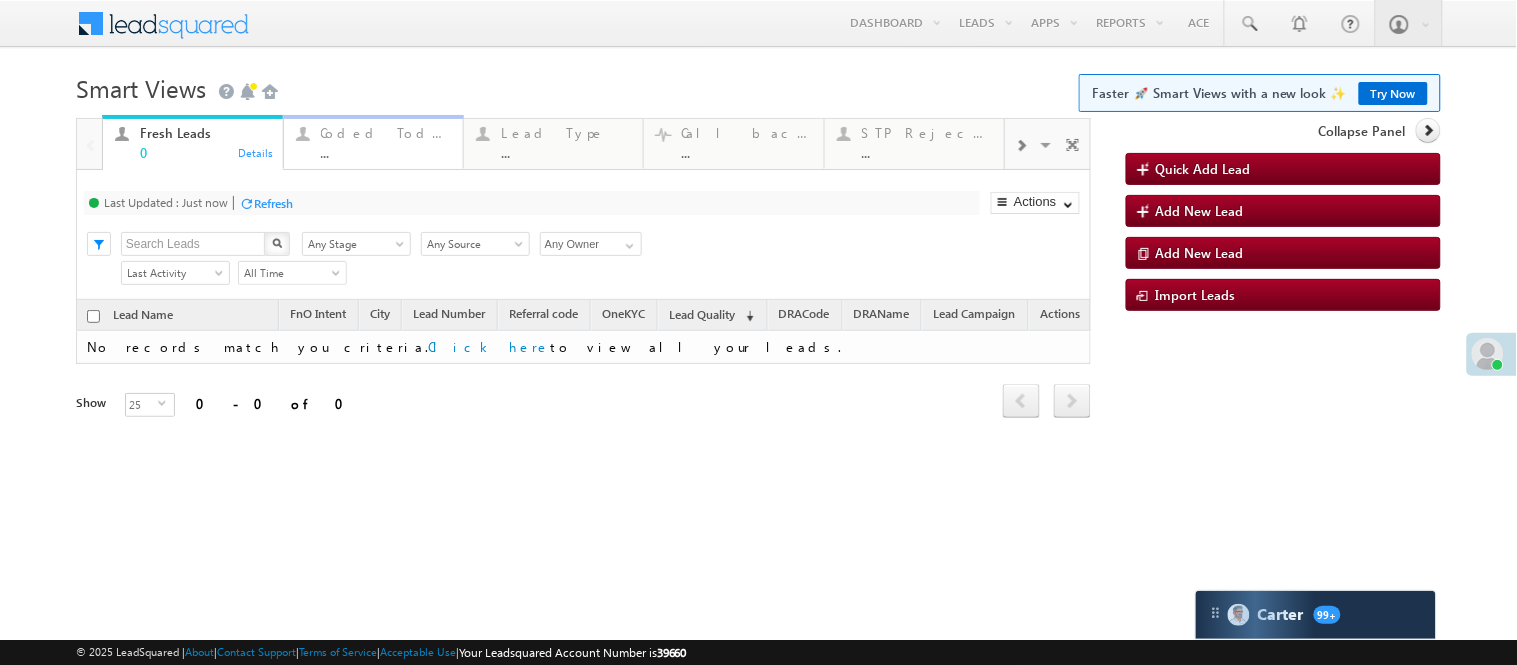 click on "..." at bounding box center (386, 152) 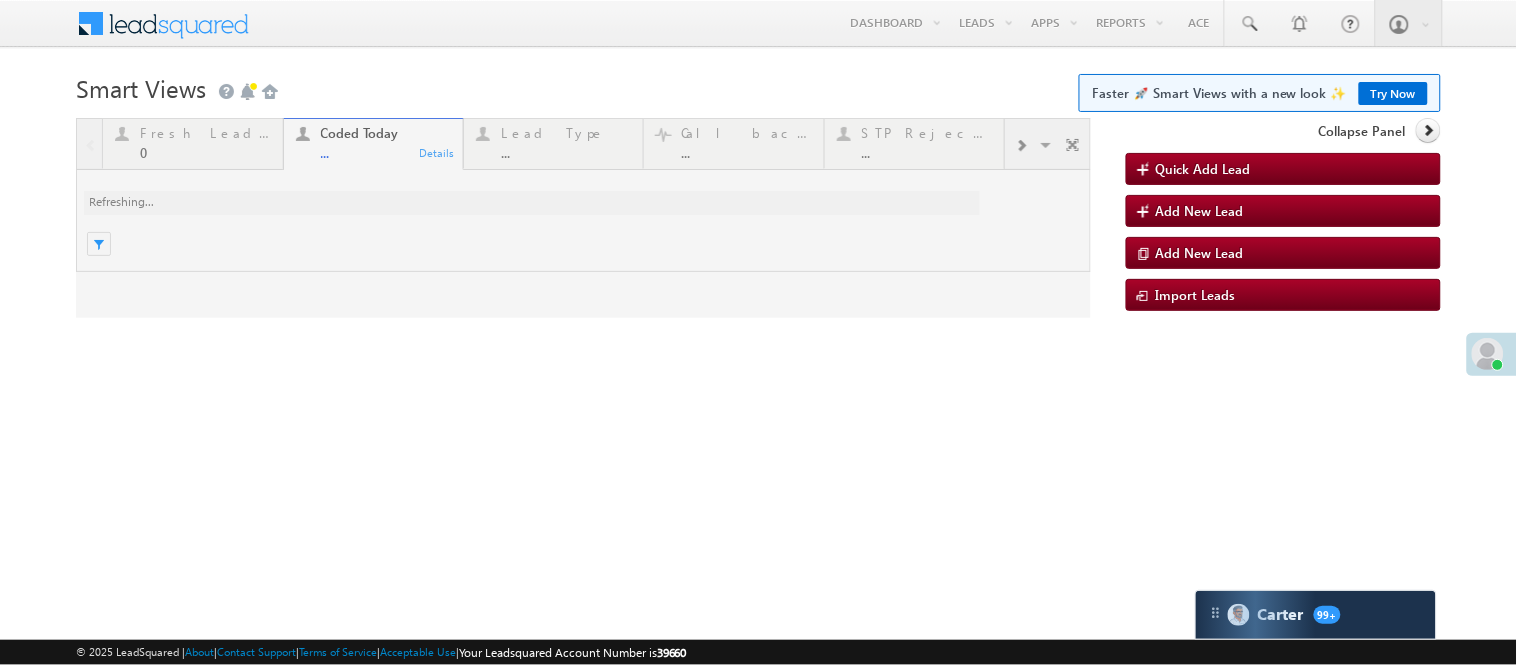 scroll, scrollTop: 0, scrollLeft: 0, axis: both 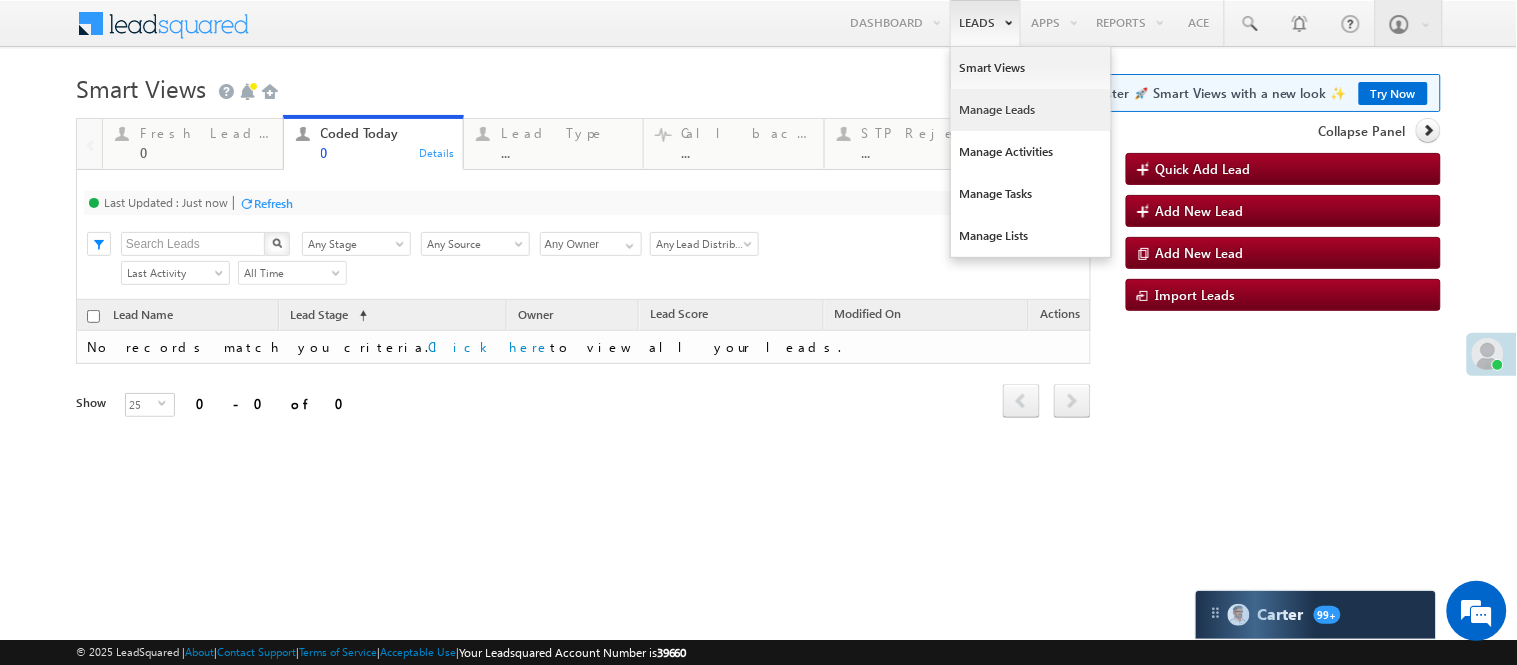 click on "Manage Leads" at bounding box center [1031, 110] 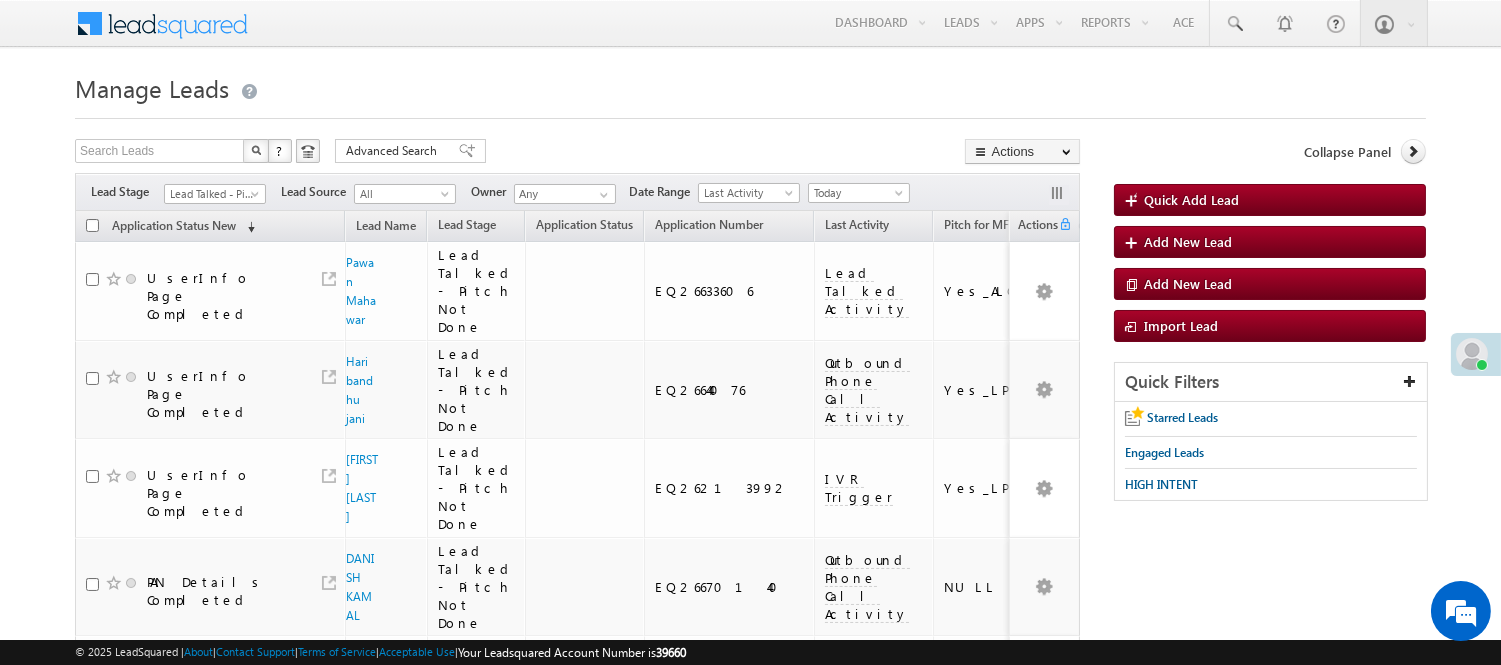 scroll, scrollTop: 111, scrollLeft: 0, axis: vertical 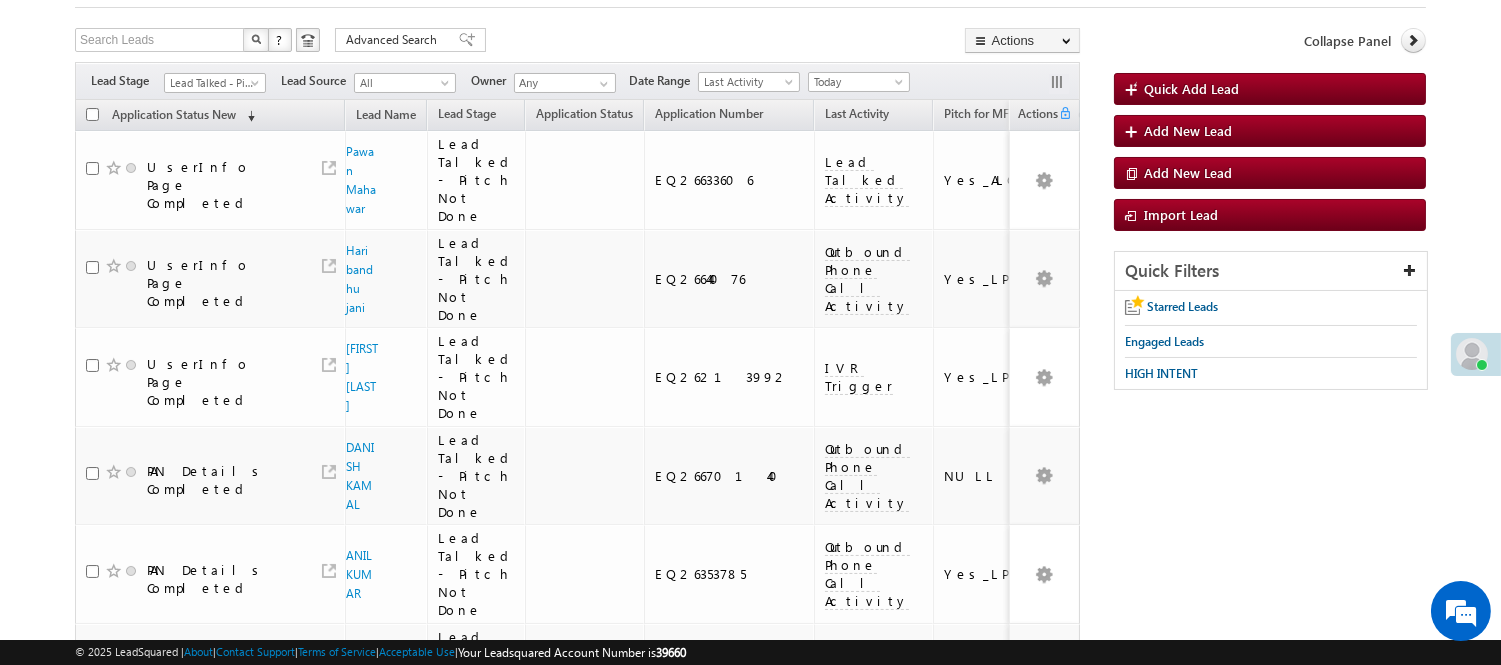 click on "Lead Talked - Pitch Not Done" at bounding box center (215, 80) 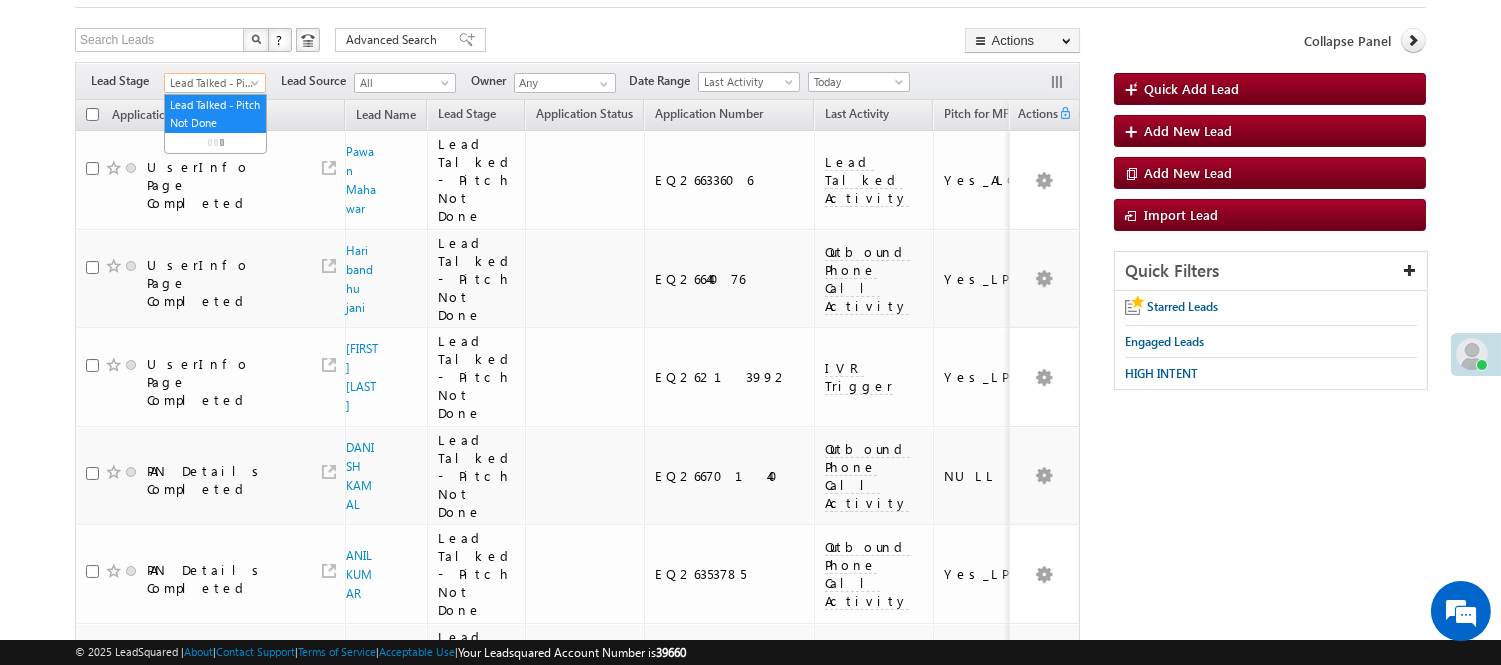 click on "Lead Talked - Pitch Not Done" at bounding box center (212, 83) 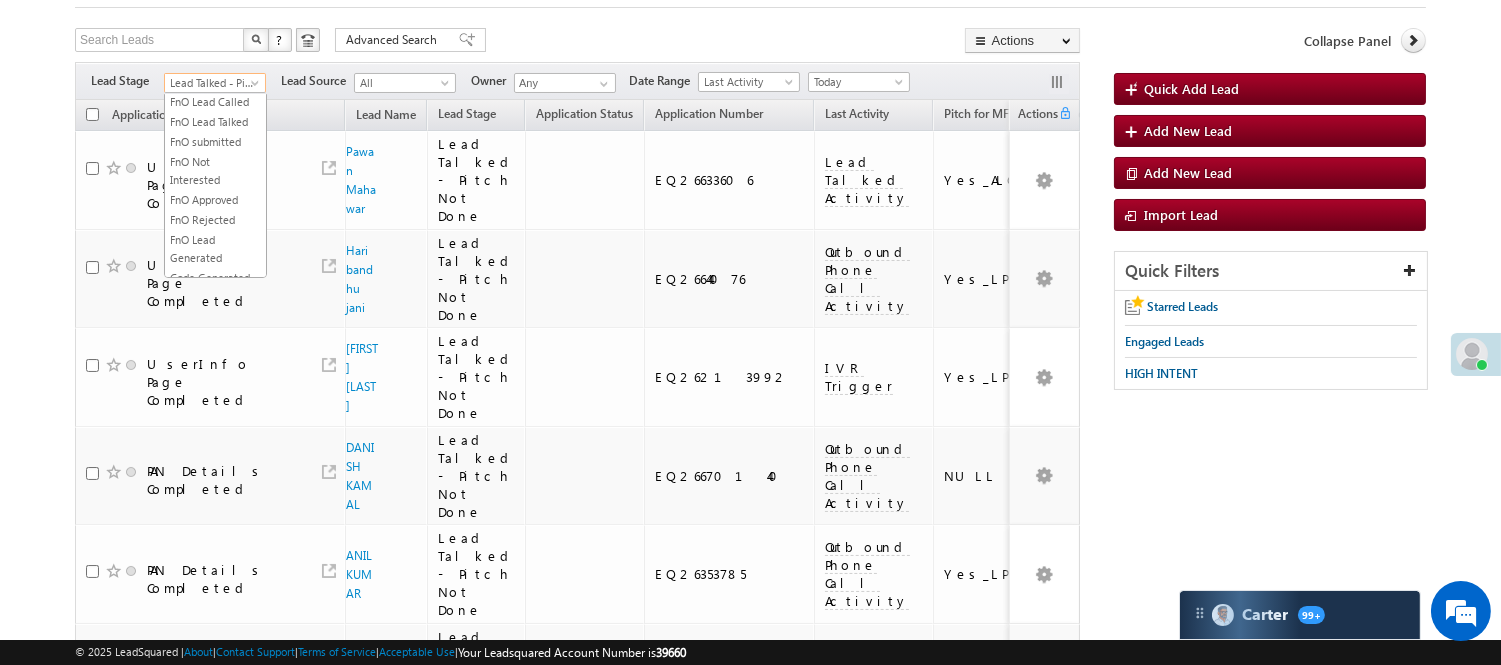 scroll, scrollTop: 222, scrollLeft: 0, axis: vertical 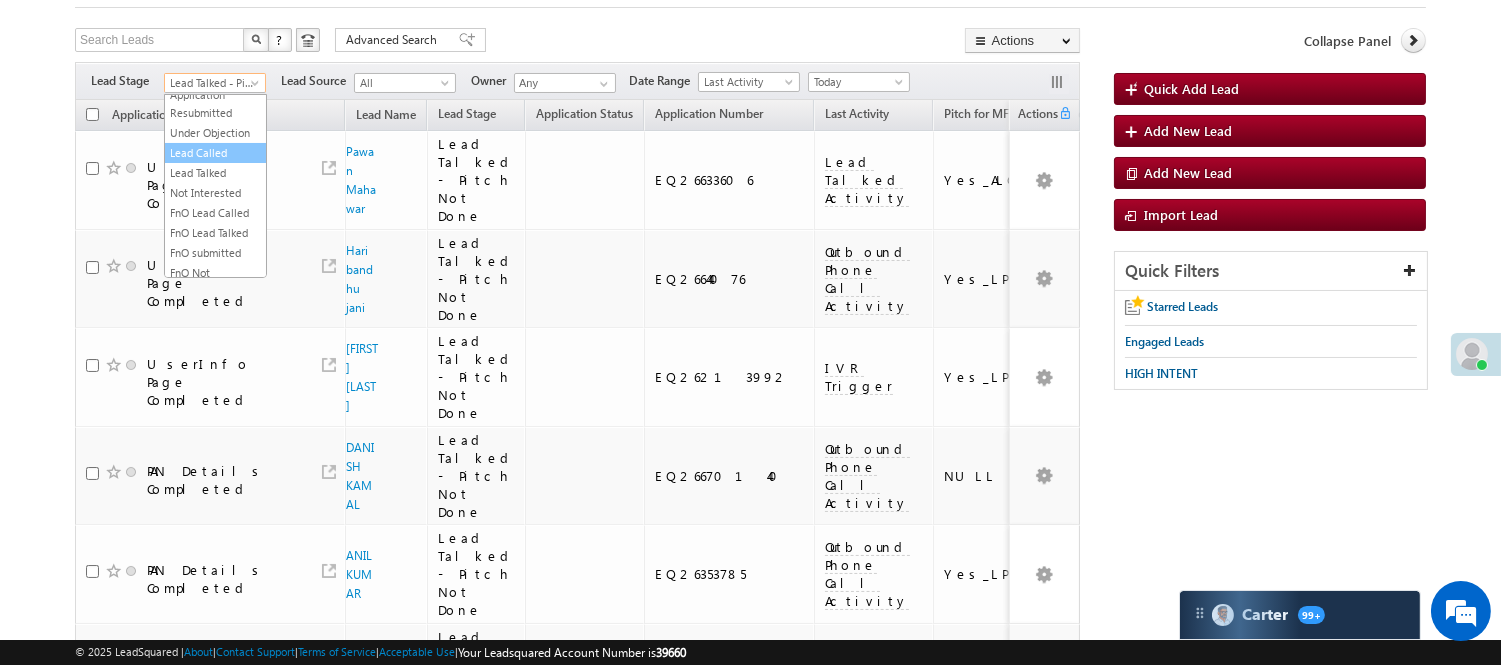 click on "Lead Called" at bounding box center (215, 153) 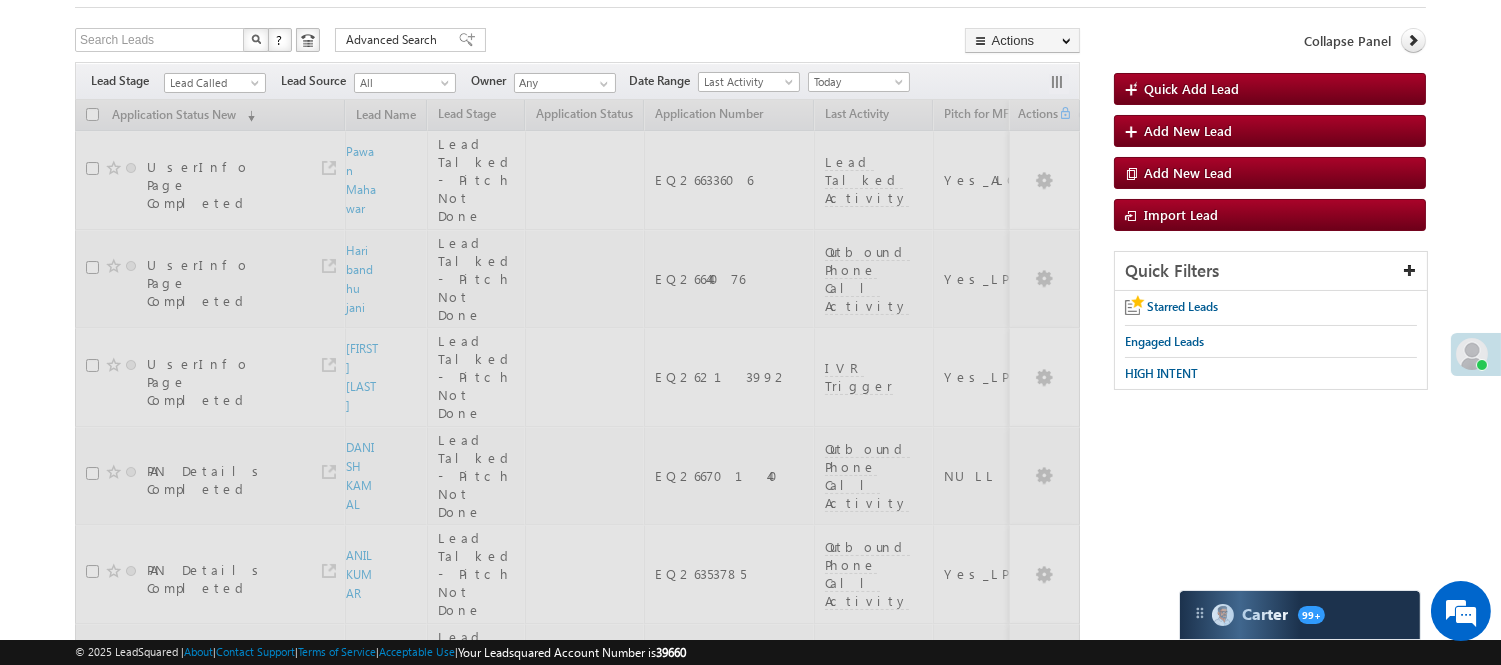 scroll, scrollTop: 0, scrollLeft: 0, axis: both 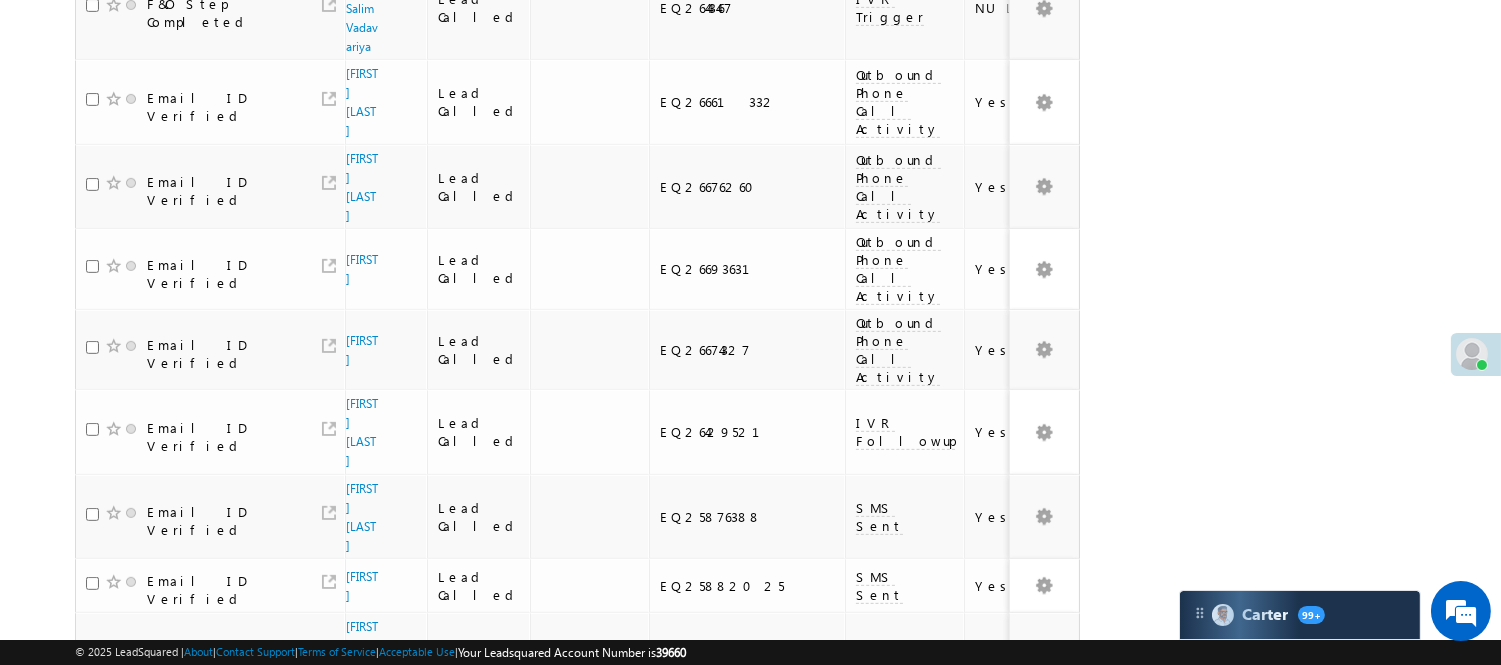 click on "2" at bounding box center (978, 896) 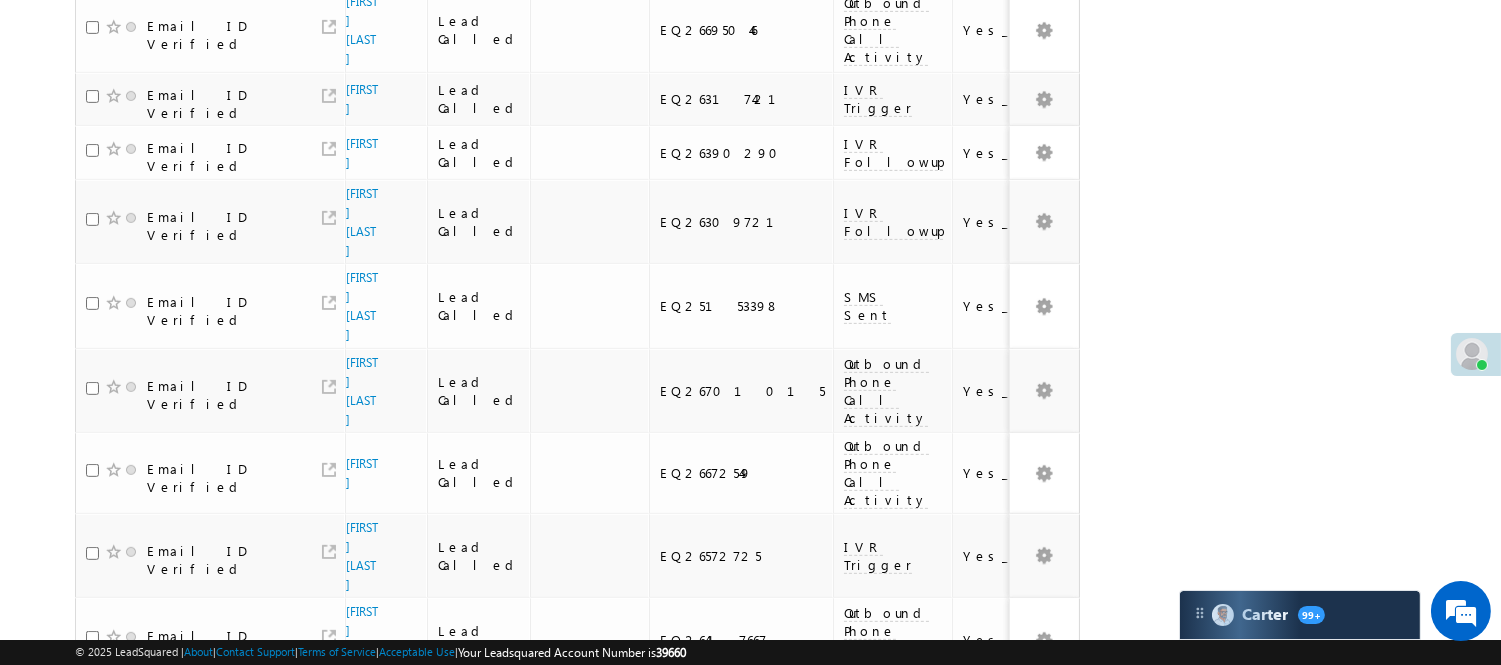 scroll, scrollTop: 1411, scrollLeft: 0, axis: vertical 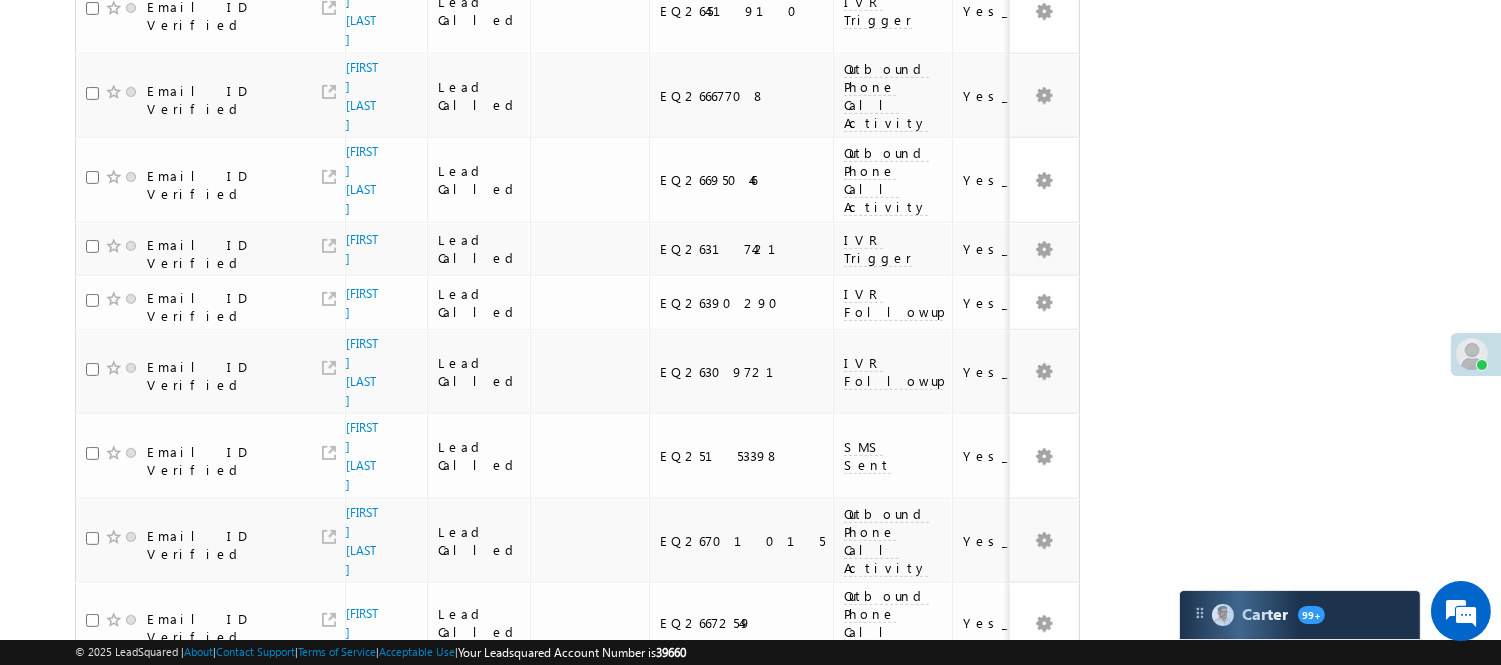 click on "1" at bounding box center [937, 1040] 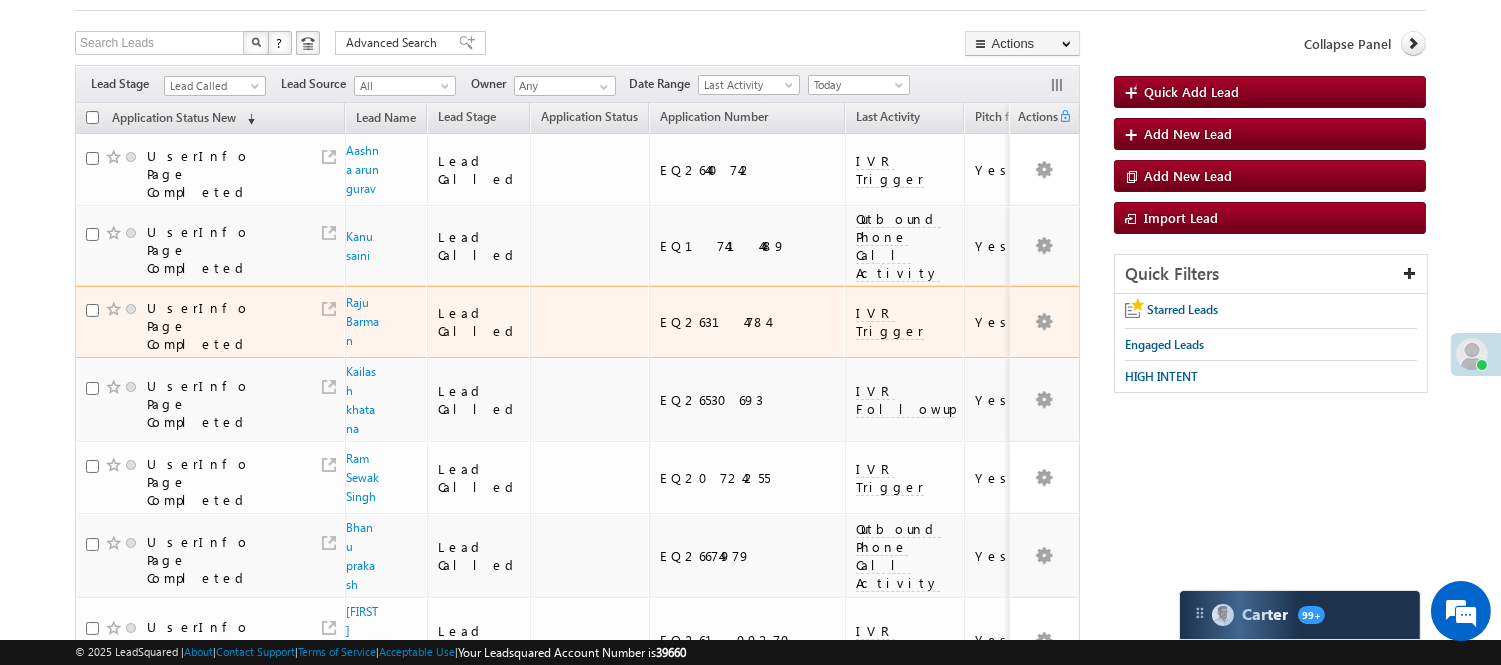 scroll, scrollTop: 77, scrollLeft: 0, axis: vertical 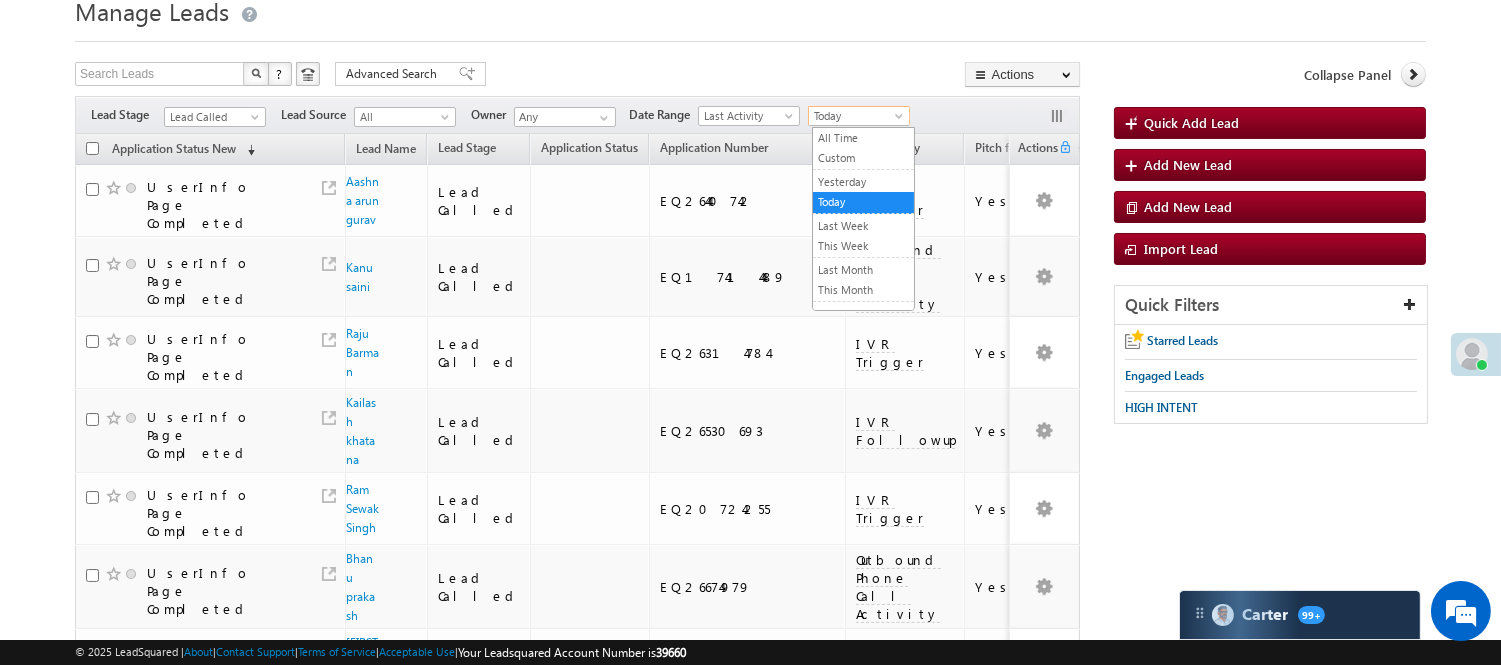 click on "Today" at bounding box center [856, 116] 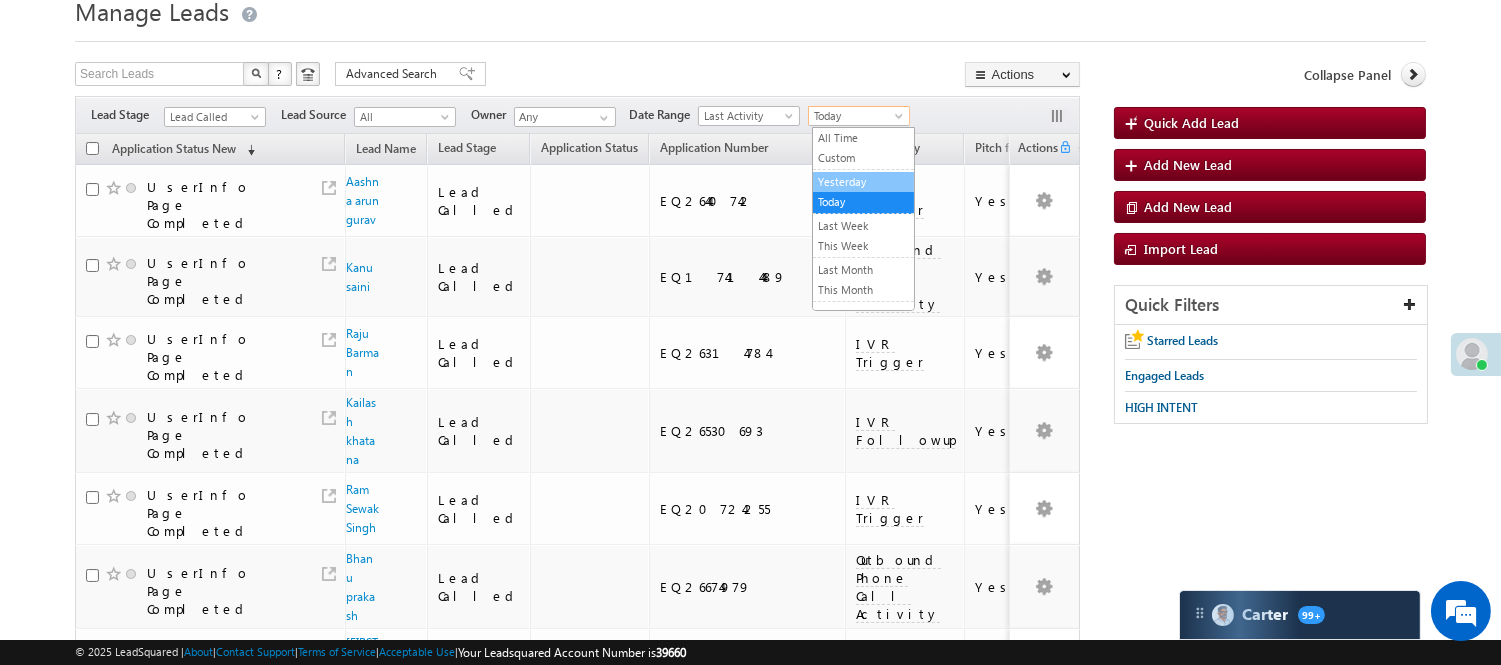 click on "Yesterday" at bounding box center [863, 182] 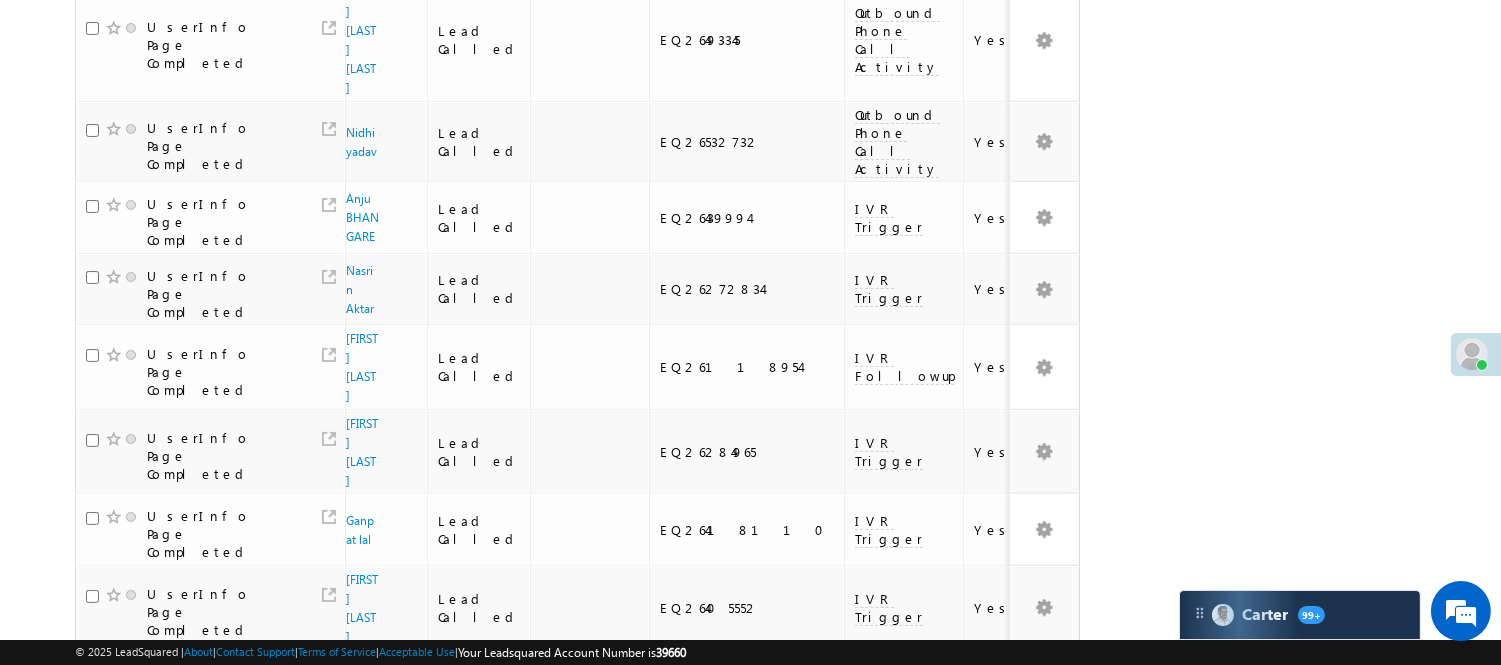 scroll, scrollTop: 1300, scrollLeft: 0, axis: vertical 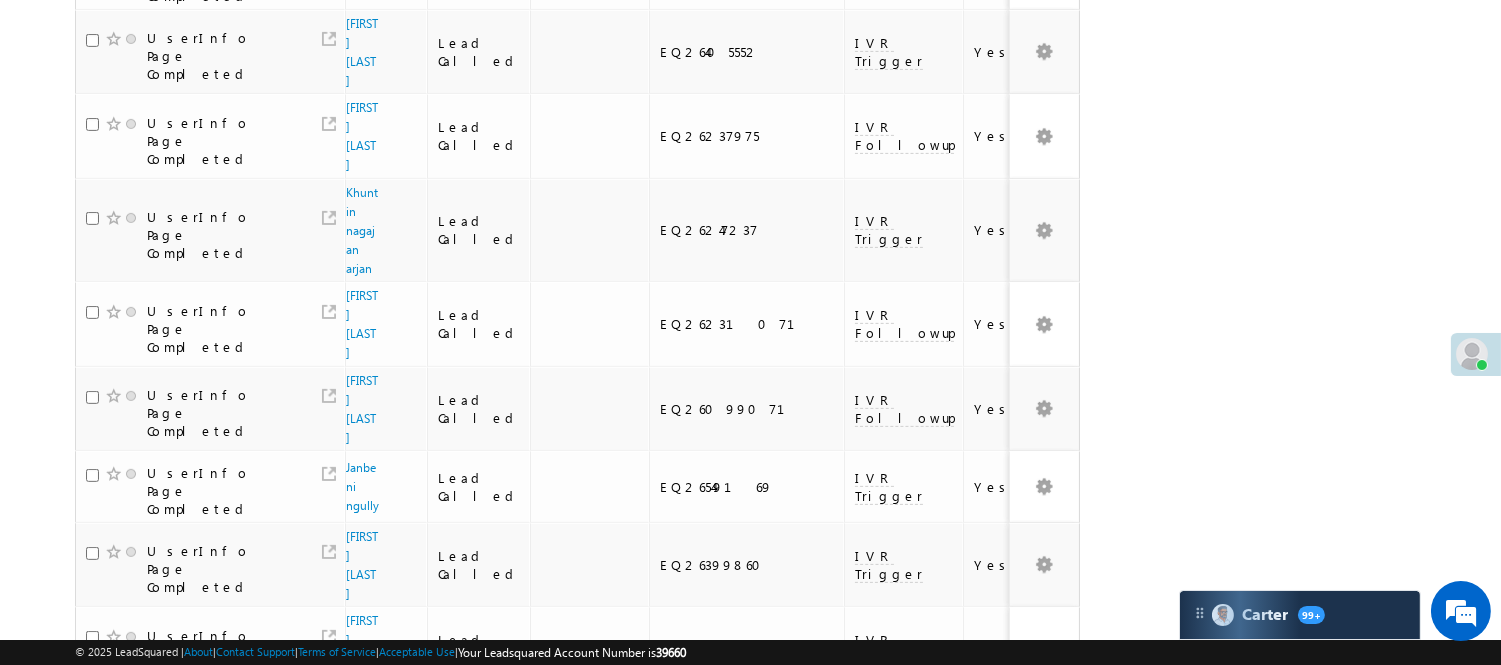 click on "2" at bounding box center (938, 1064) 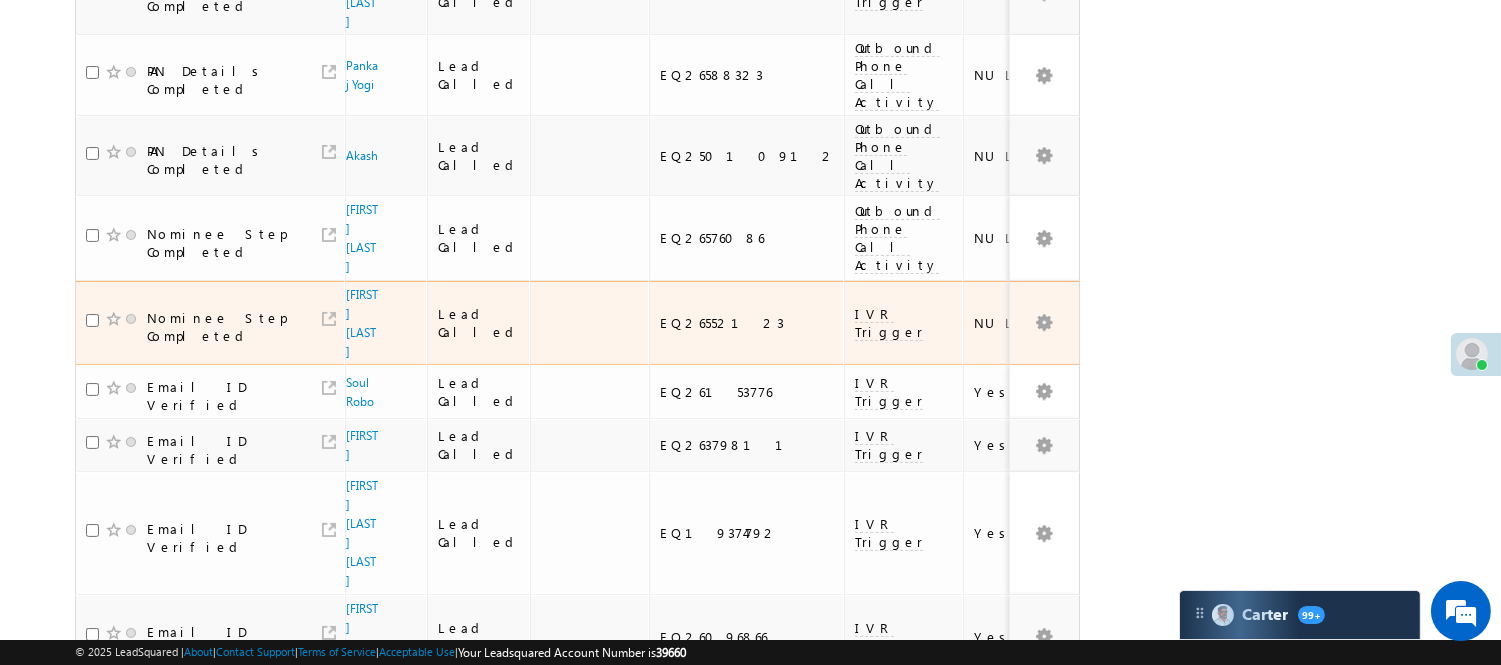 scroll, scrollTop: 384, scrollLeft: 0, axis: vertical 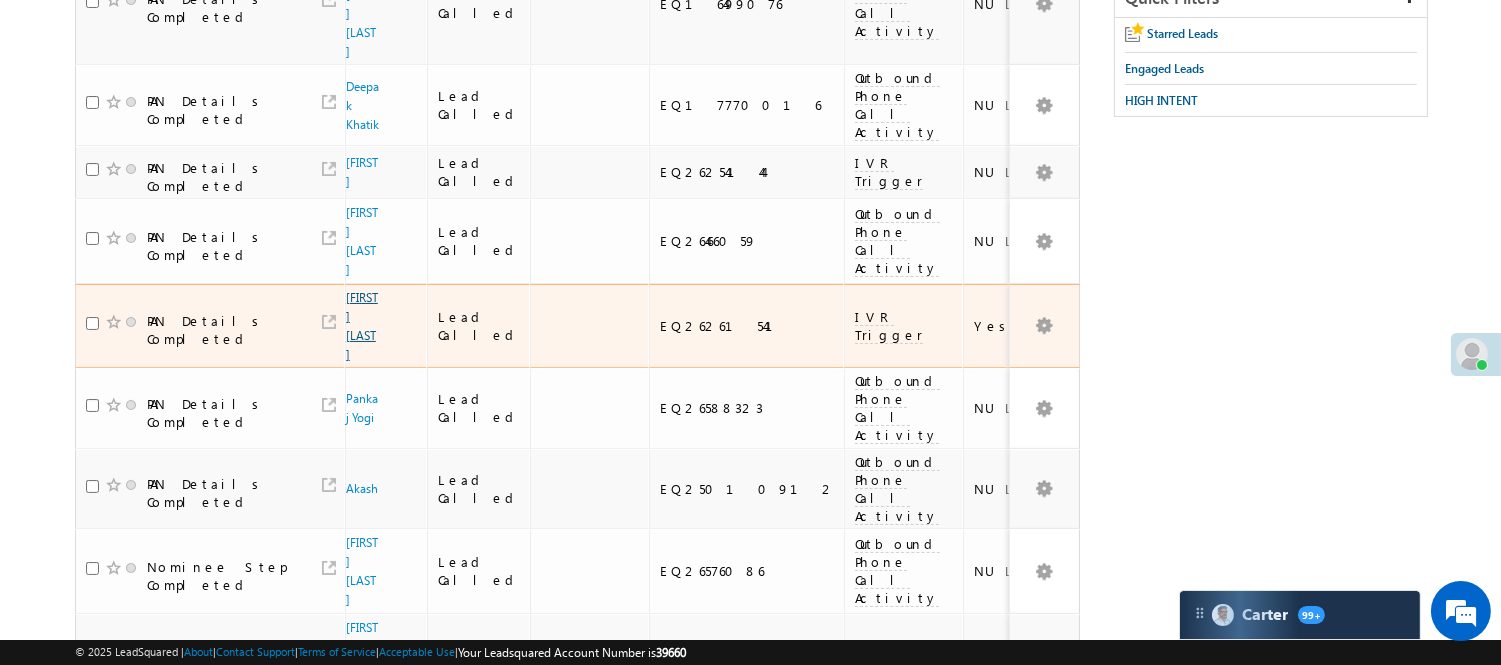 click on "PRINCE VAIDYA" at bounding box center [362, 326] 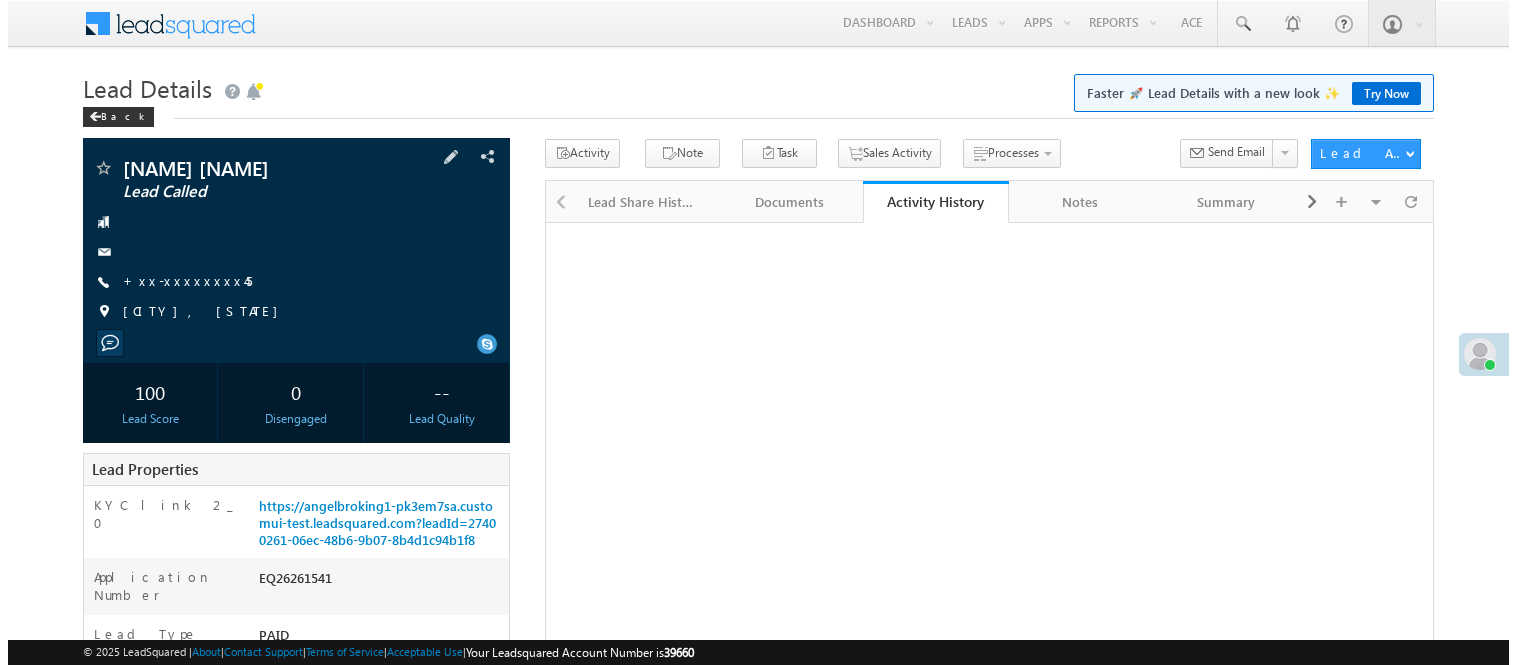 scroll, scrollTop: 0, scrollLeft: 0, axis: both 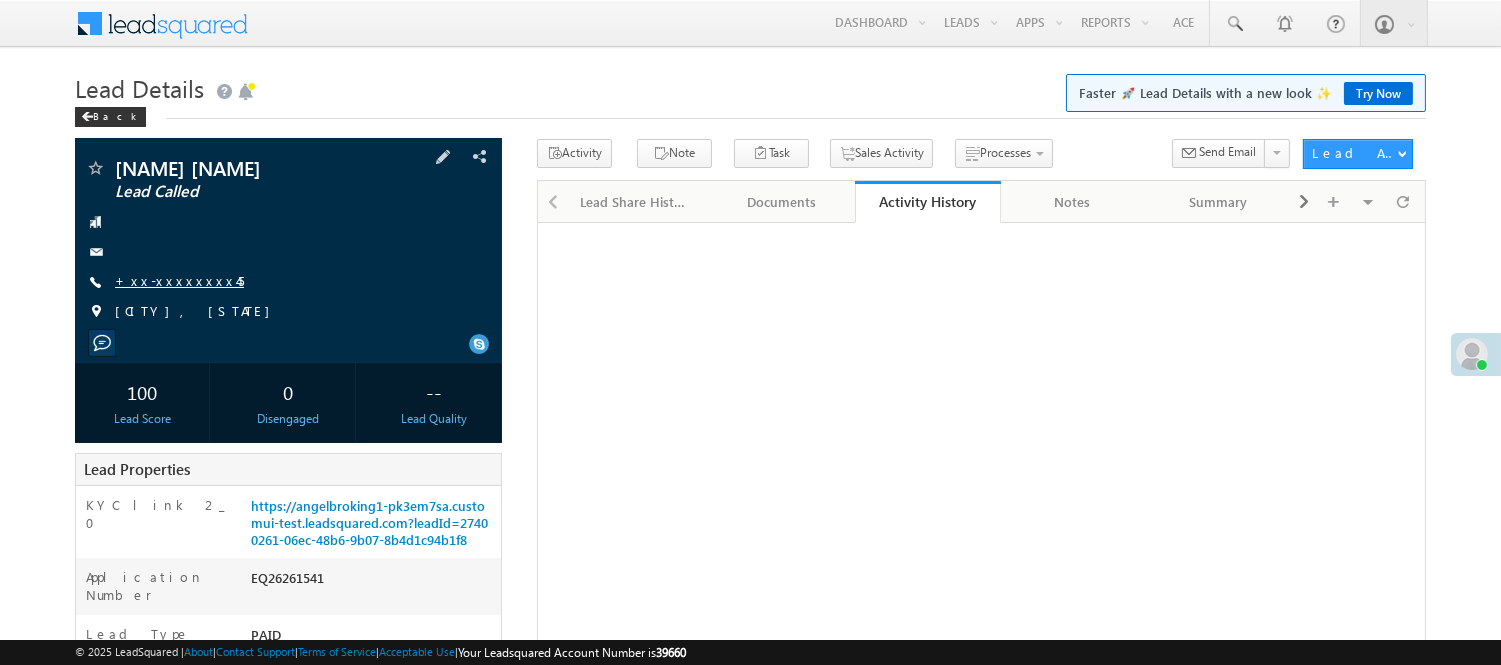 click on "+xx-xxxxxxxx45" at bounding box center [179, 280] 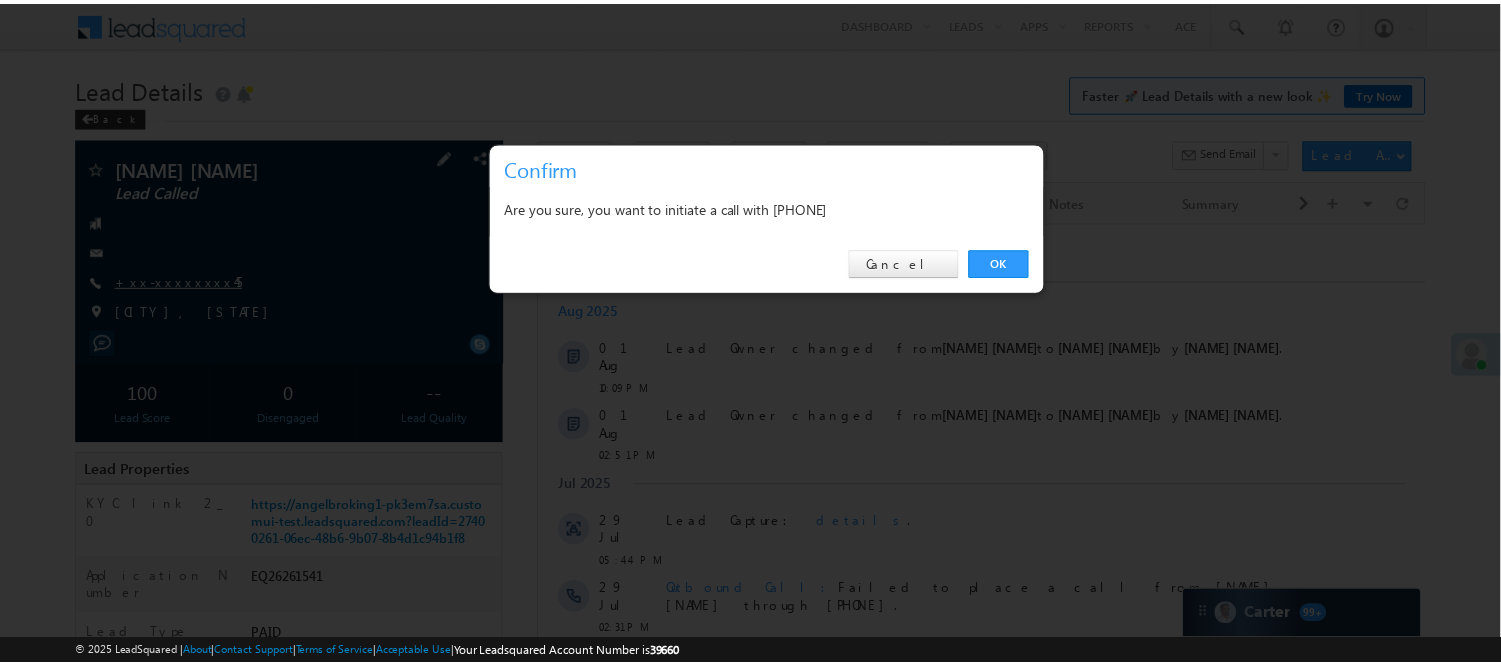 scroll, scrollTop: 0, scrollLeft: 0, axis: both 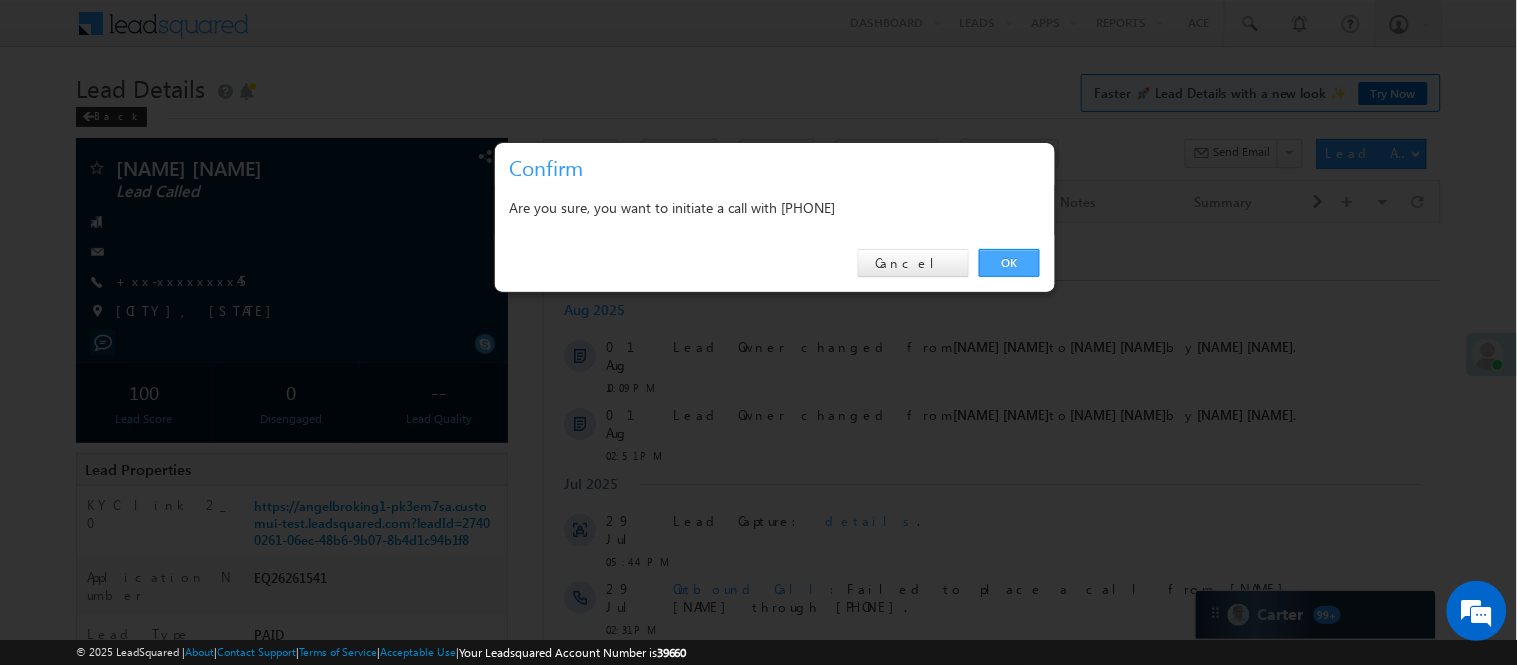 click on "OK" at bounding box center [1009, 263] 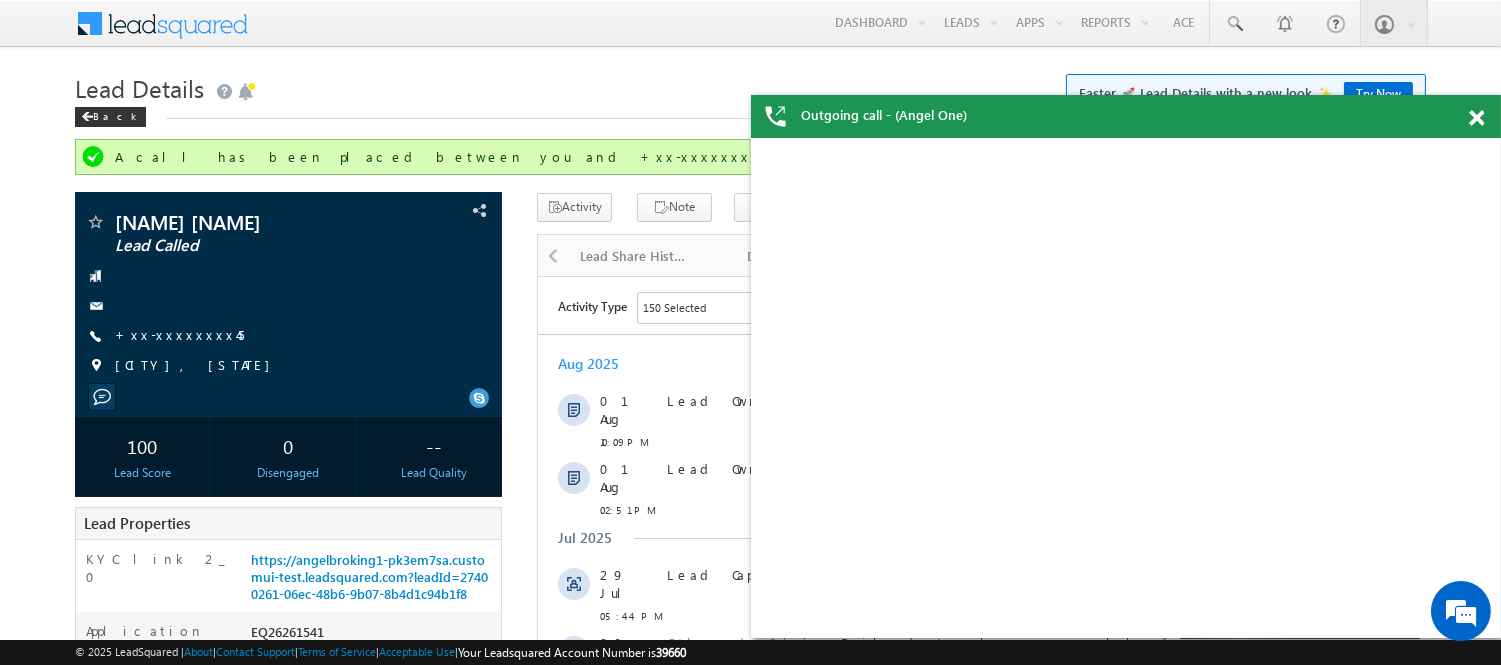 scroll, scrollTop: 0, scrollLeft: 0, axis: both 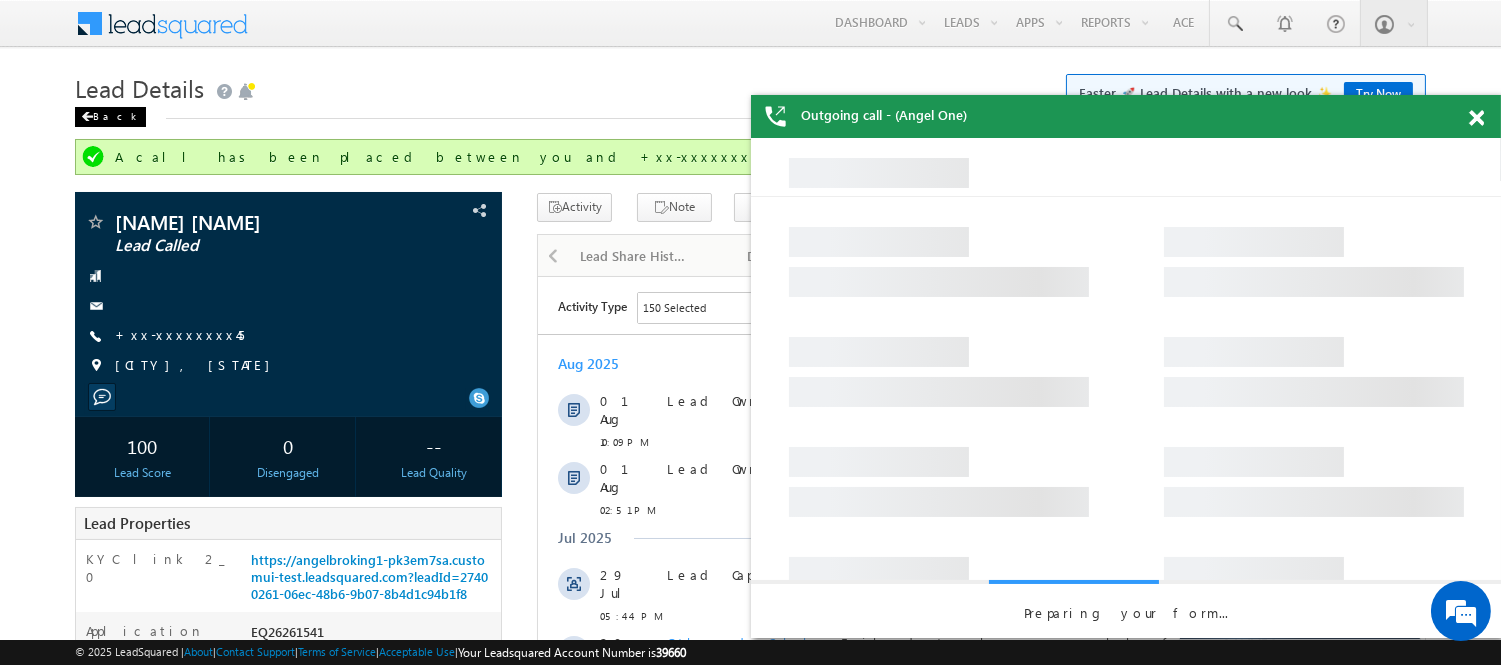 click on "Back" at bounding box center (110, 117) 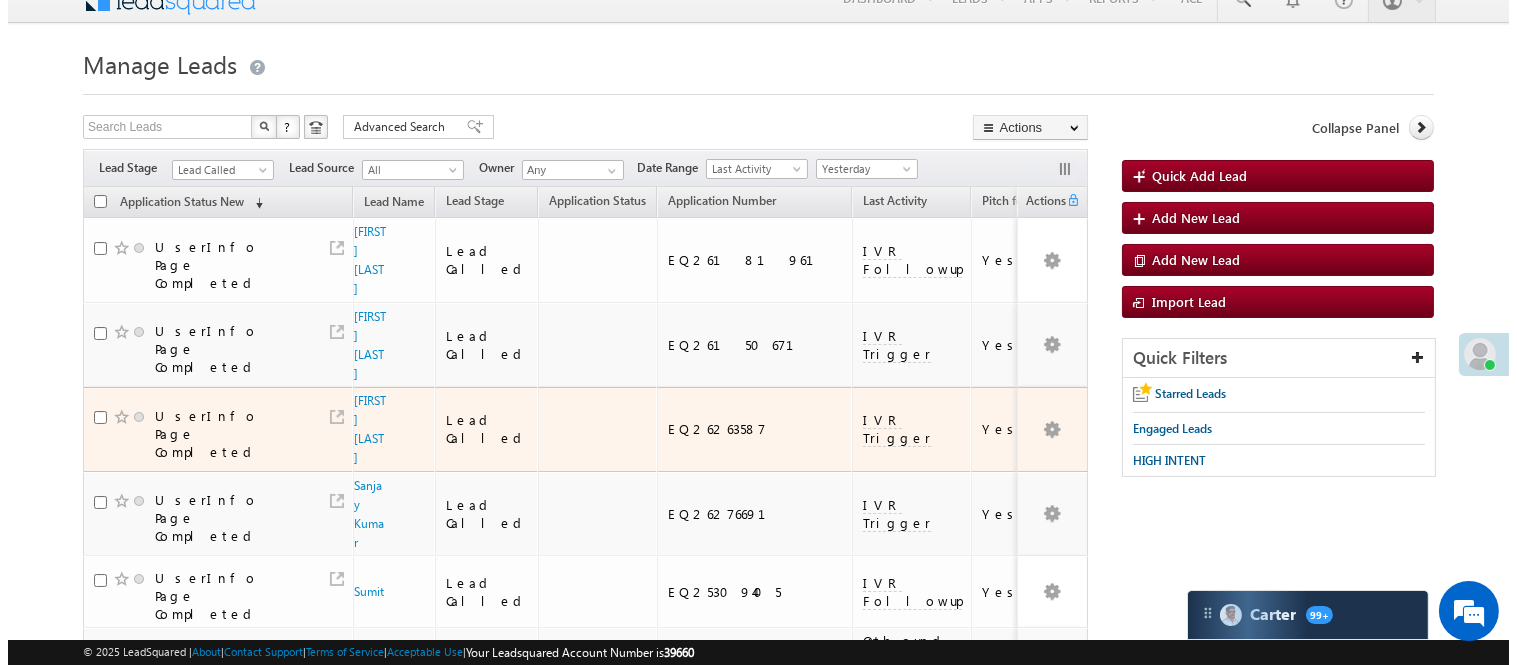 scroll, scrollTop: 1, scrollLeft: 0, axis: vertical 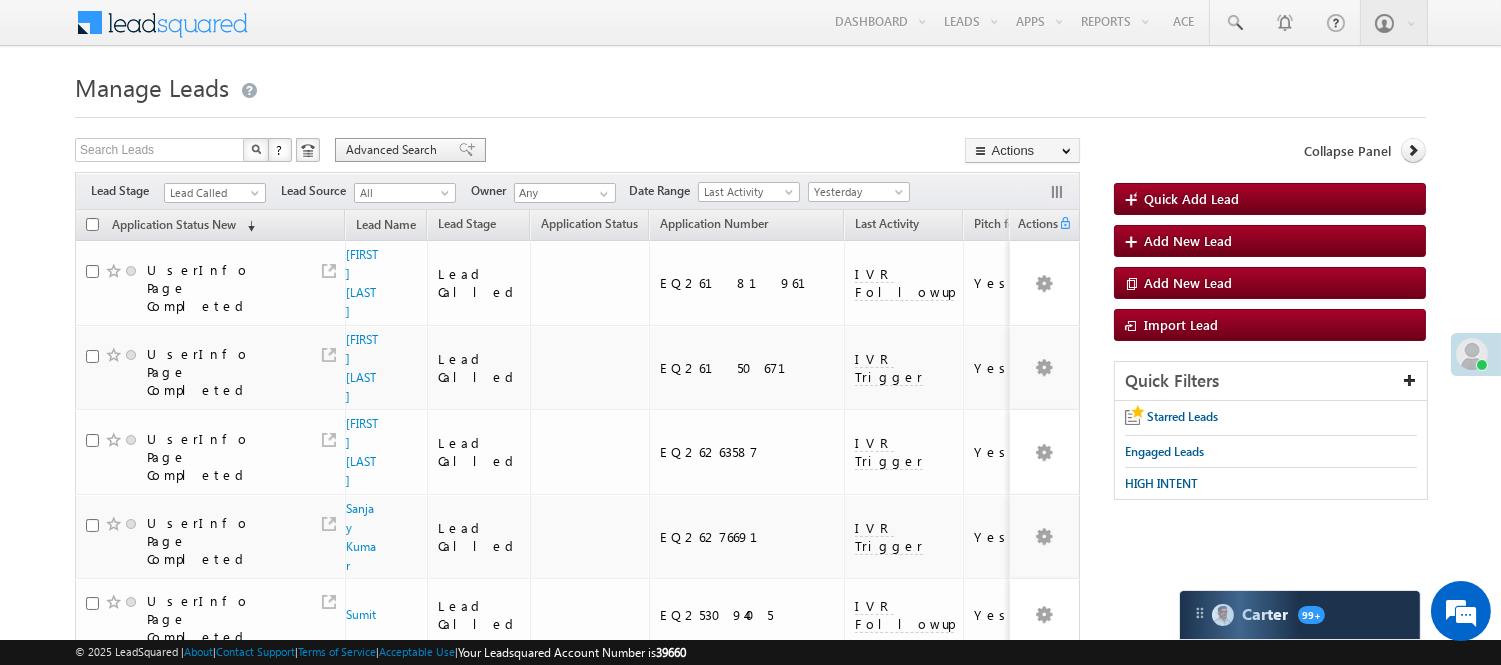 click on "Advanced Search" at bounding box center [394, 150] 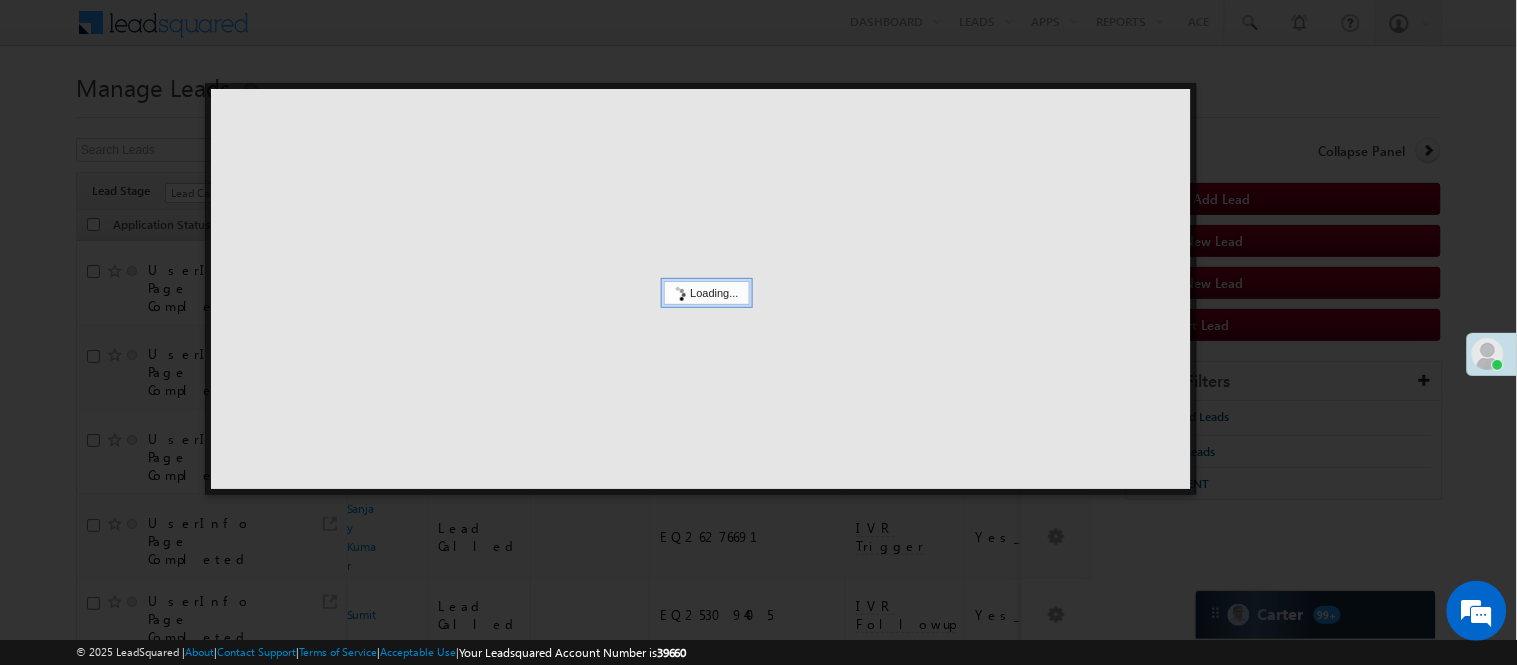 scroll, scrollTop: 0, scrollLeft: 0, axis: both 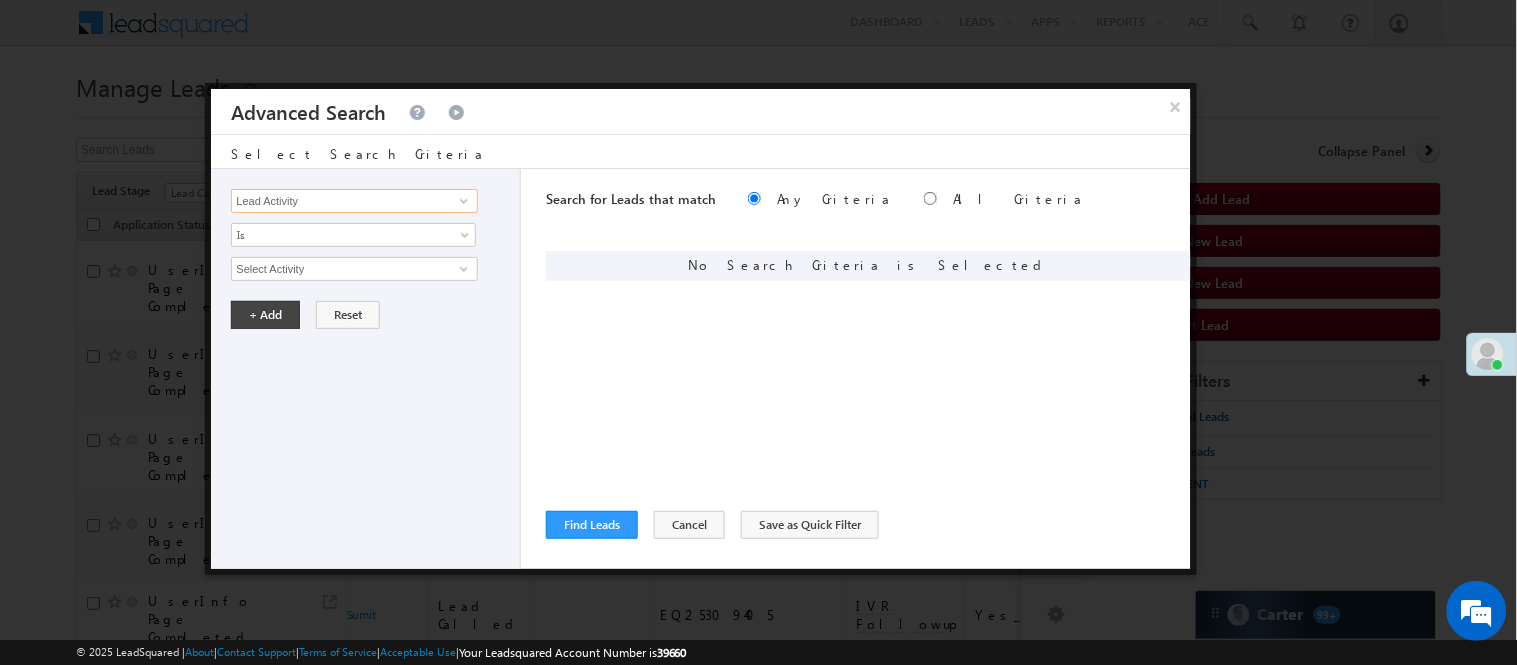 click on "Lead Activity" at bounding box center [354, 201] 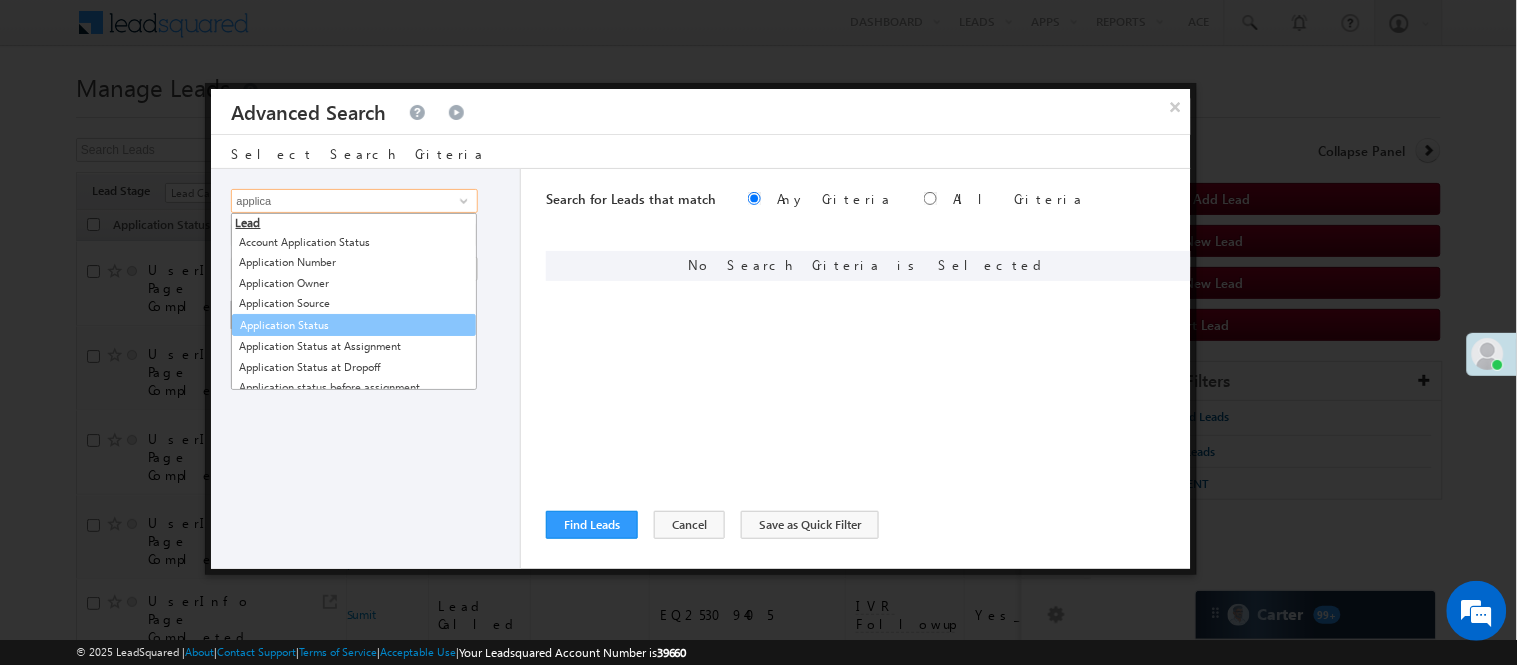 scroll, scrollTop: 111, scrollLeft: 0, axis: vertical 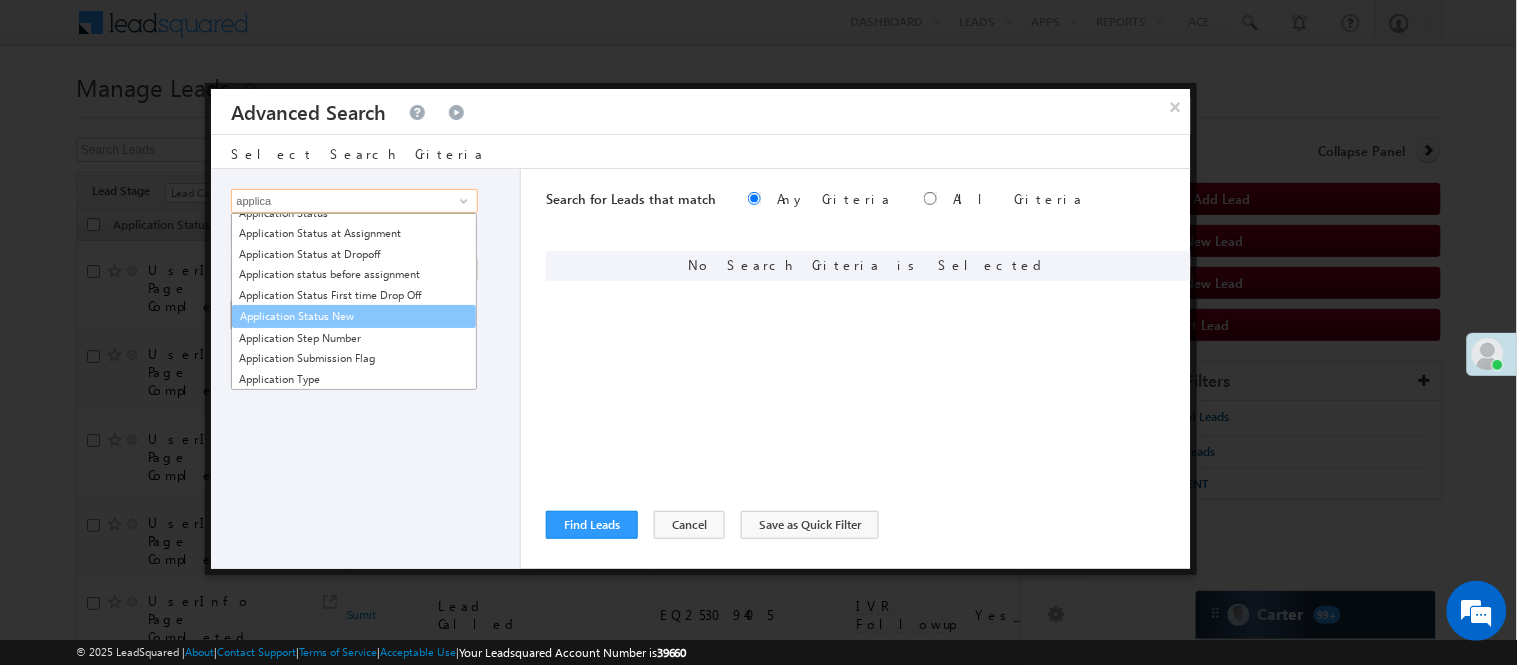 click on "Application Status New" at bounding box center (354, 316) 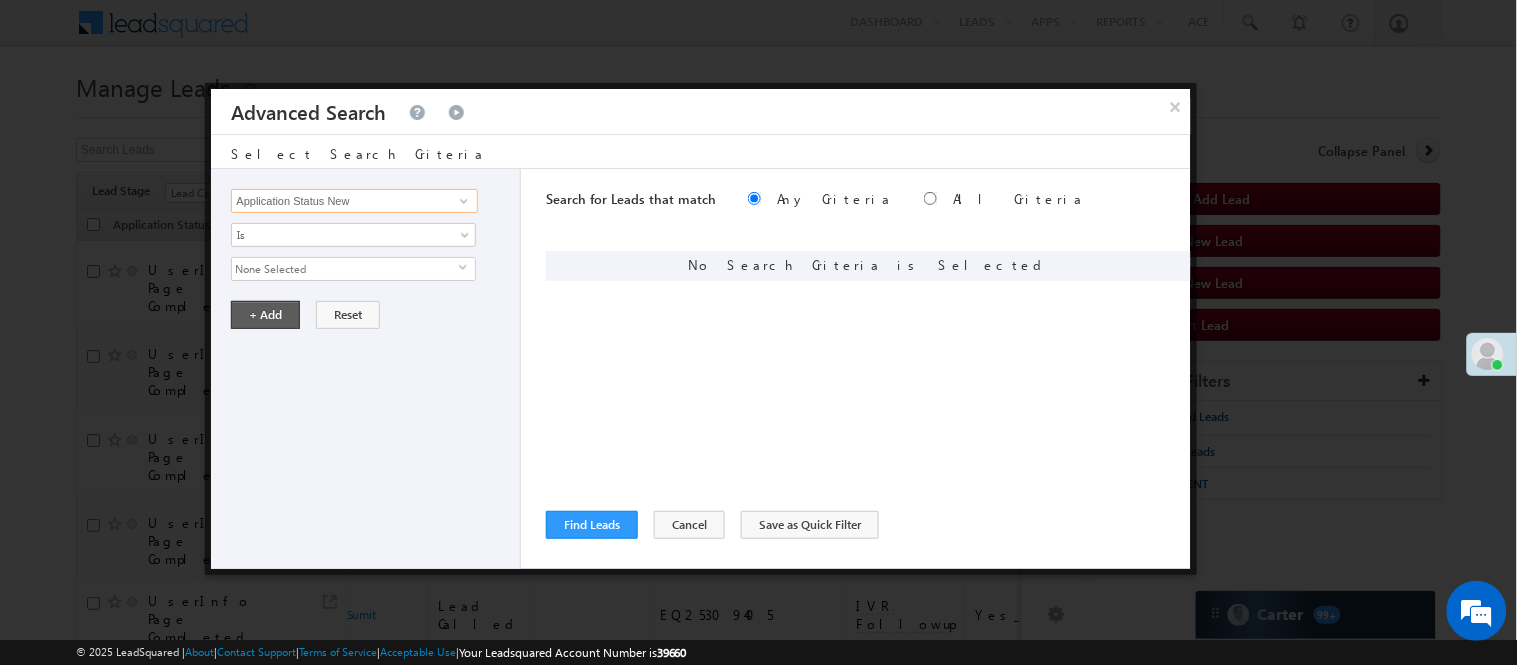 type on "Application Status New" 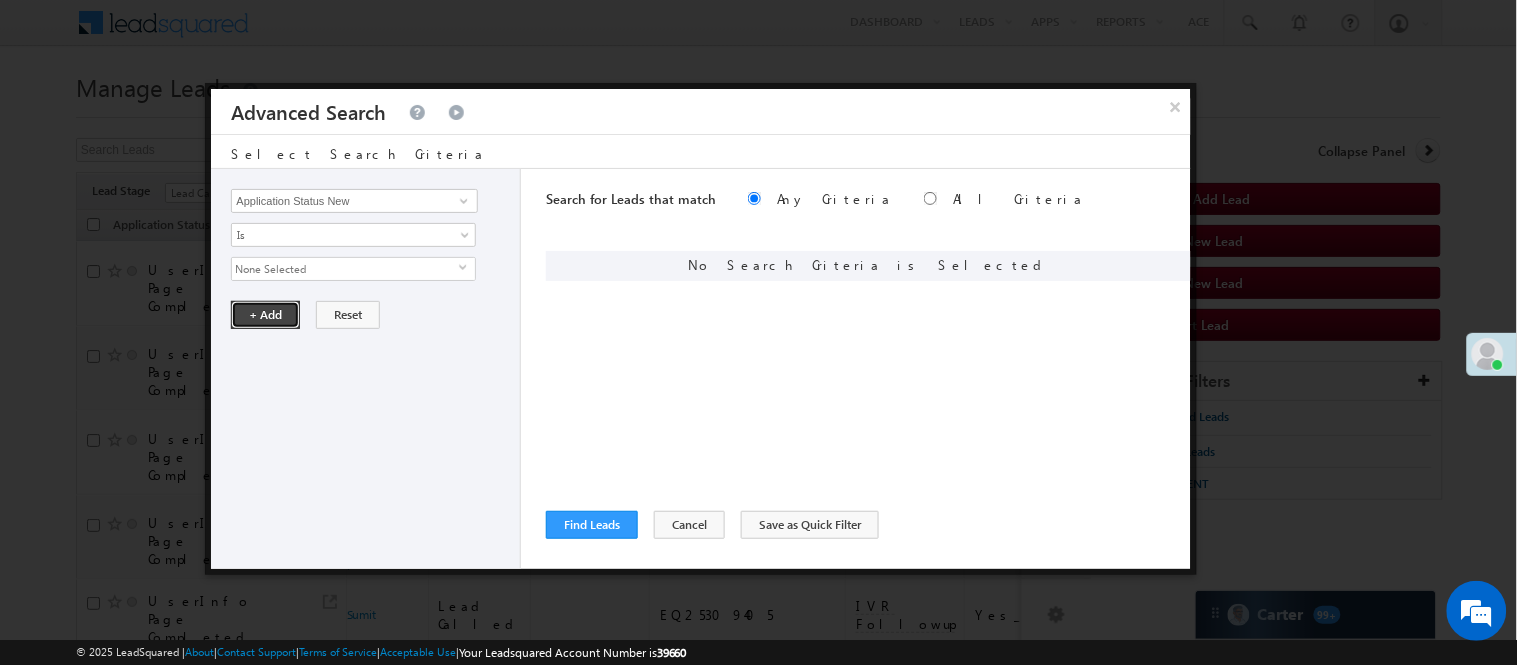 drag, startPoint x: 261, startPoint y: 304, endPoint x: 301, endPoint y: 253, distance: 64.815125 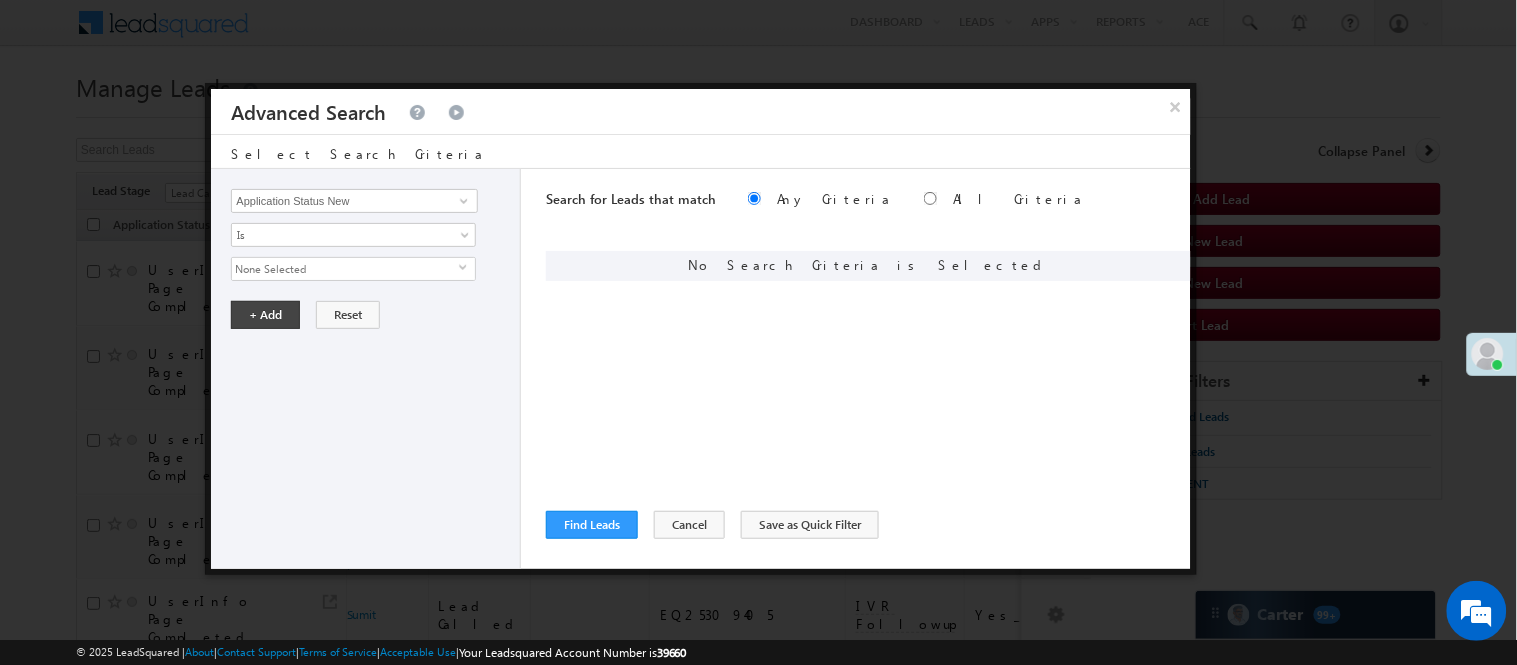 click on "None Selected" at bounding box center (345, 269) 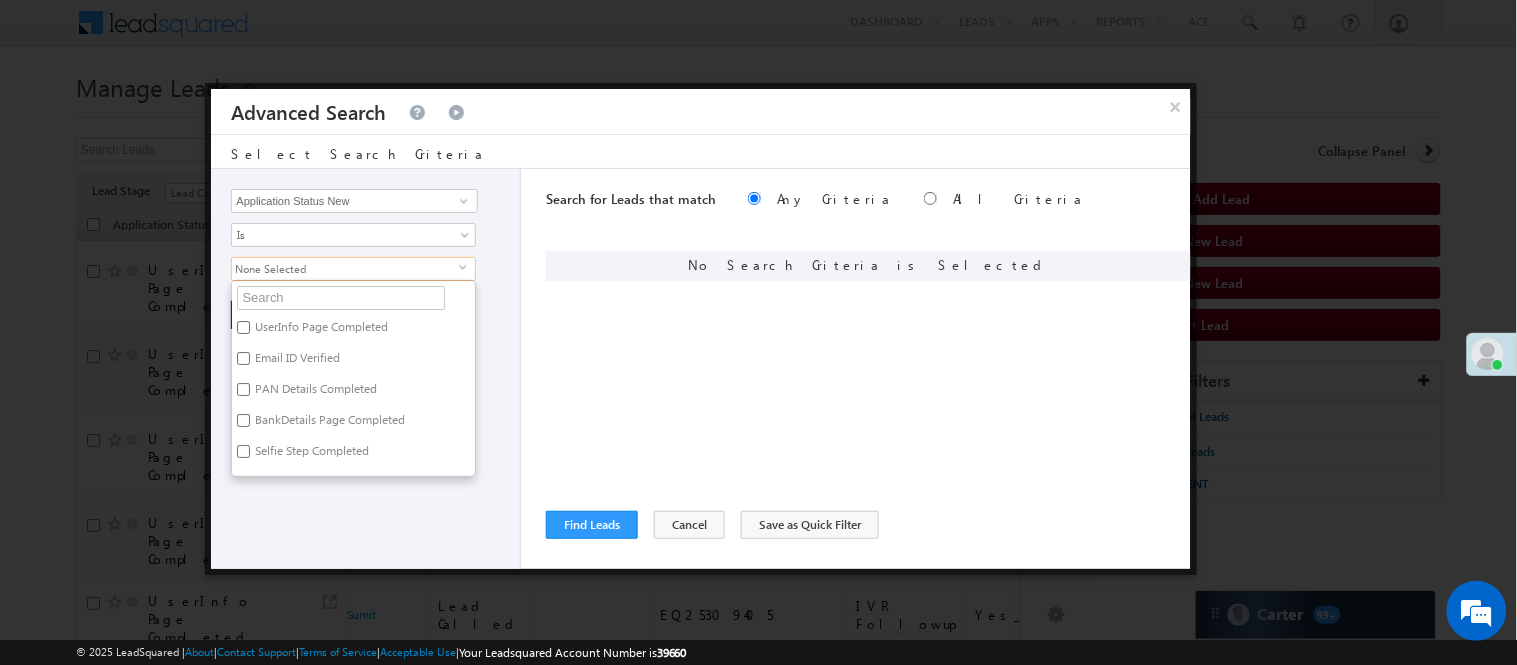 click on "PAN Details Completed" at bounding box center (314, 392) 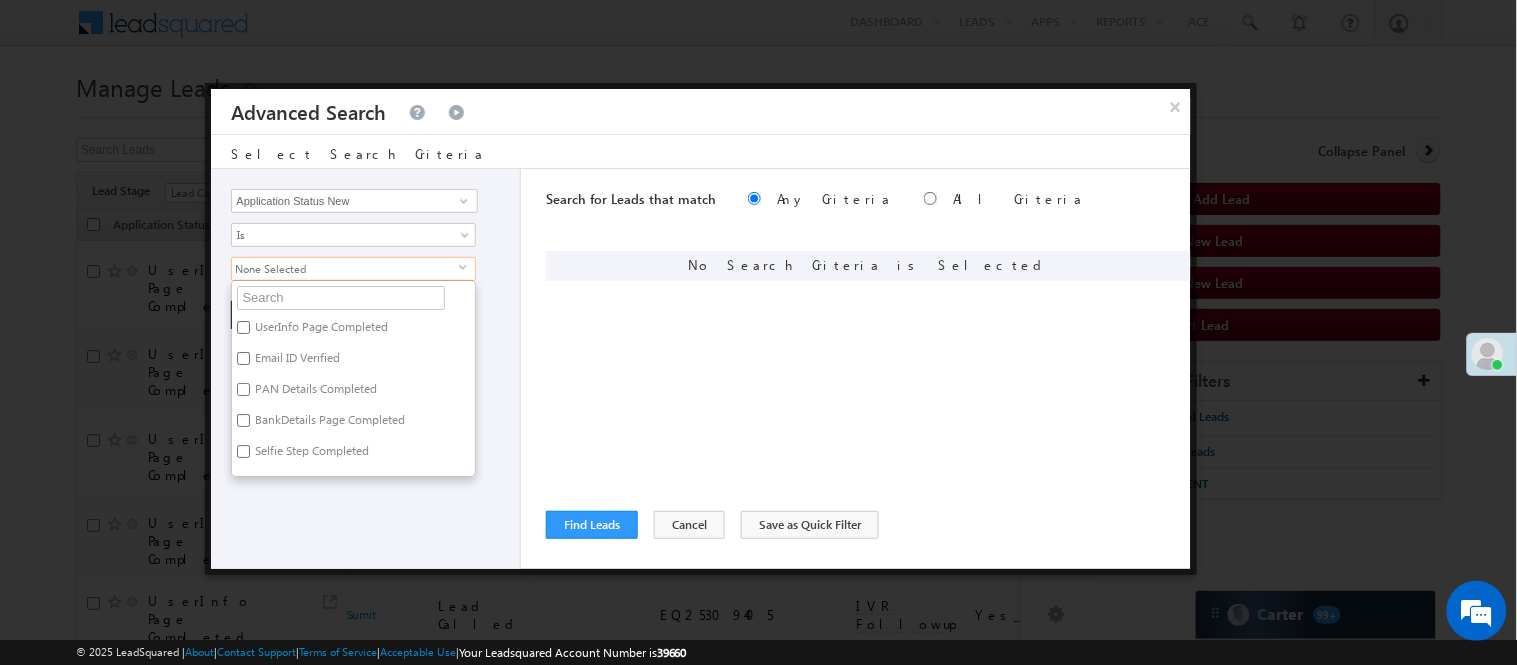 click on "PAN Details Completed" at bounding box center [243, 389] 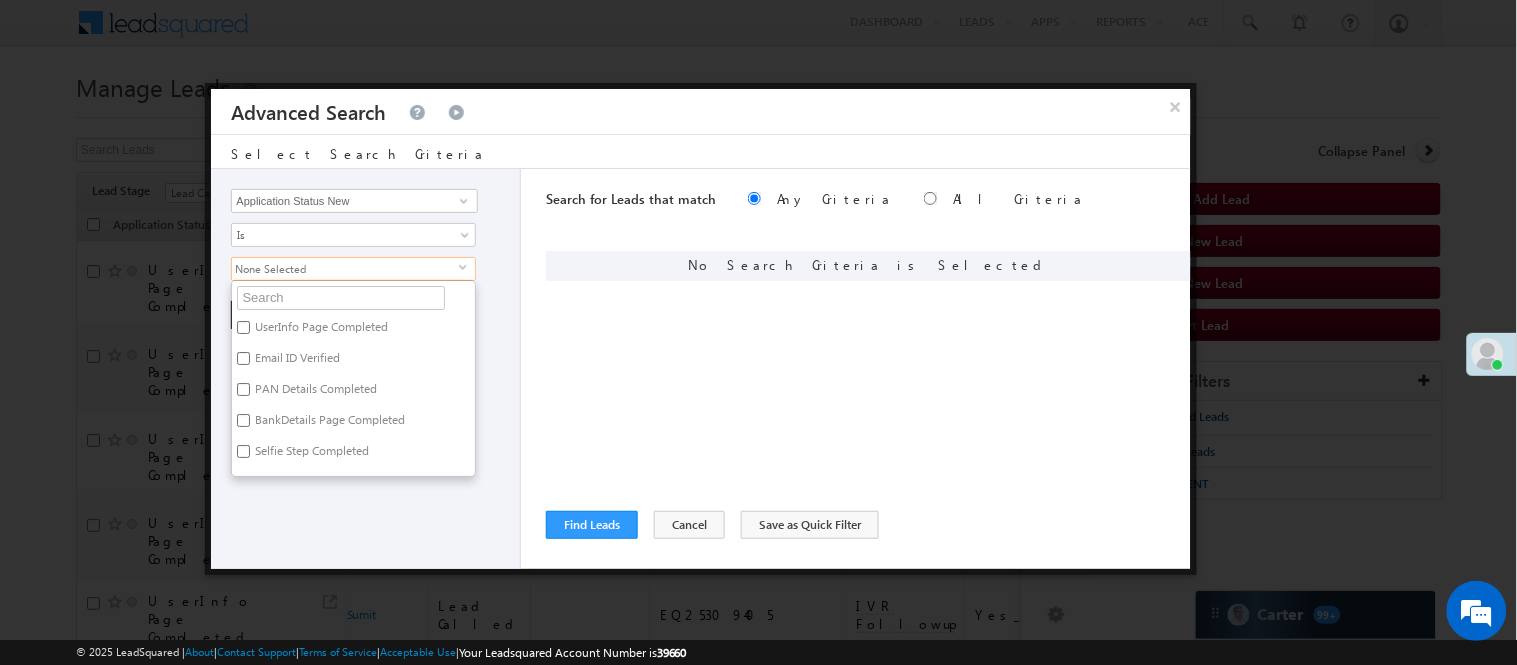 checkbox on "true" 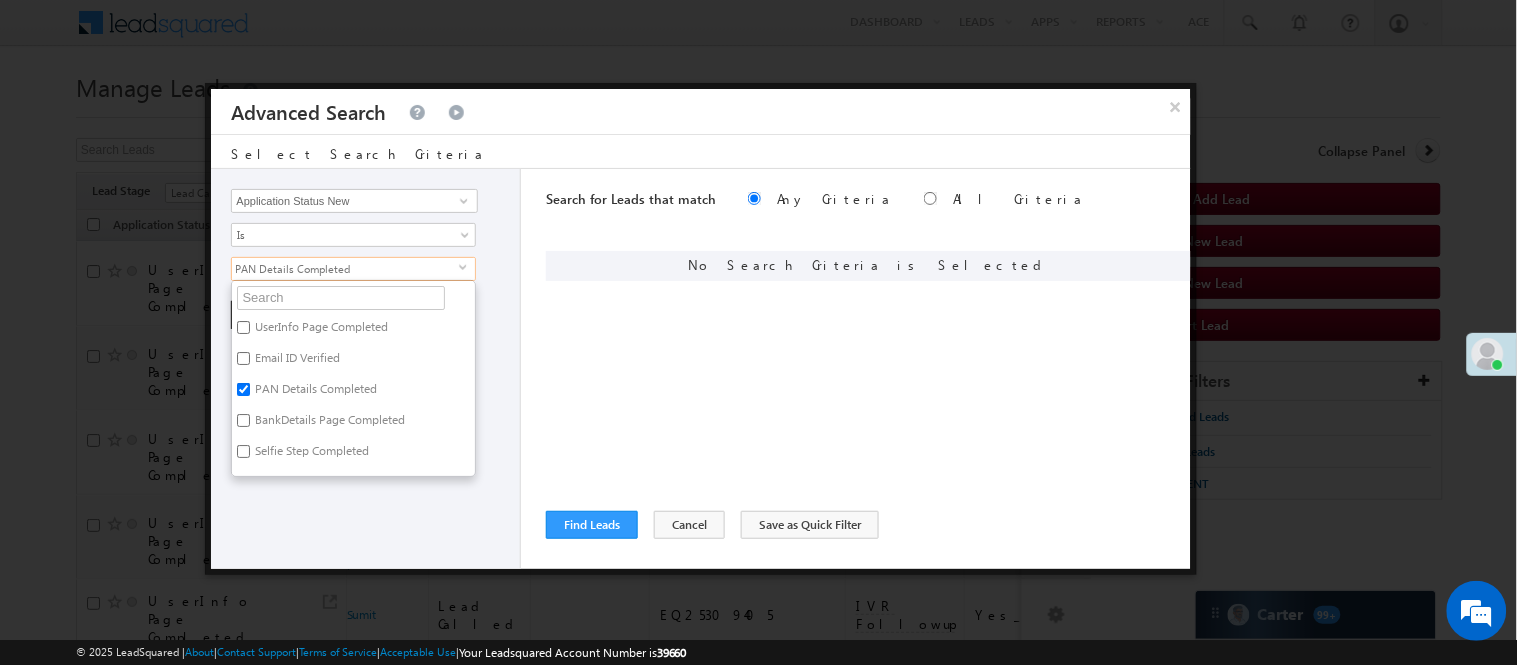 click on "BankDetails Page Completed" at bounding box center [328, 423] 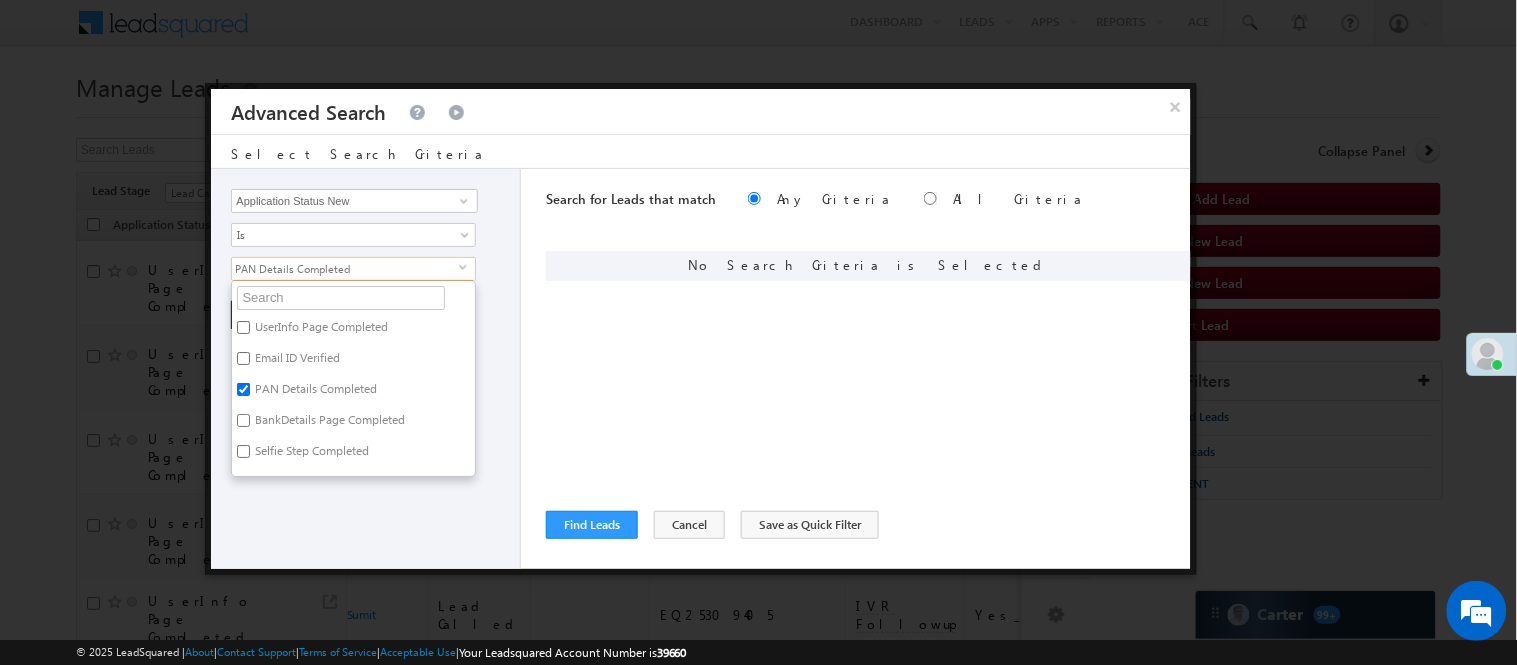 click on "BankDetails Page Completed" at bounding box center (243, 420) 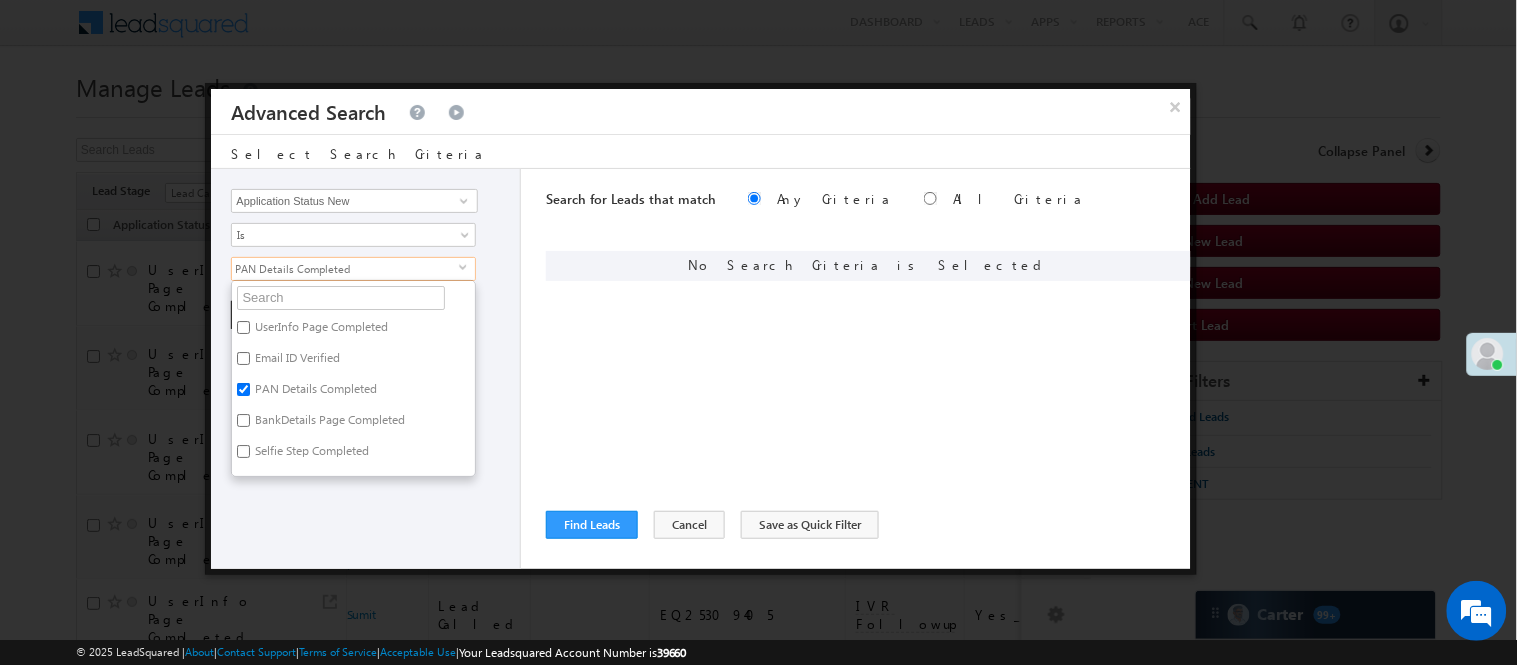checkbox on "true" 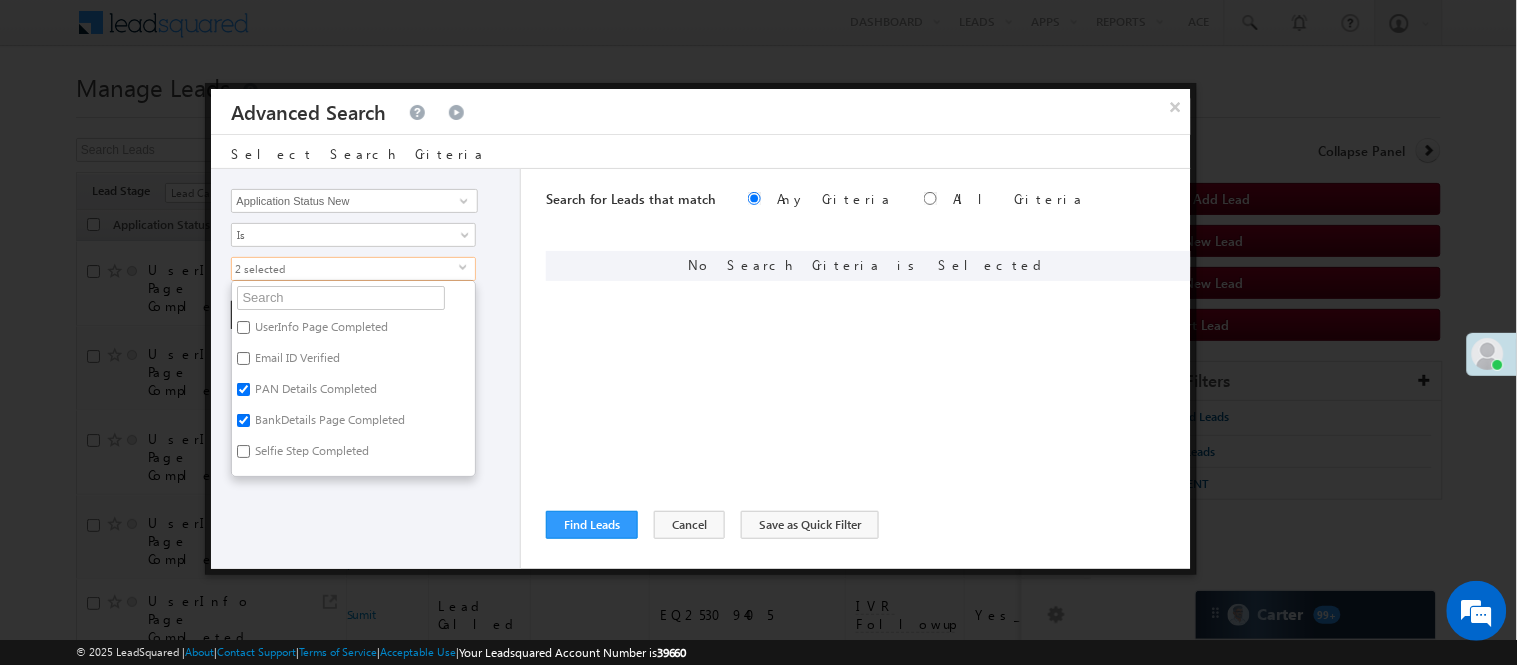 click on "PAN Details Completed" at bounding box center (314, 392) 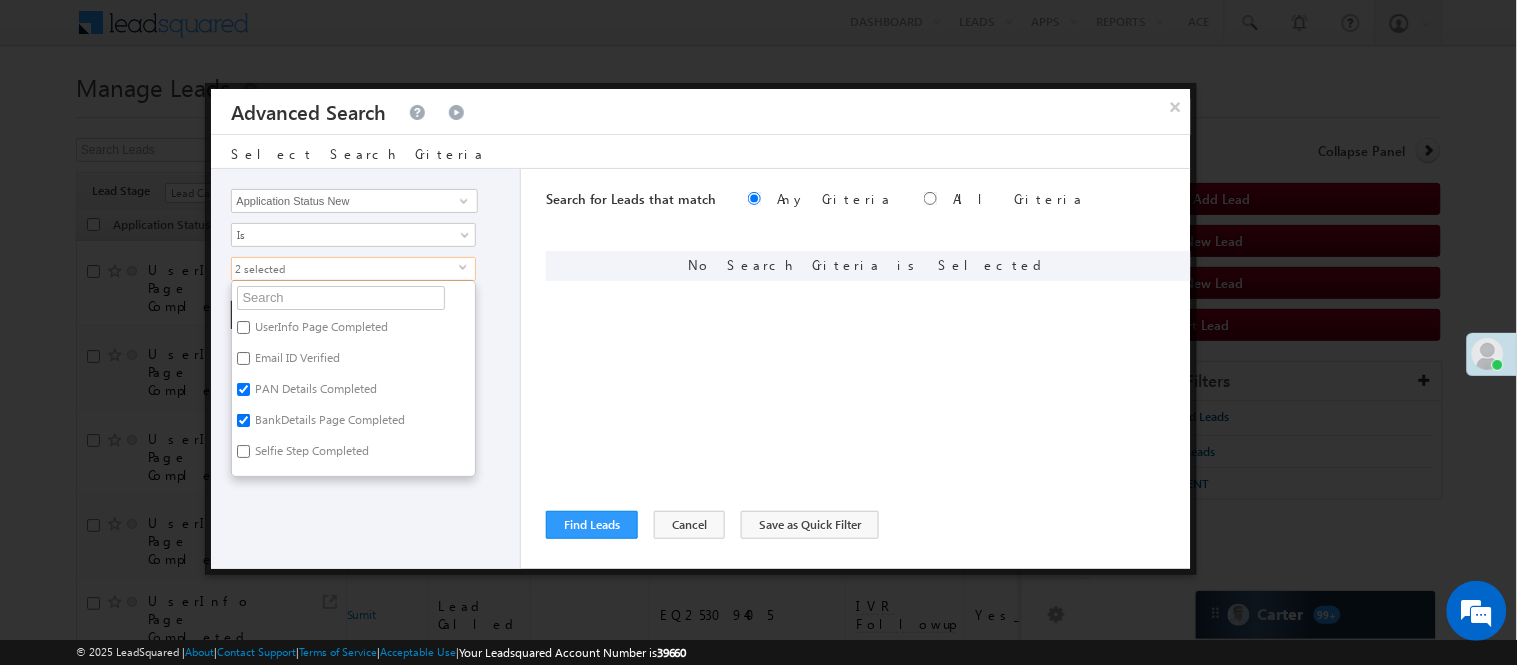 click on "PAN Details Completed" at bounding box center (243, 389) 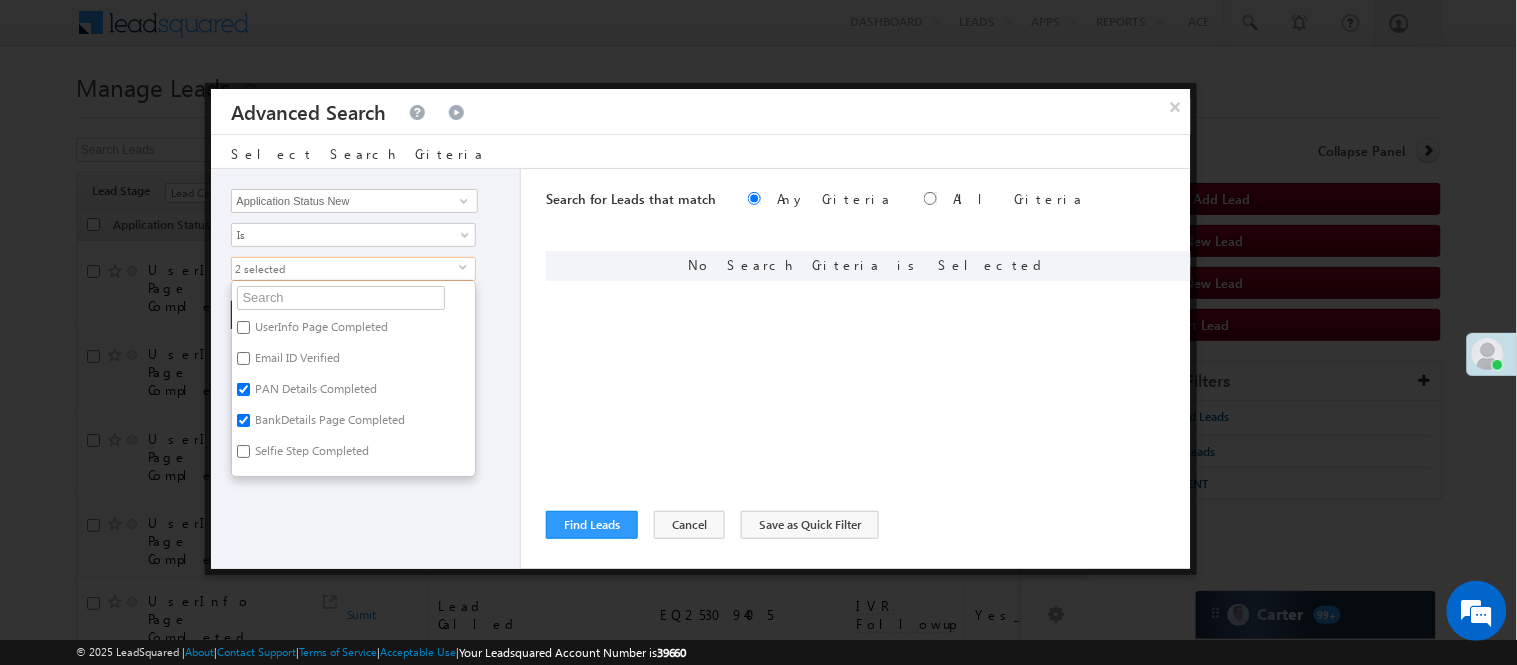 checkbox on "false" 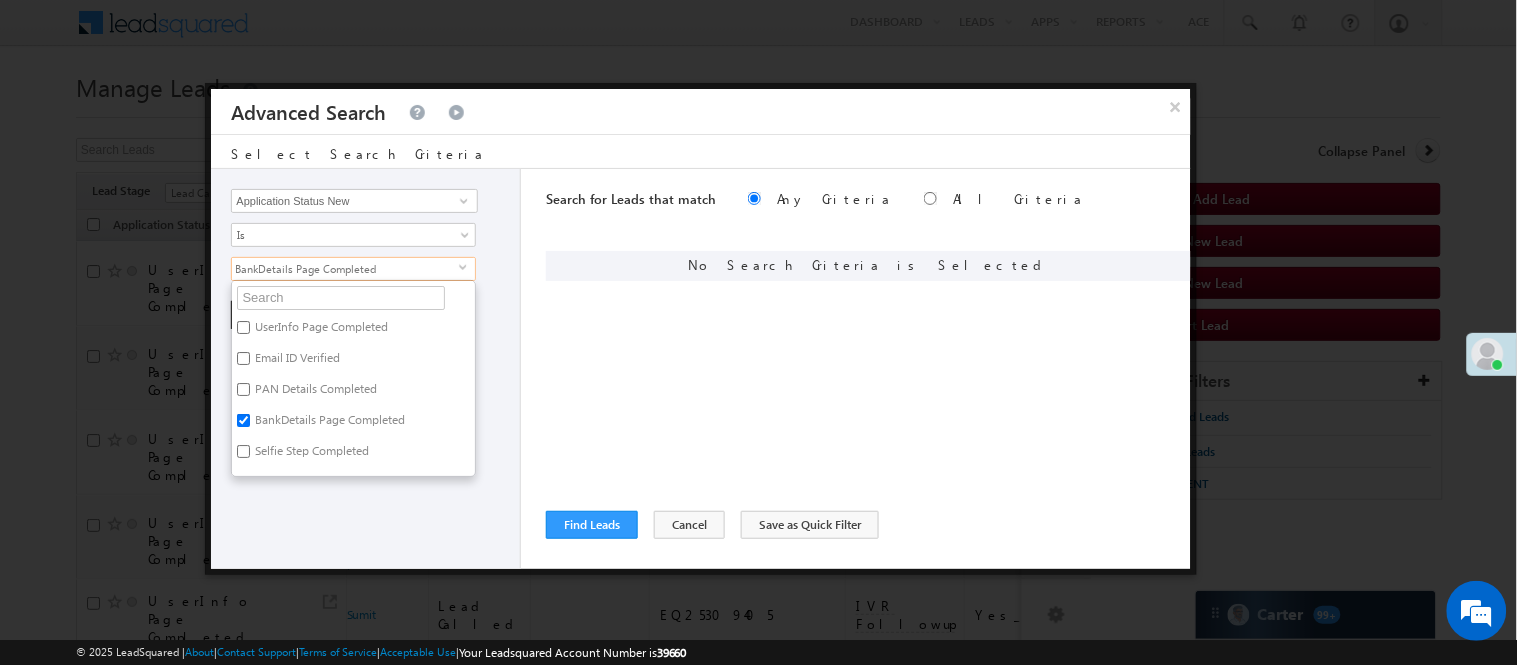 scroll, scrollTop: 111, scrollLeft: 0, axis: vertical 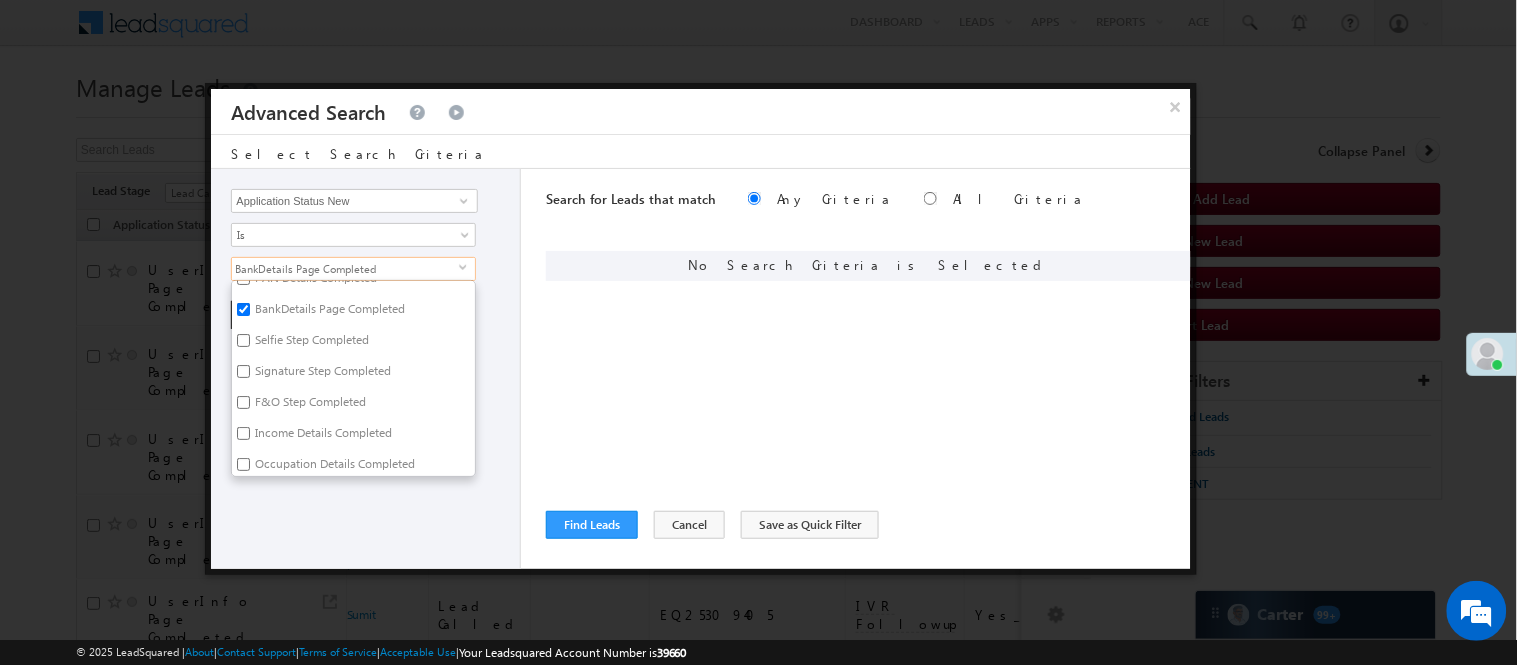 click on "Selfie Step Completed" at bounding box center (310, 343) 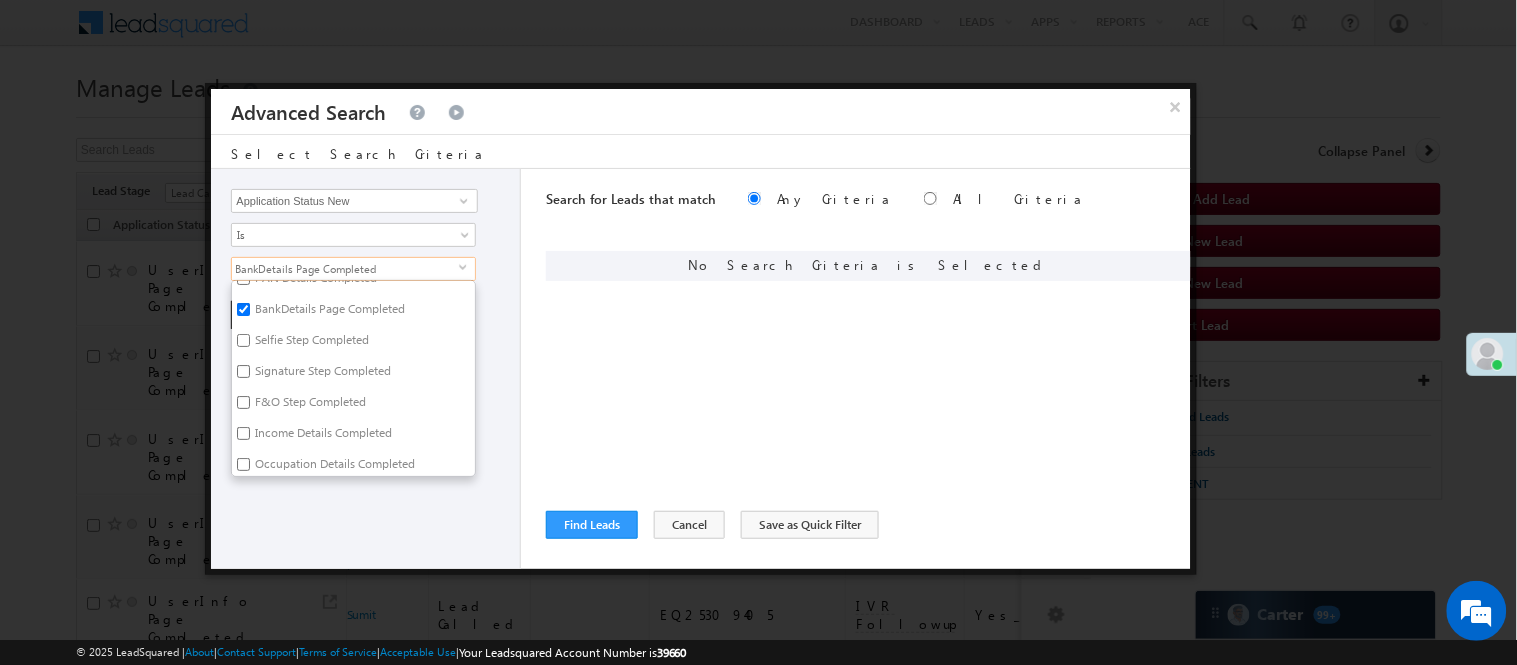 click on "Selfie Step Completed" at bounding box center (243, 340) 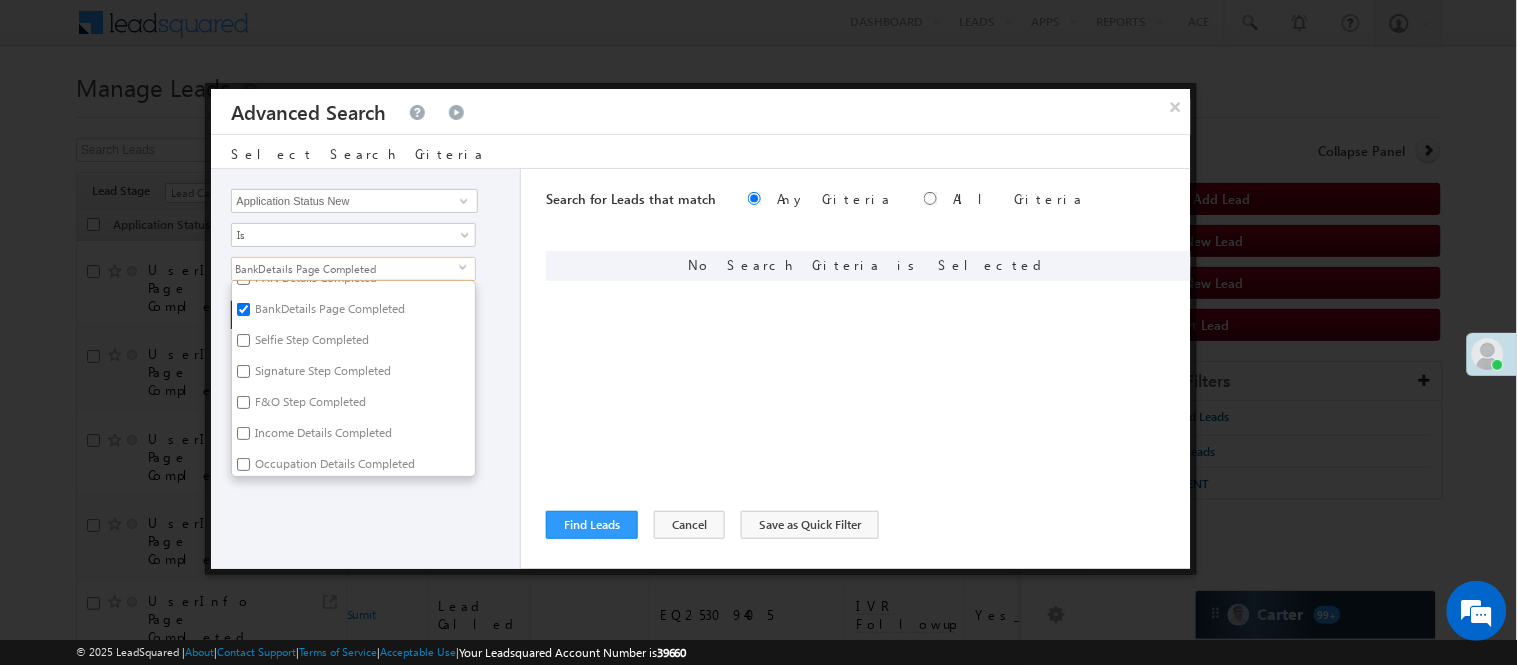 checkbox on "true" 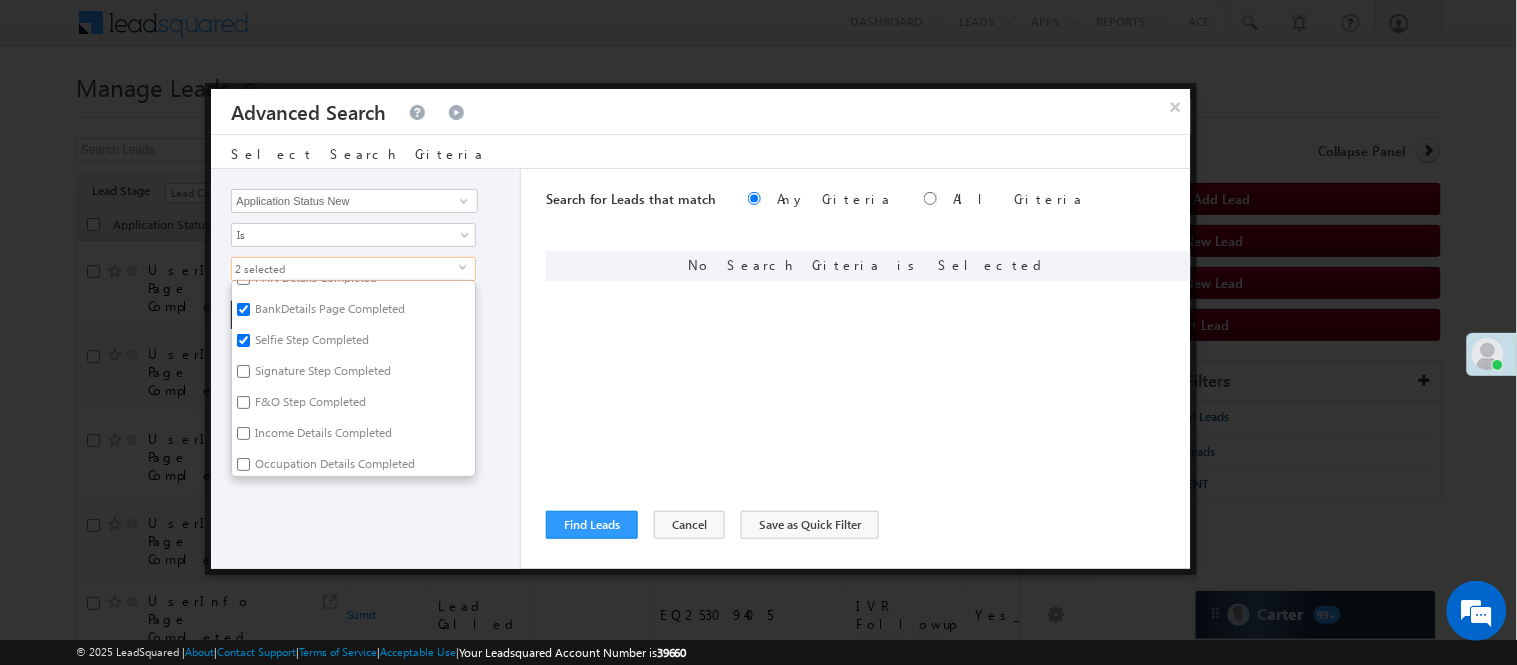 click on "Signature Step Completed" at bounding box center (321, 374) 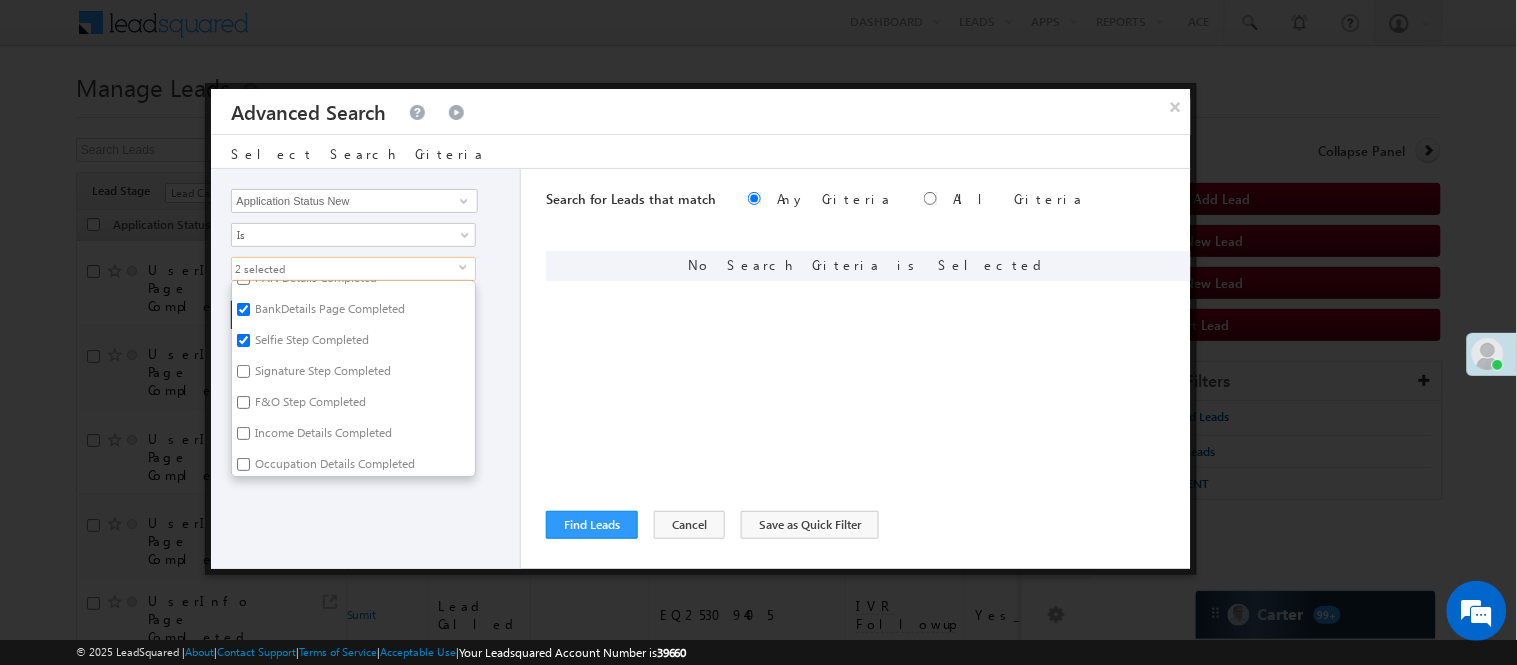 click on "Signature Step Completed" at bounding box center [243, 371] 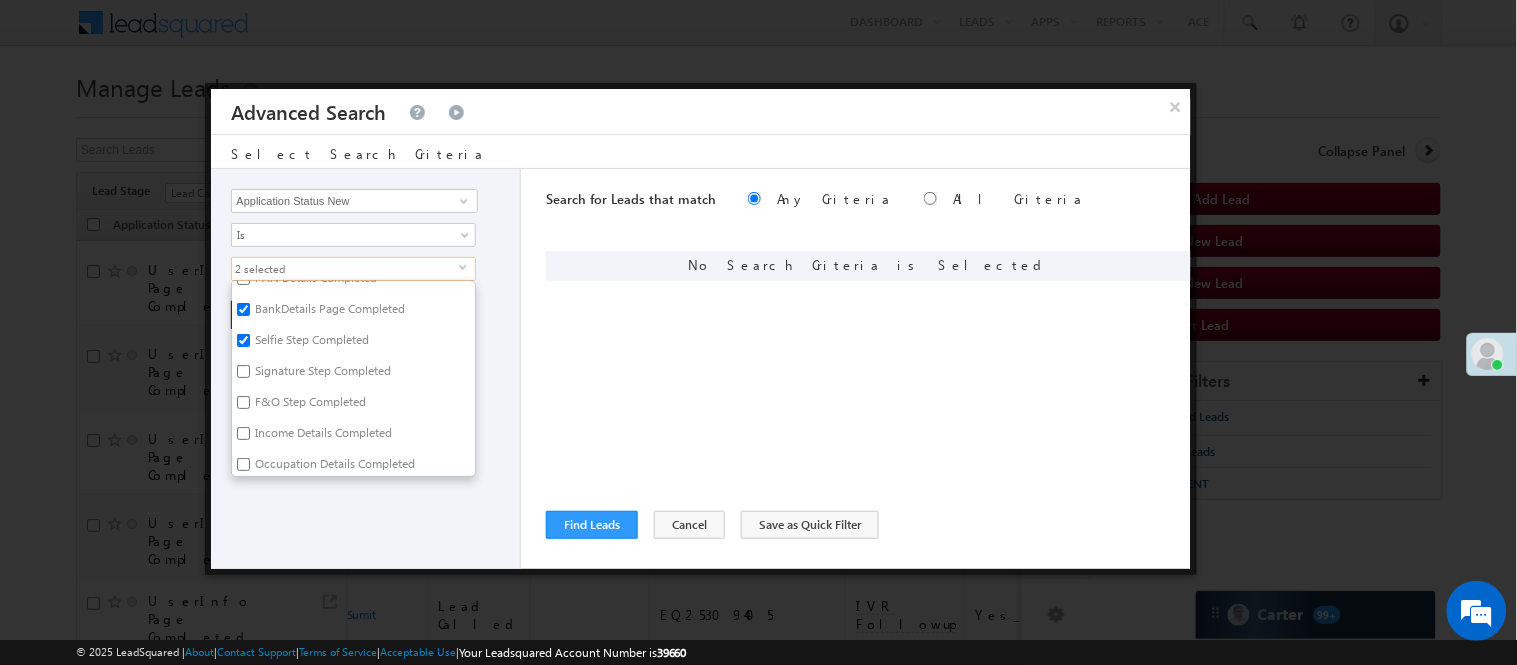 checkbox on "true" 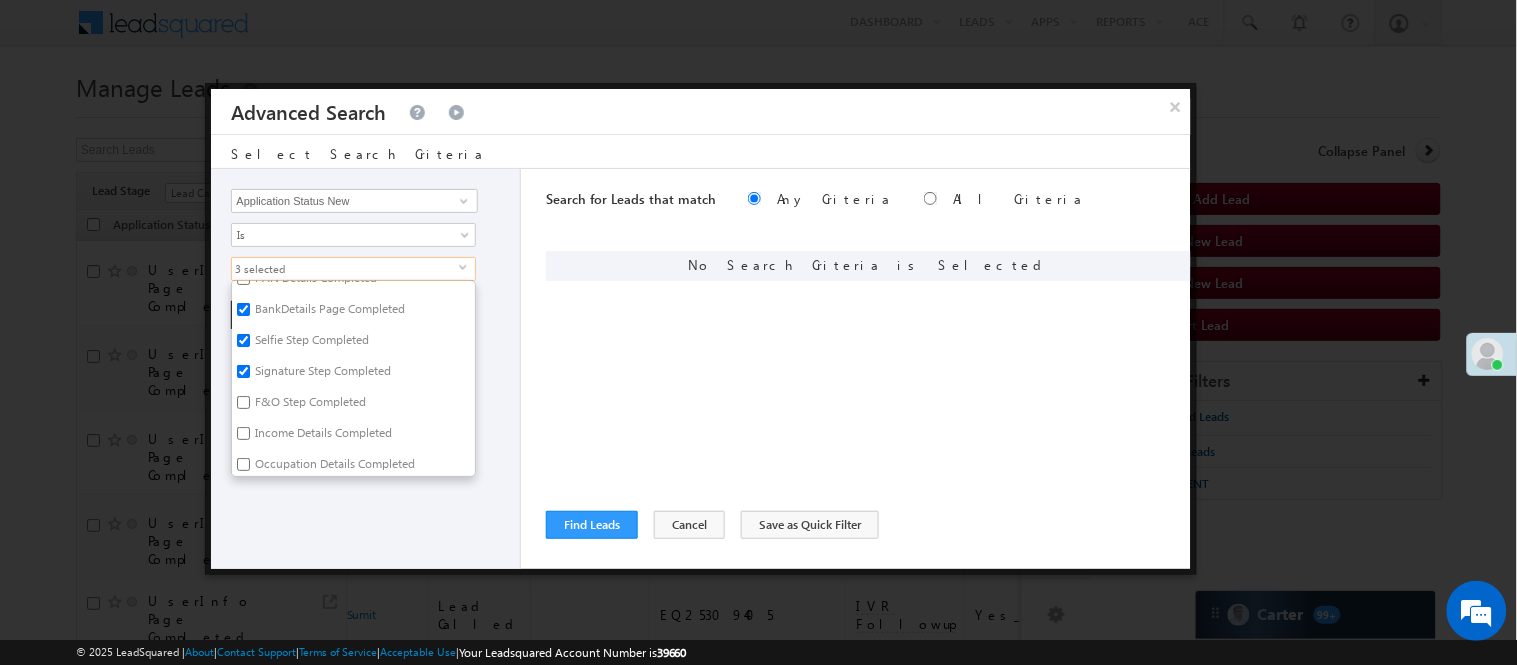 click on "F&O Step Completed" at bounding box center [309, 405] 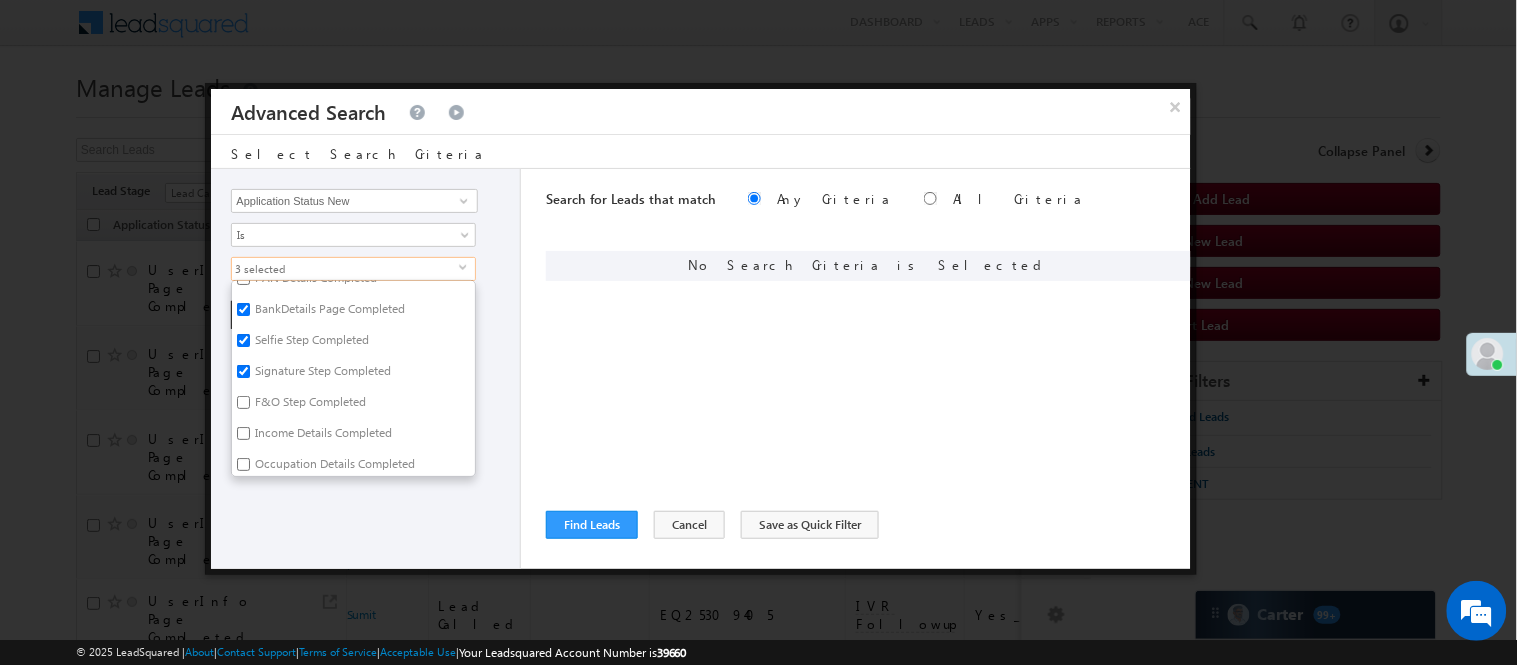 click on "F&O Step Completed" at bounding box center (243, 402) 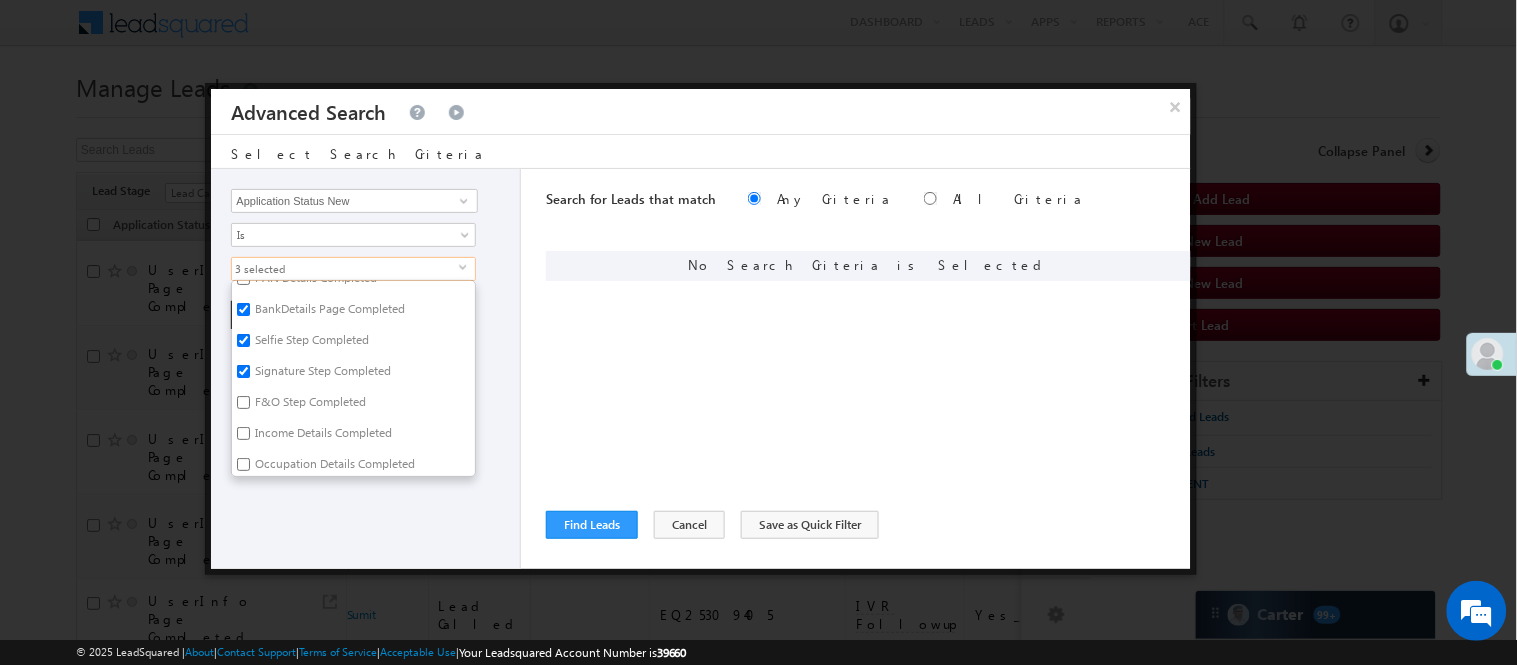 checkbox on "true" 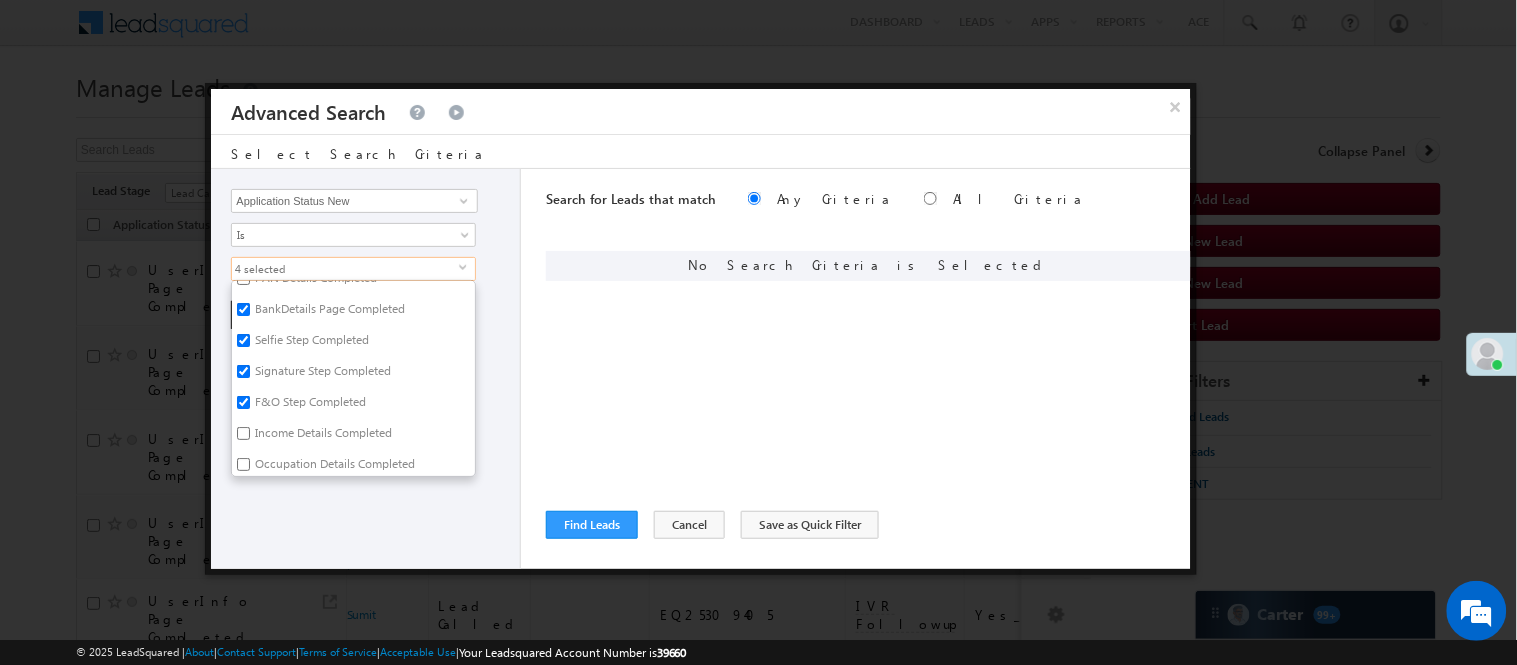 click on "Income Details Completed" at bounding box center (322, 436) 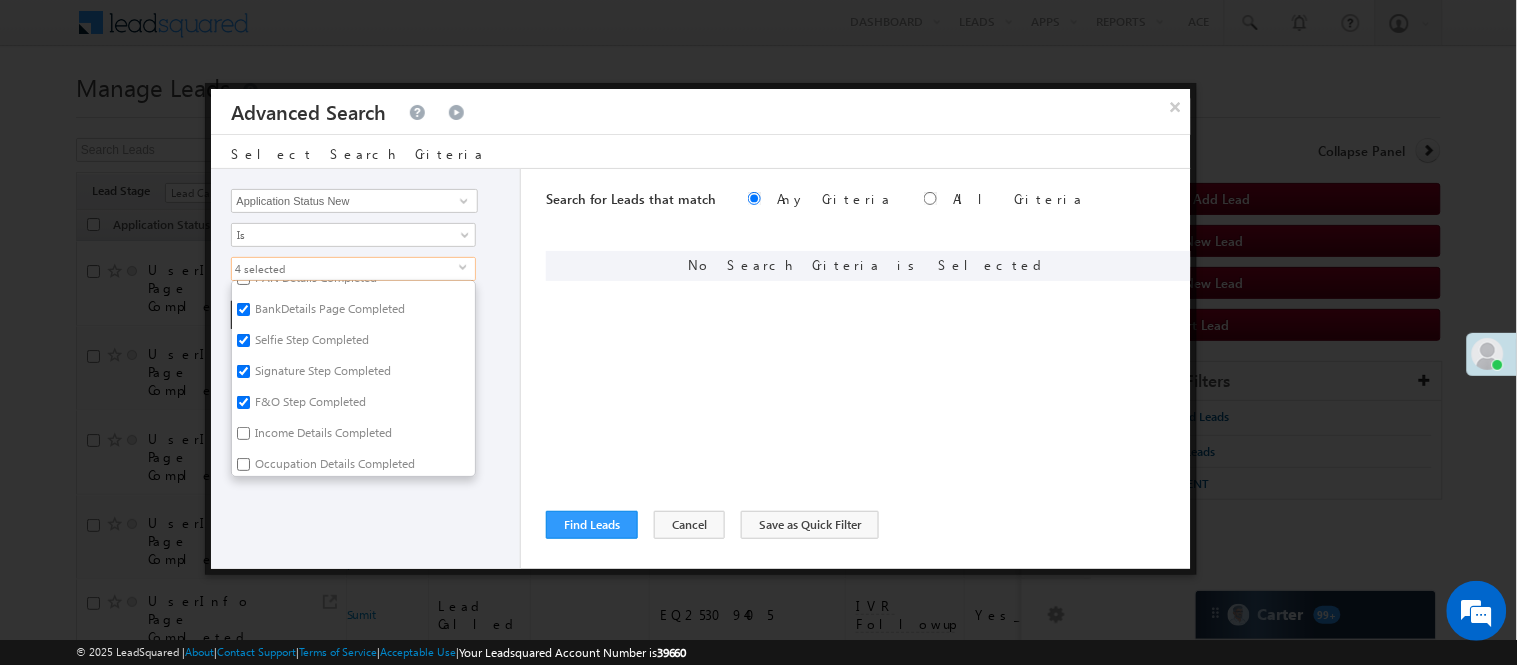 click on "Income Details Completed" at bounding box center [243, 433] 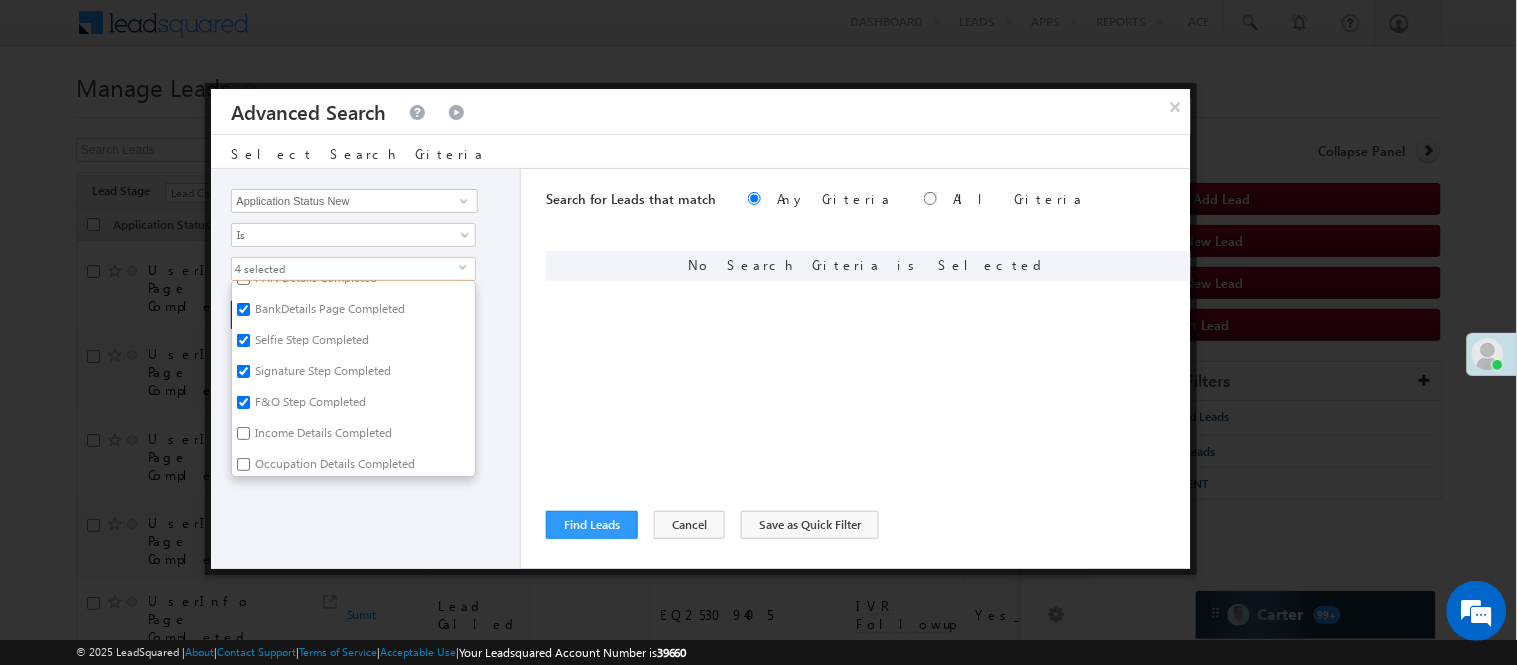 checkbox on "true" 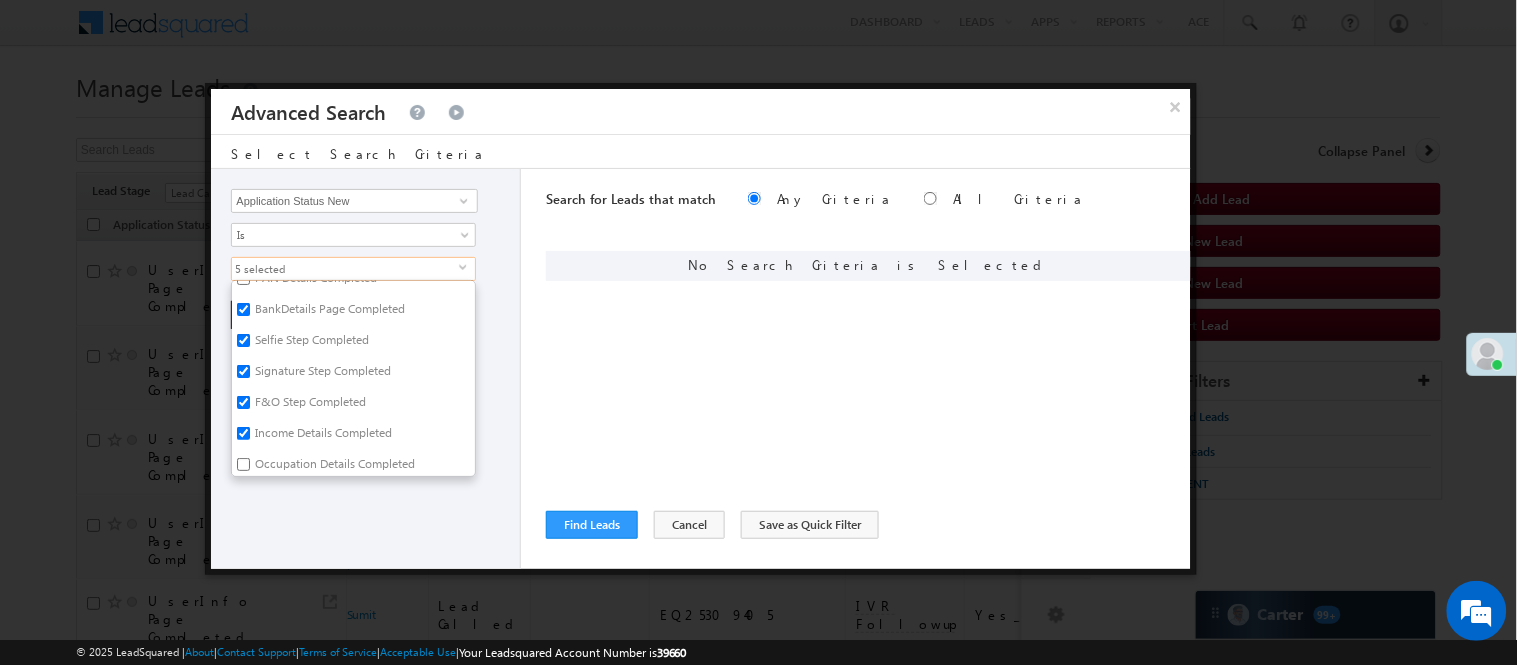 click on "Occupation Details Completed" at bounding box center [333, 467] 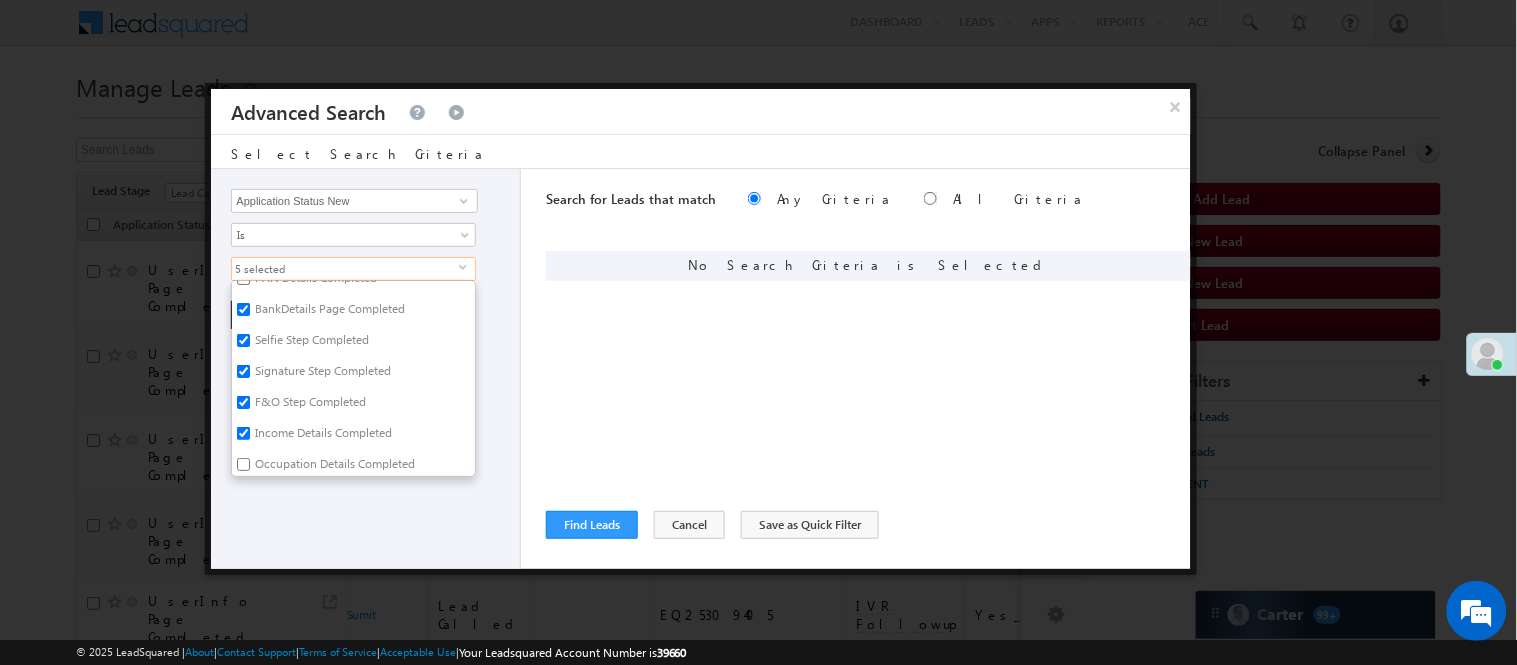 click on "Occupation Details Completed" at bounding box center [243, 464] 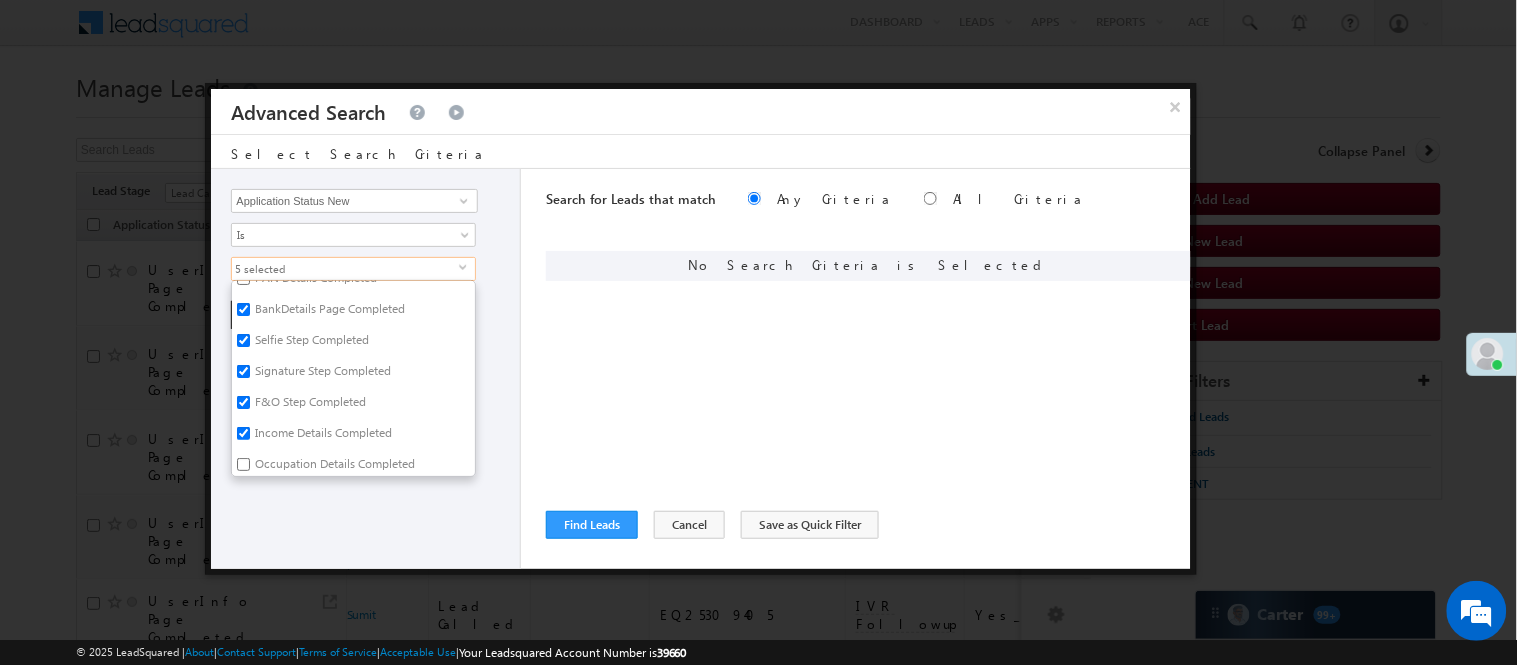 checkbox on "true" 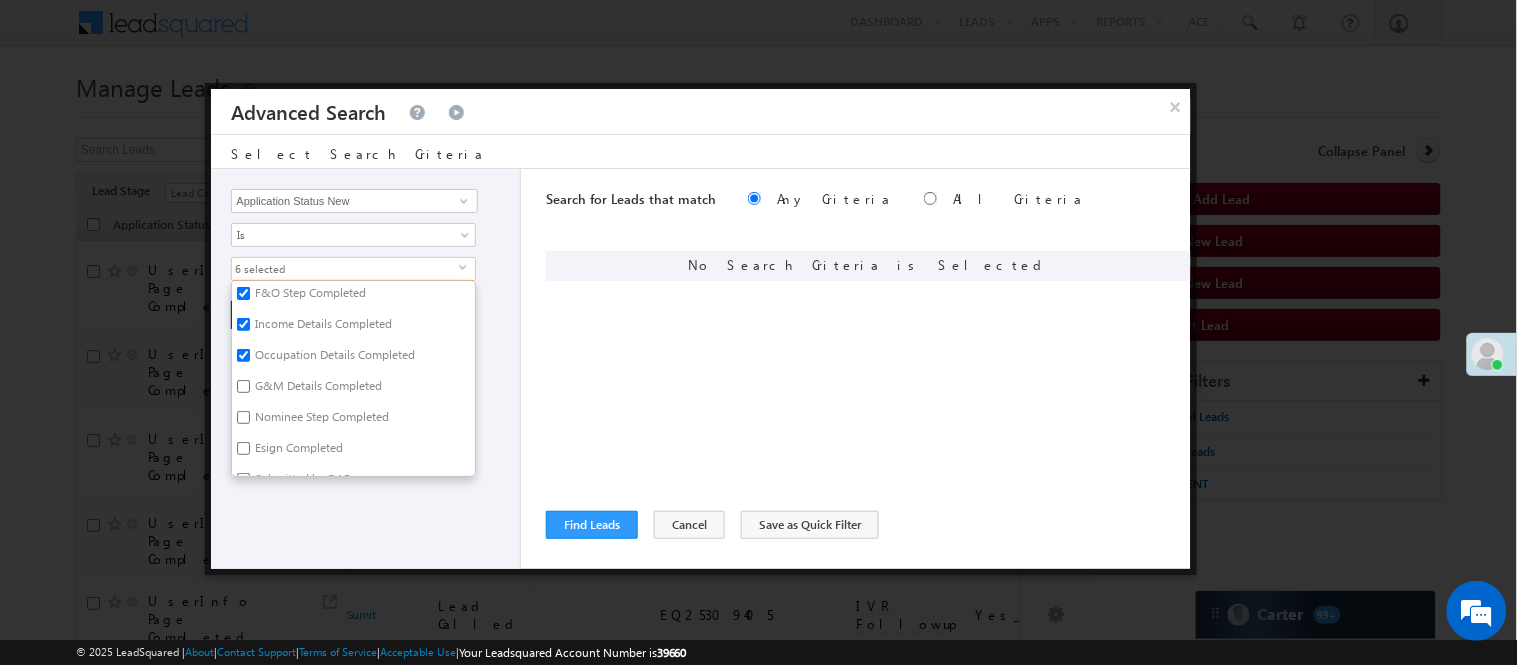 scroll, scrollTop: 333, scrollLeft: 0, axis: vertical 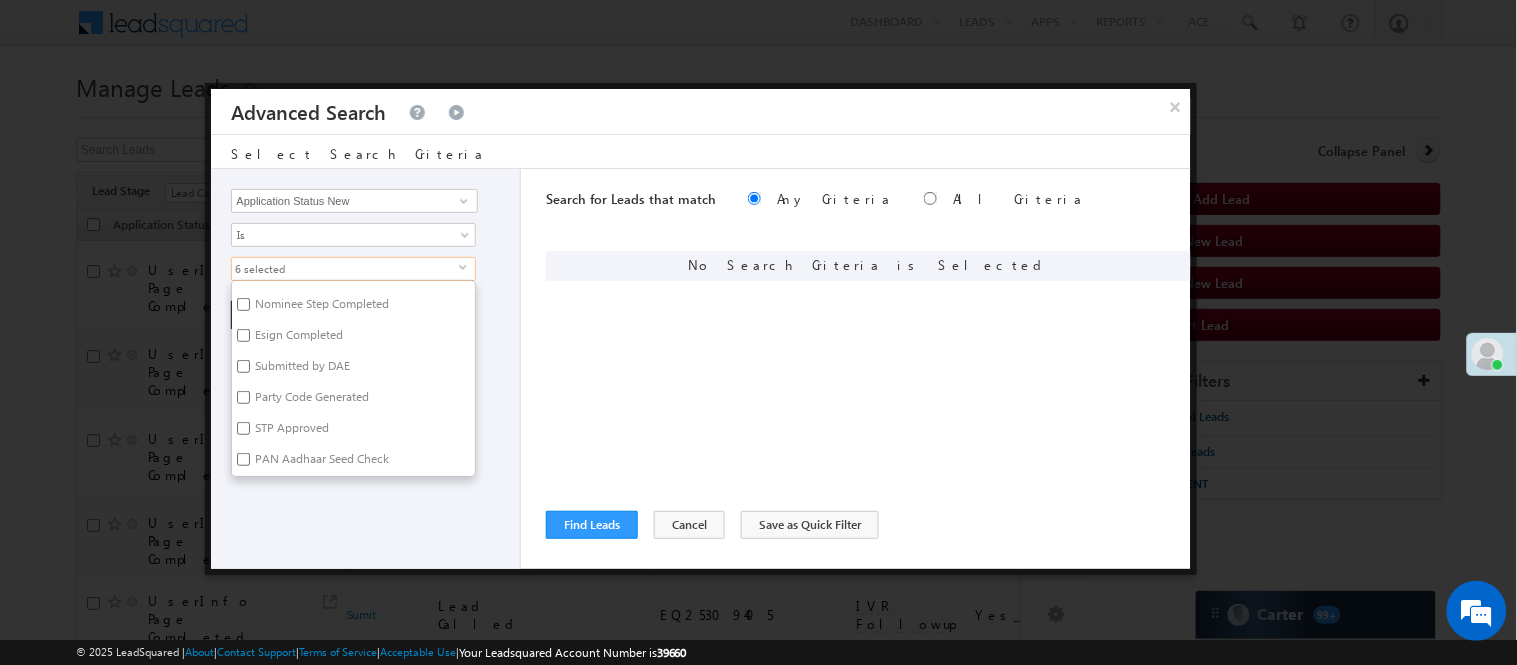 click on "Nominee Step Completed" at bounding box center [320, 307] 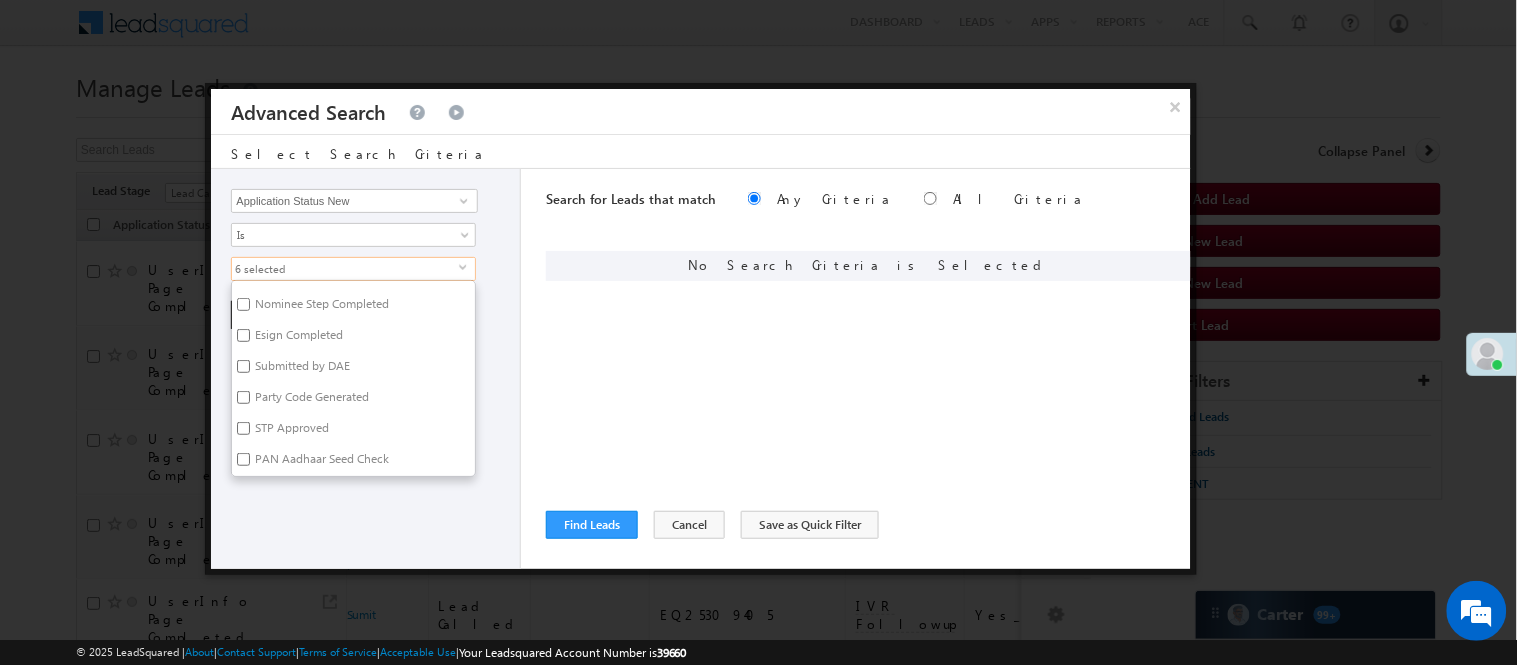 click on "Nominee Step Completed" at bounding box center [243, 304] 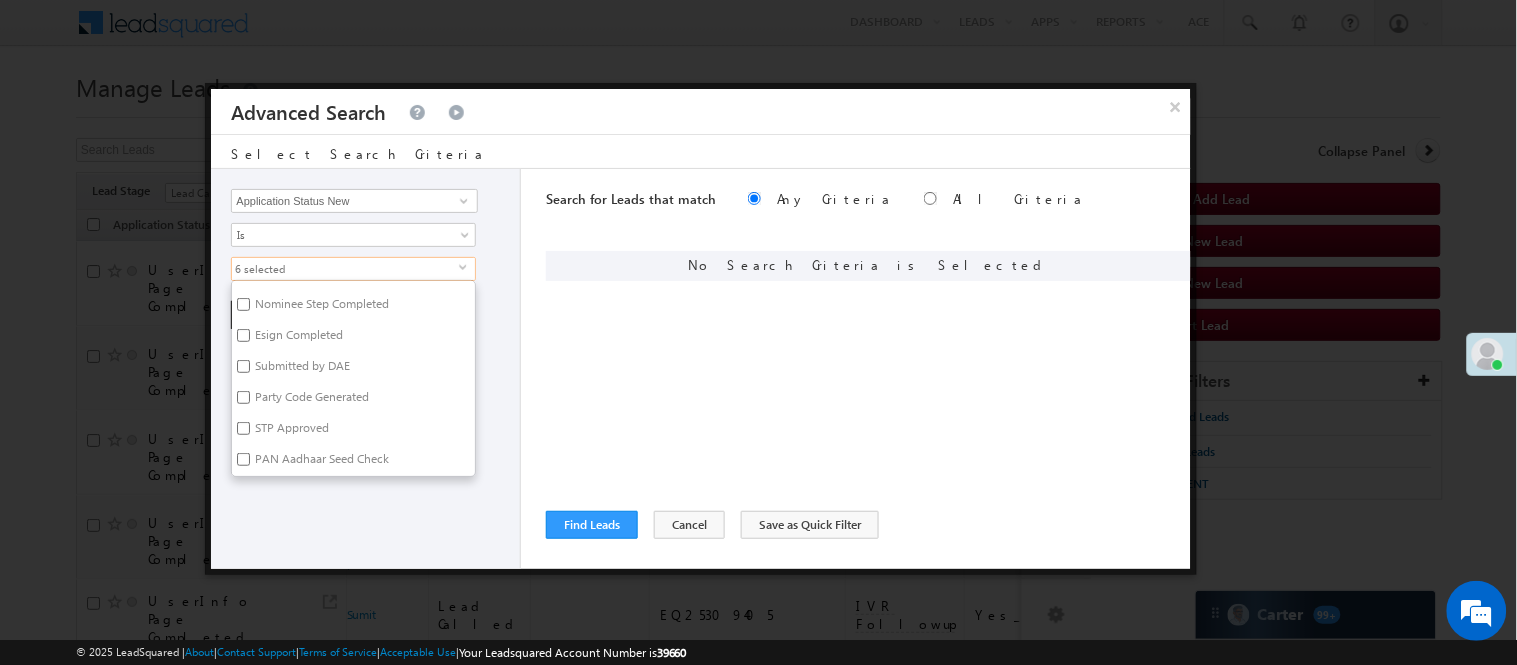 checkbox on "true" 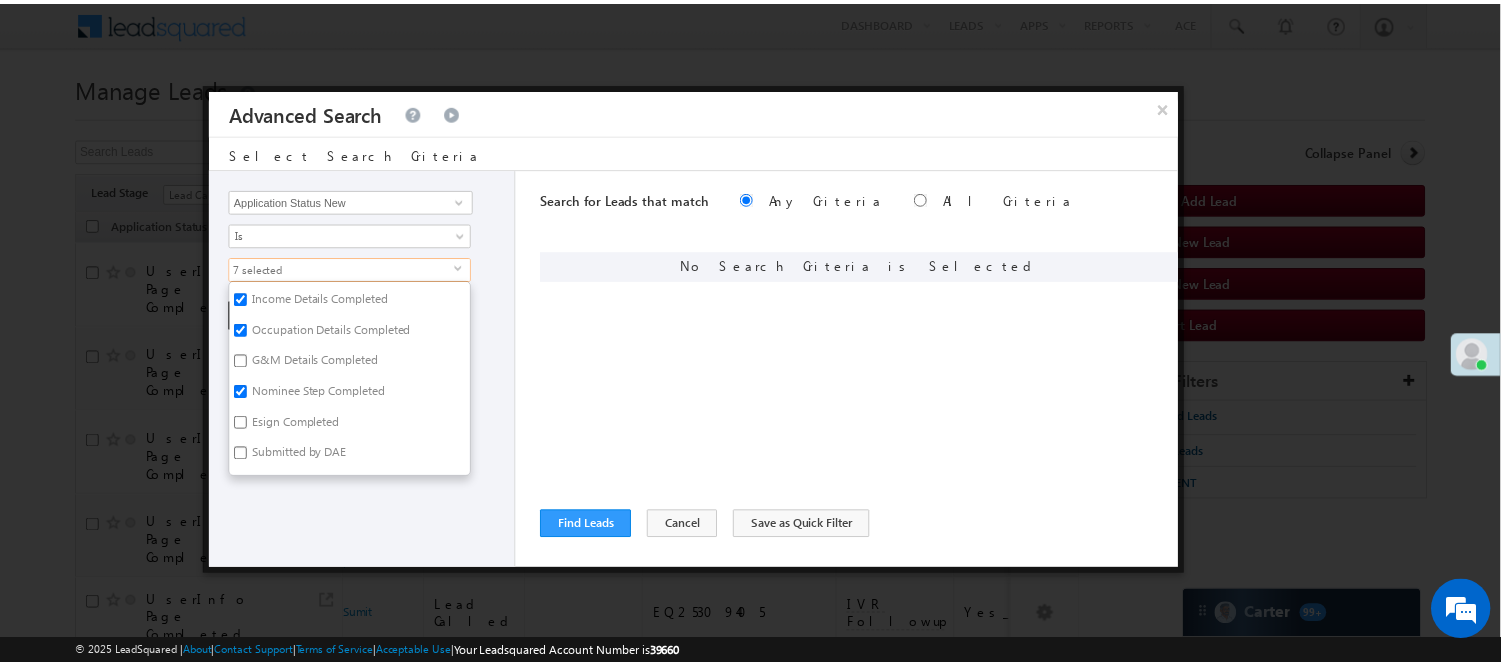 scroll, scrollTop: 222, scrollLeft: 0, axis: vertical 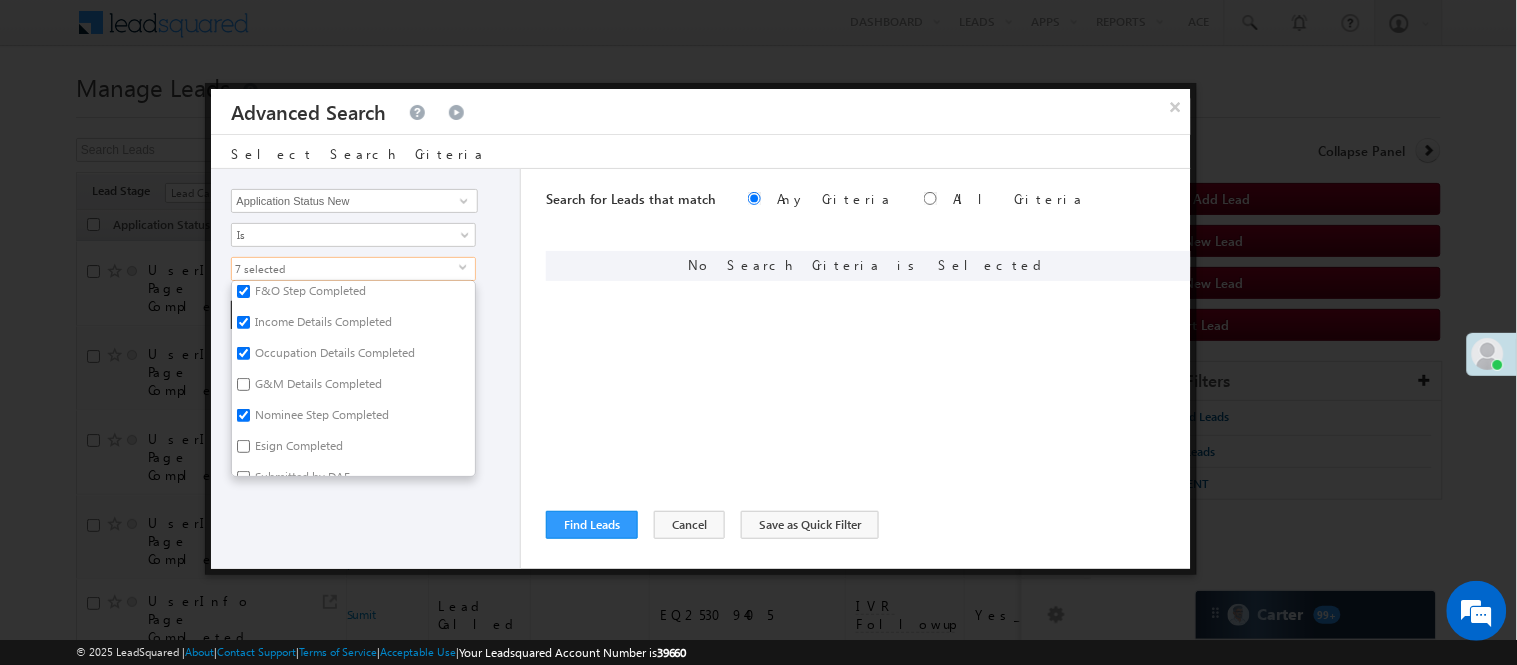 click on "G&M Details Completed" at bounding box center (317, 387) 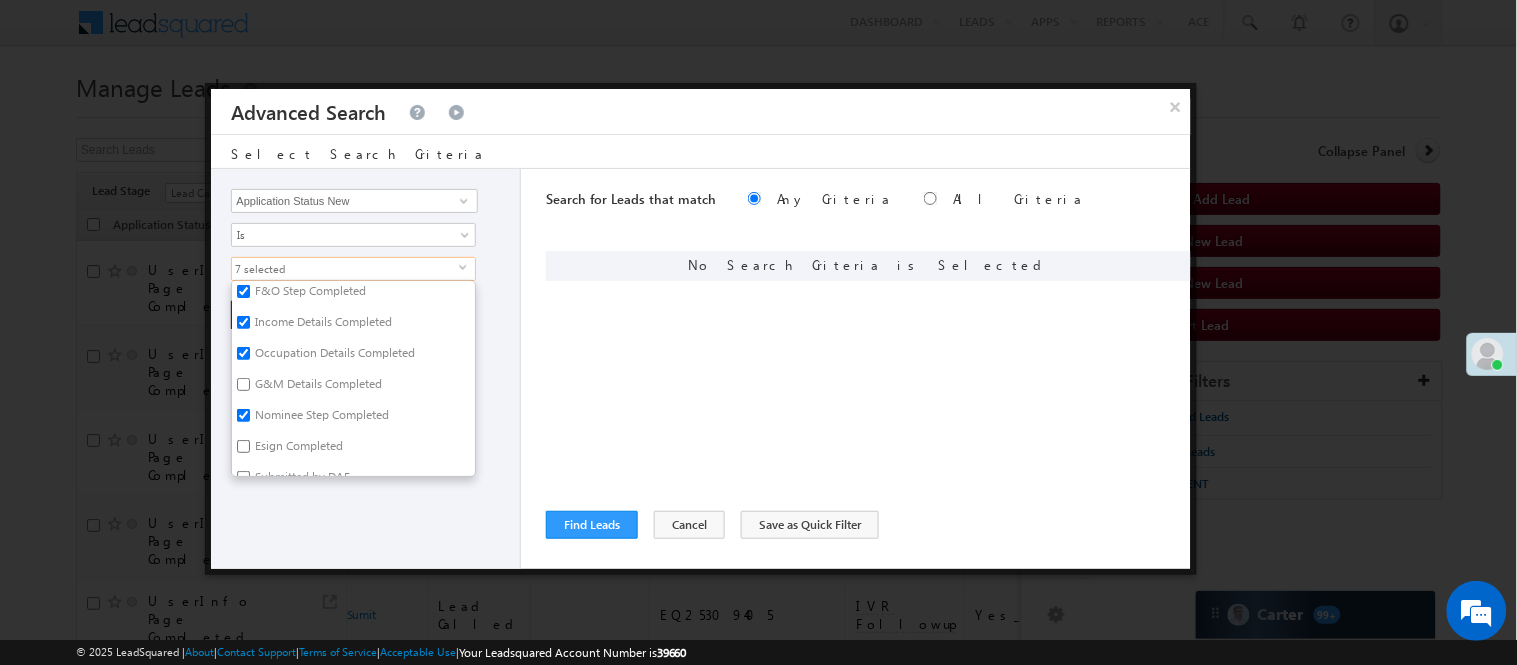 click on "G&M Details Completed" at bounding box center [243, 384] 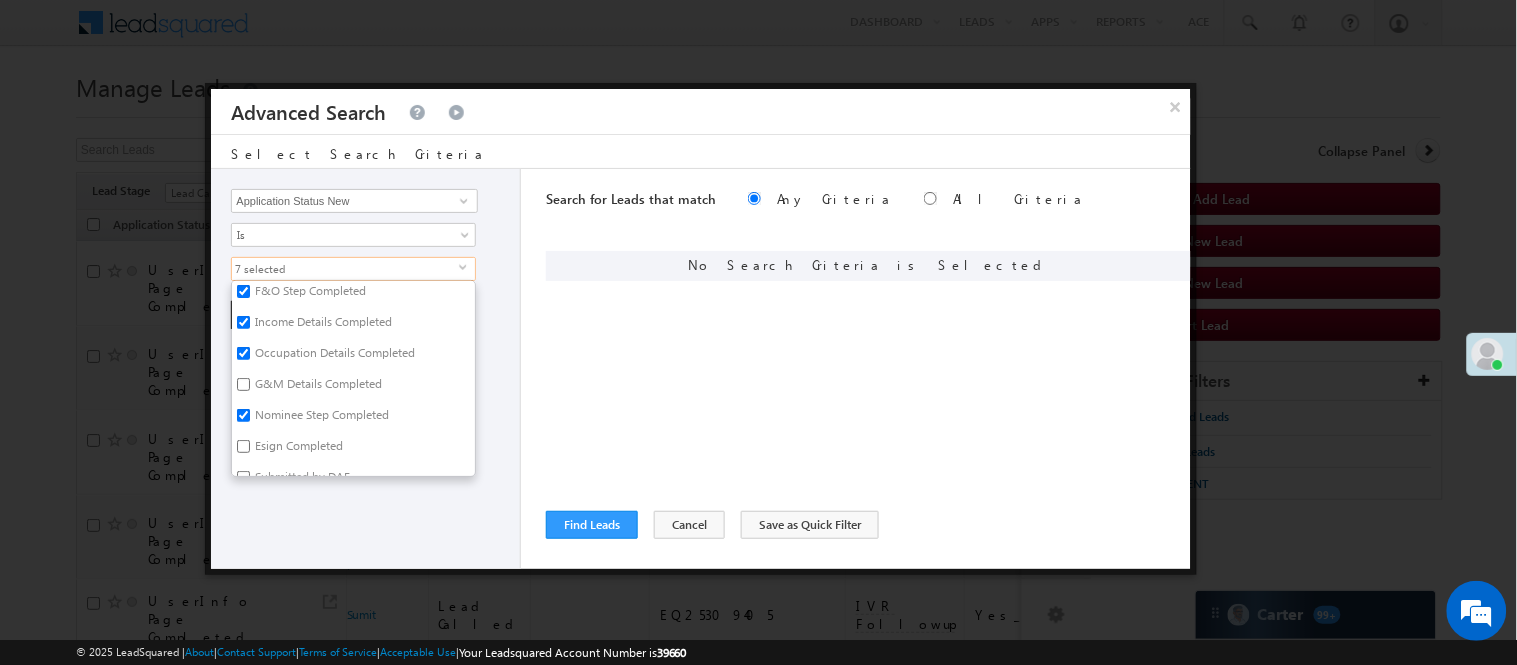 checkbox on "true" 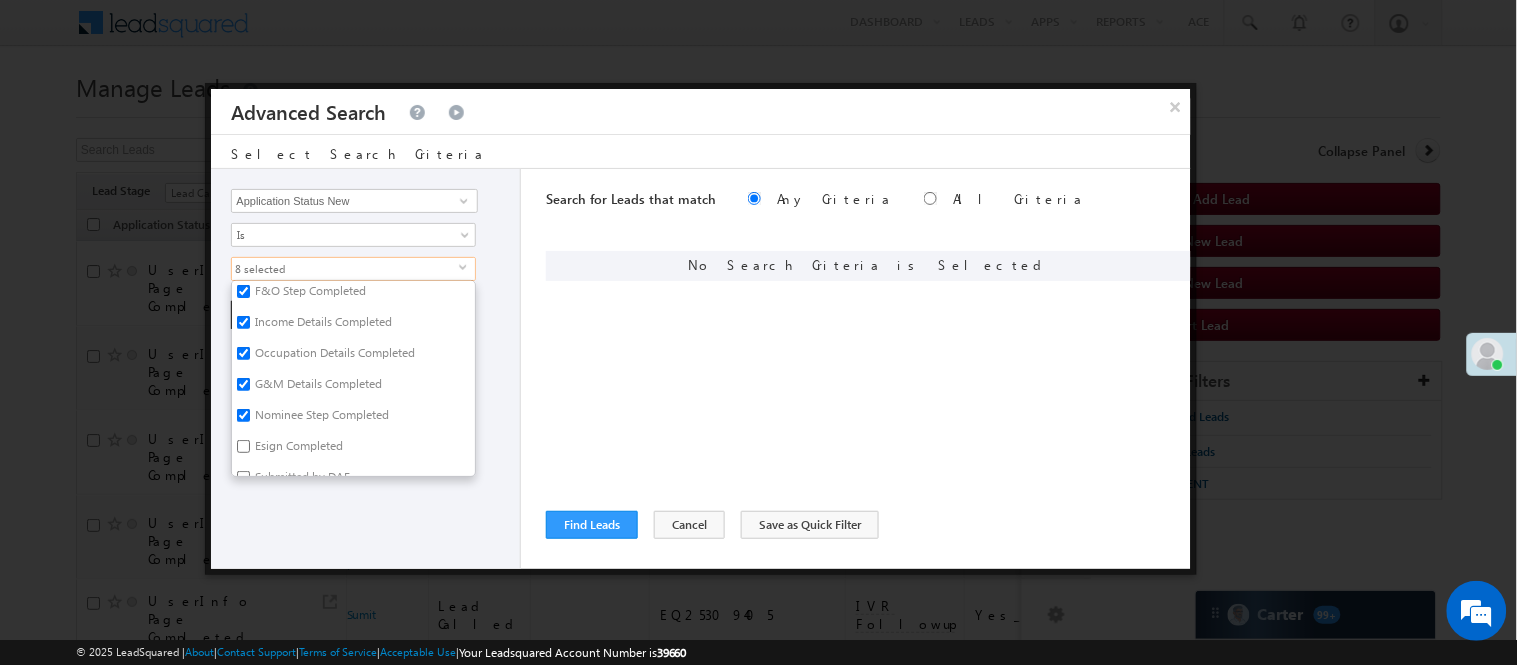 drag, startPoint x: 423, startPoint y: 534, endPoint x: 395, endPoint y: 507, distance: 38.8973 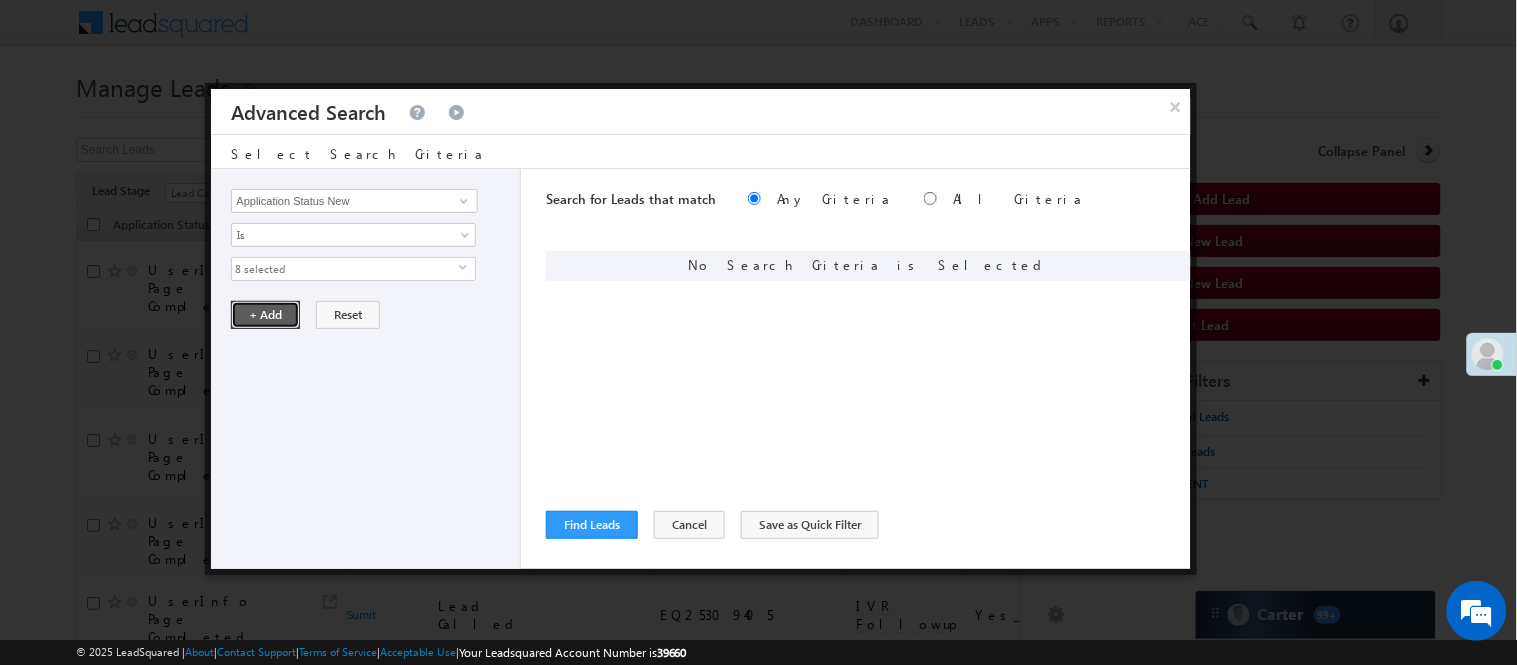 click on "+ Add" at bounding box center [265, 315] 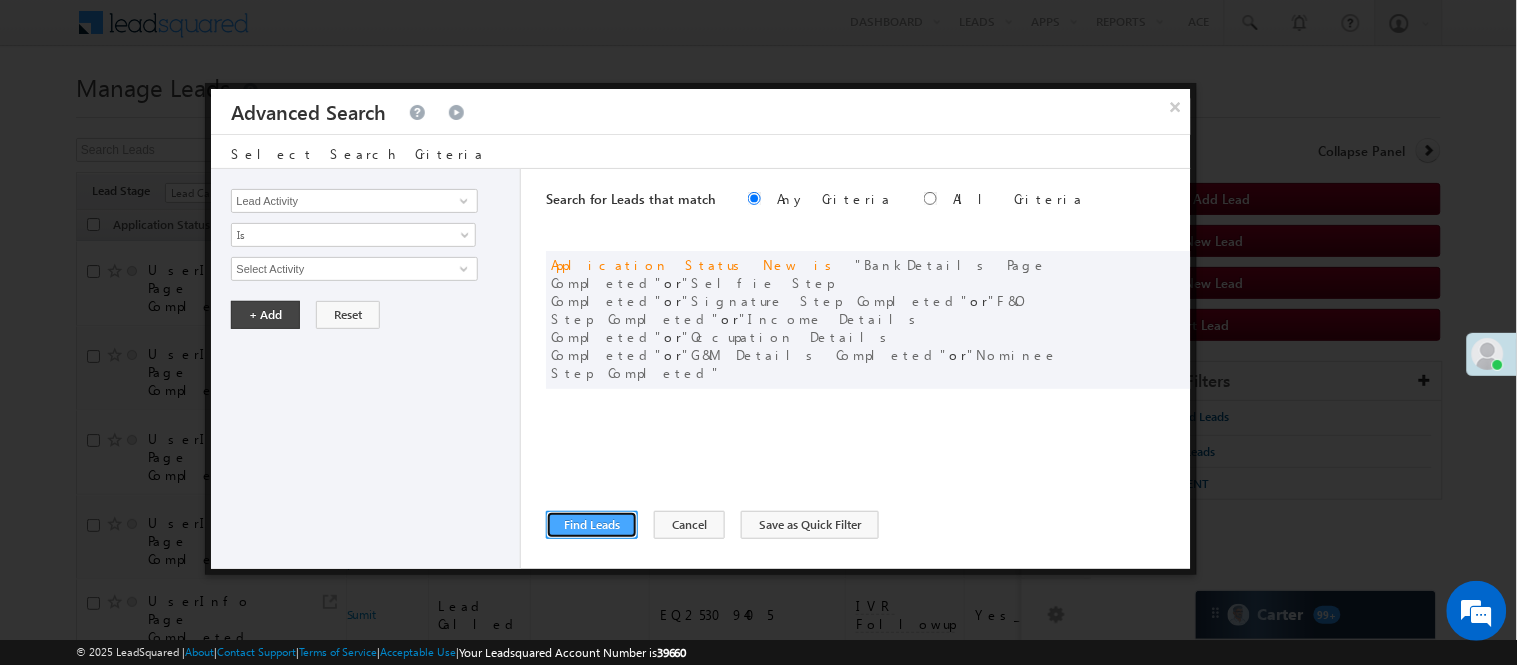 click on "Find Leads" at bounding box center (592, 525) 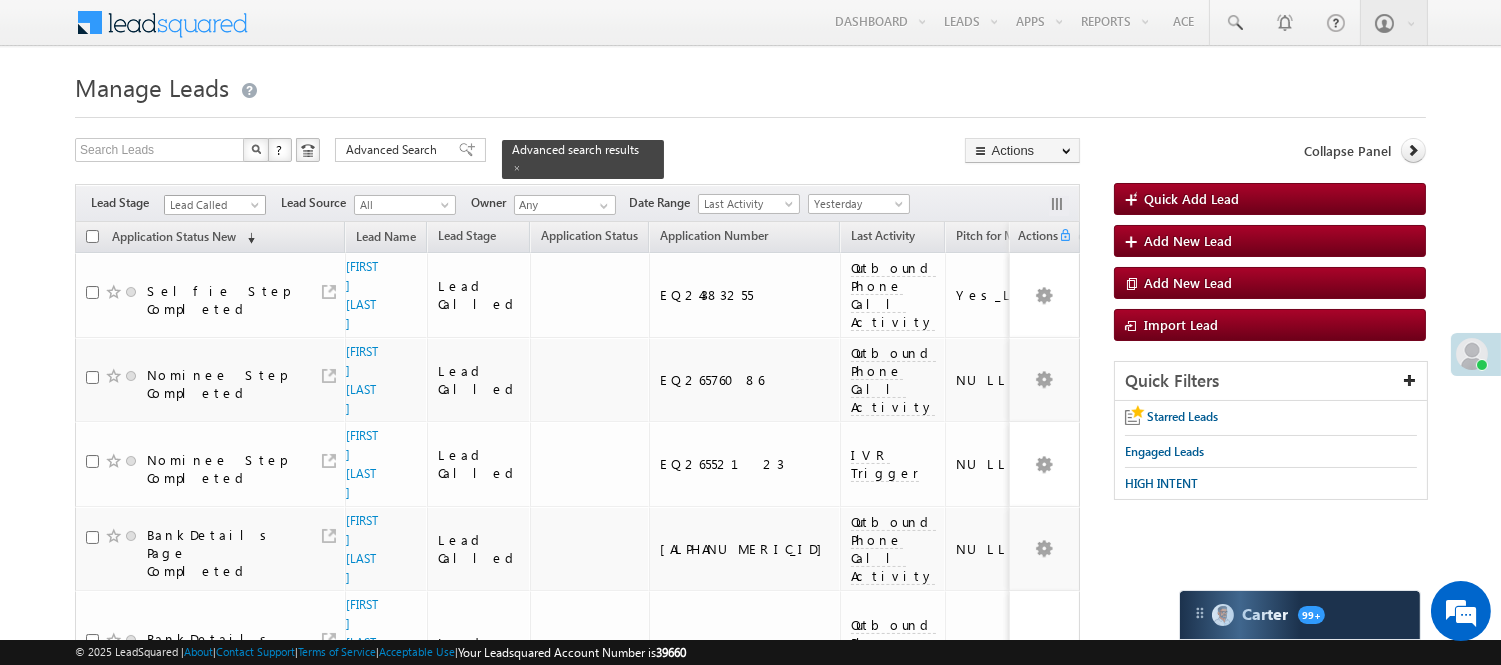 click on "Lead Called" at bounding box center (212, 205) 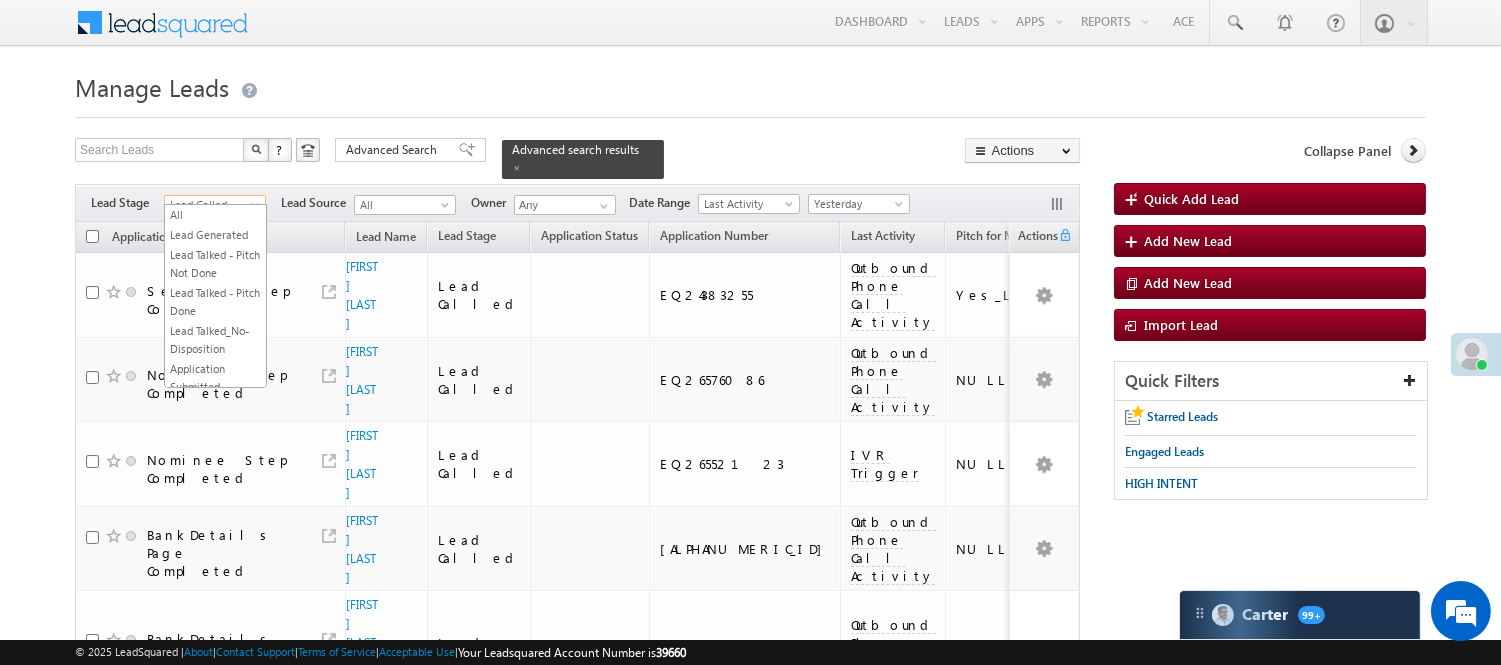 scroll, scrollTop: 245, scrollLeft: 0, axis: vertical 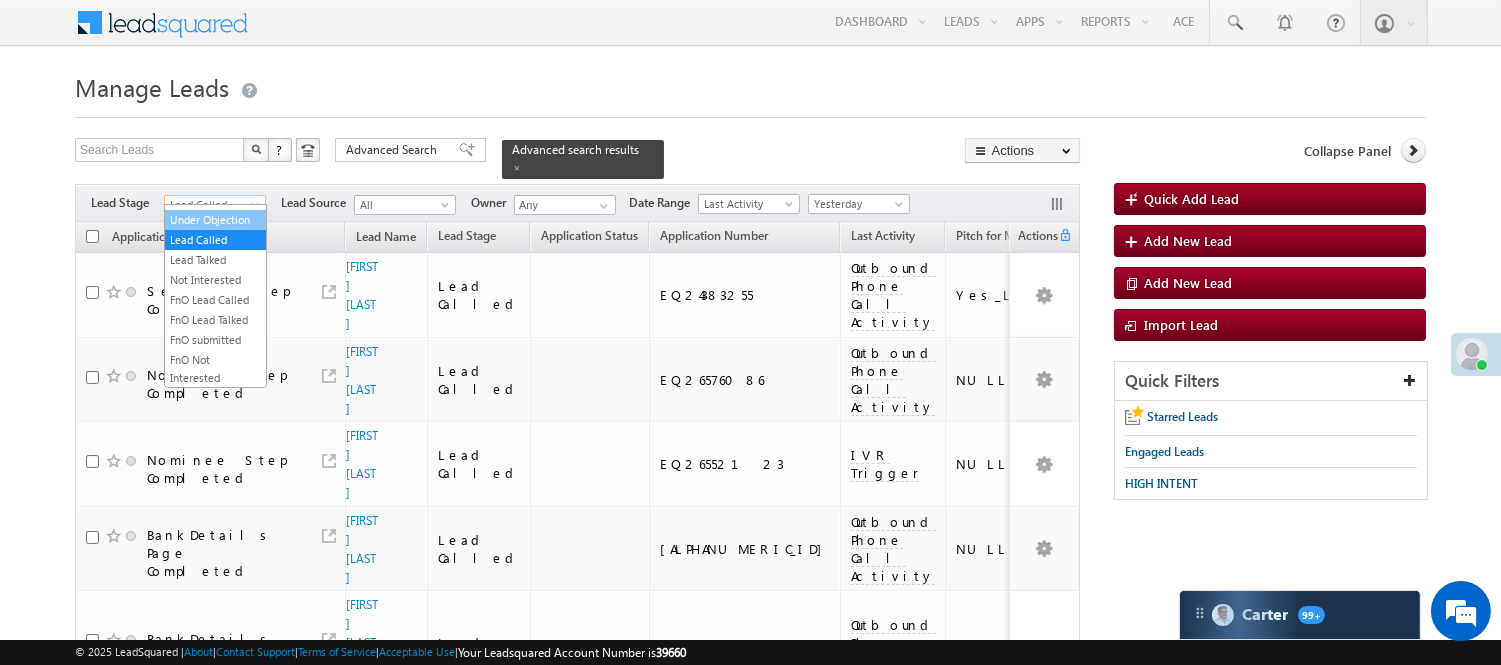 click on "Under Objection" at bounding box center (215, 220) 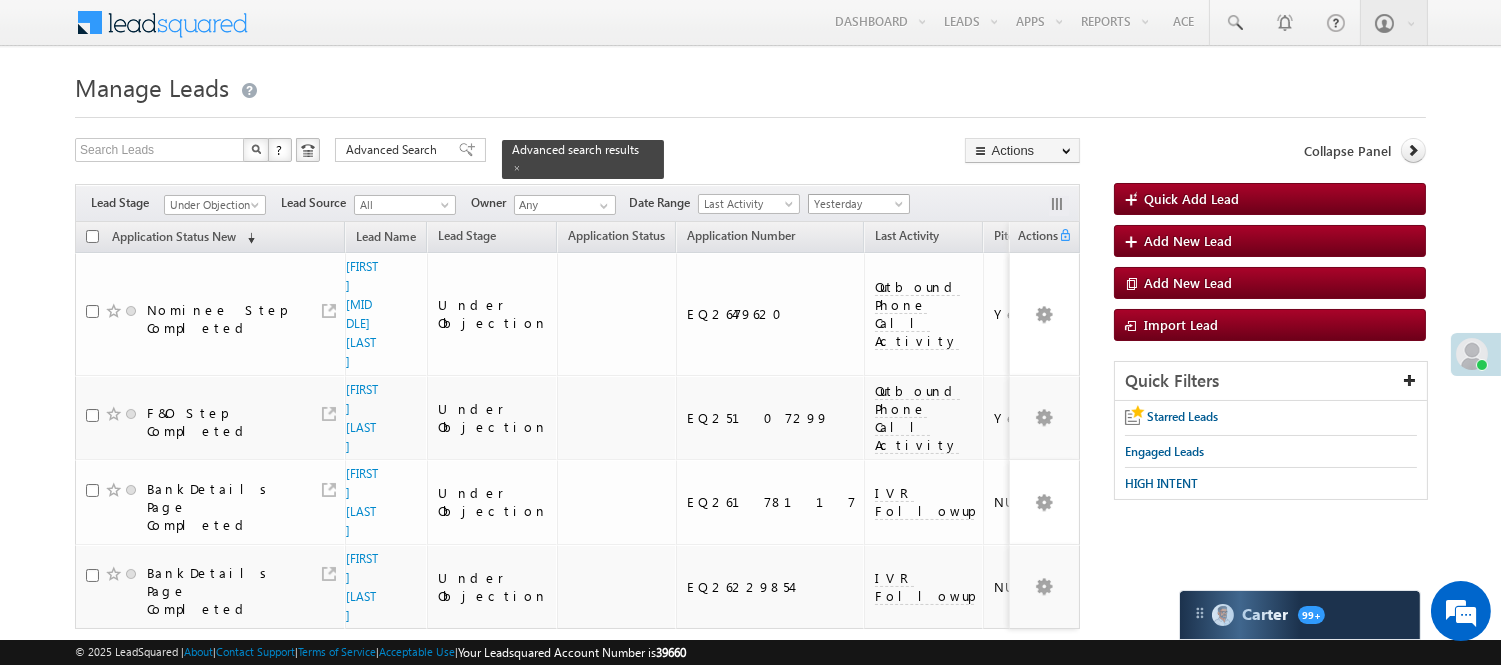 click on "Yesterday" at bounding box center (856, 204) 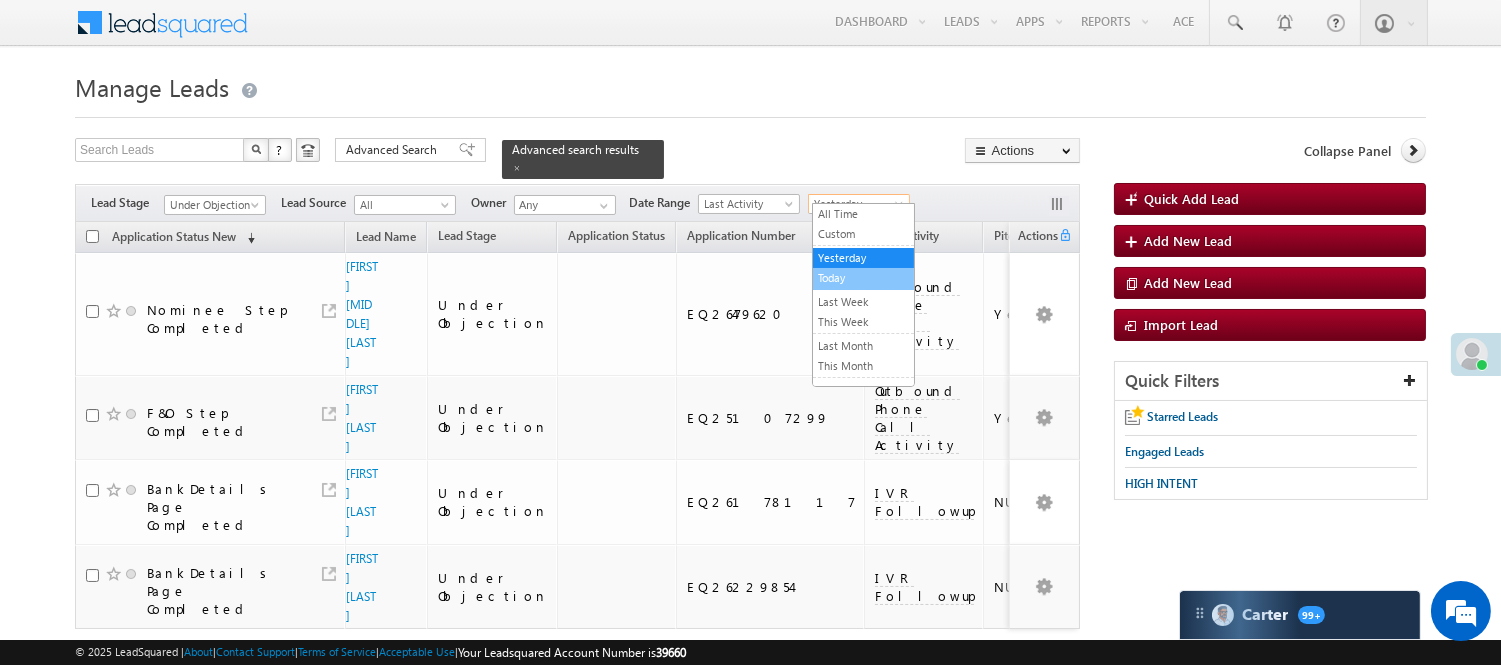 click on "Today" at bounding box center [863, 278] 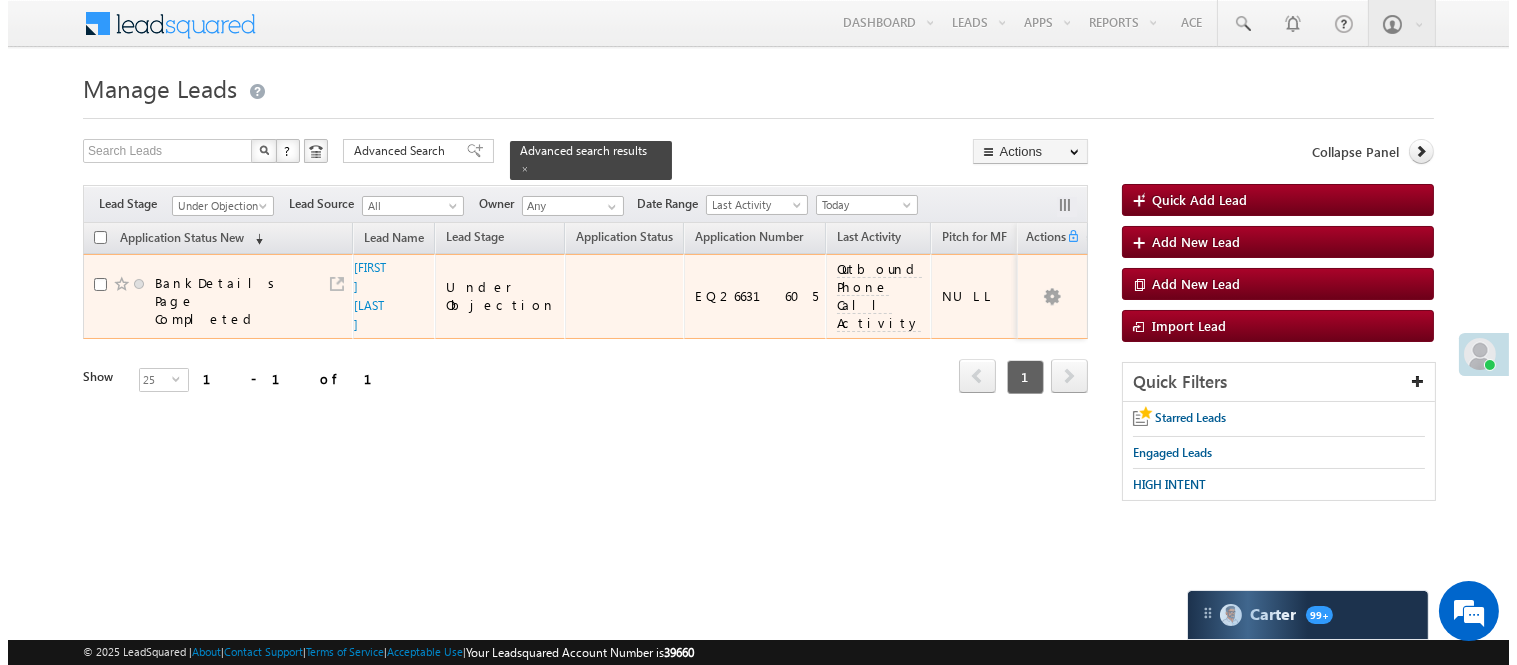scroll, scrollTop: 0, scrollLeft: 0, axis: both 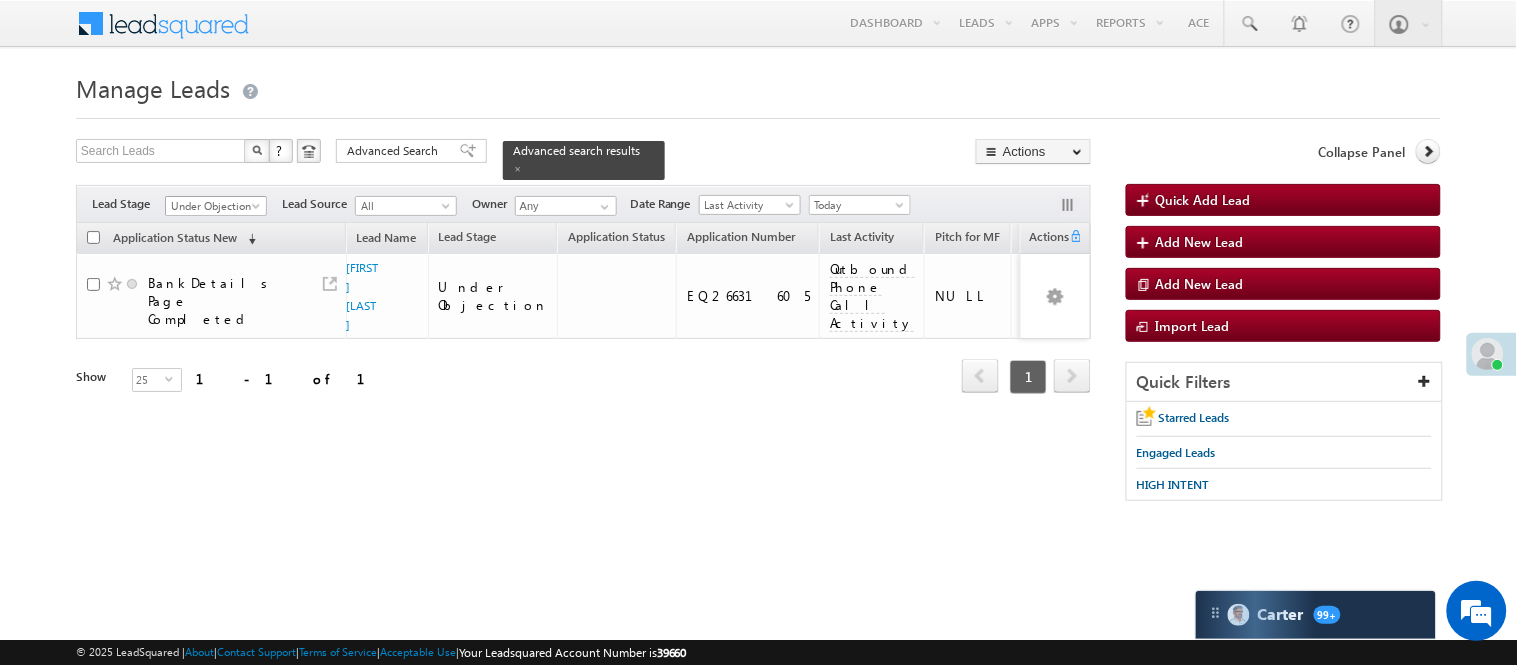 click on "Under Objection" at bounding box center (213, 206) 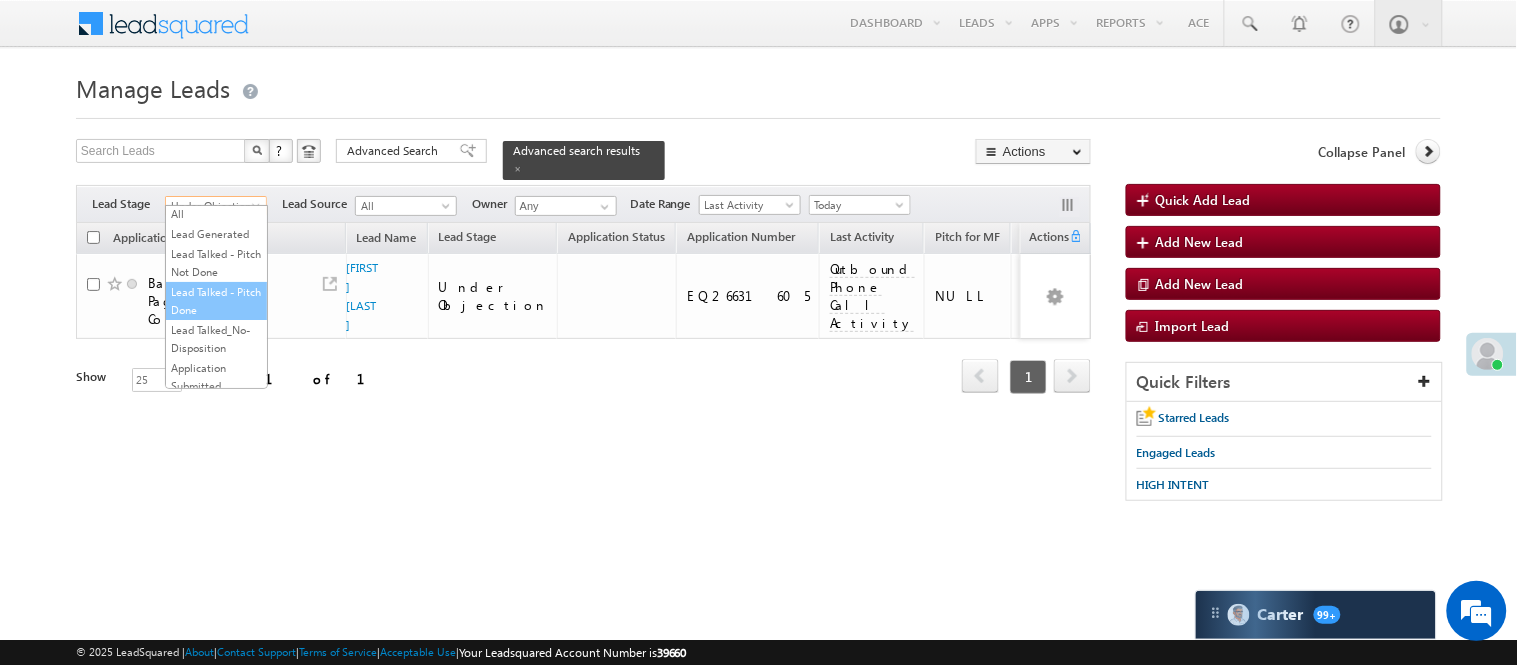 scroll, scrollTop: 0, scrollLeft: 0, axis: both 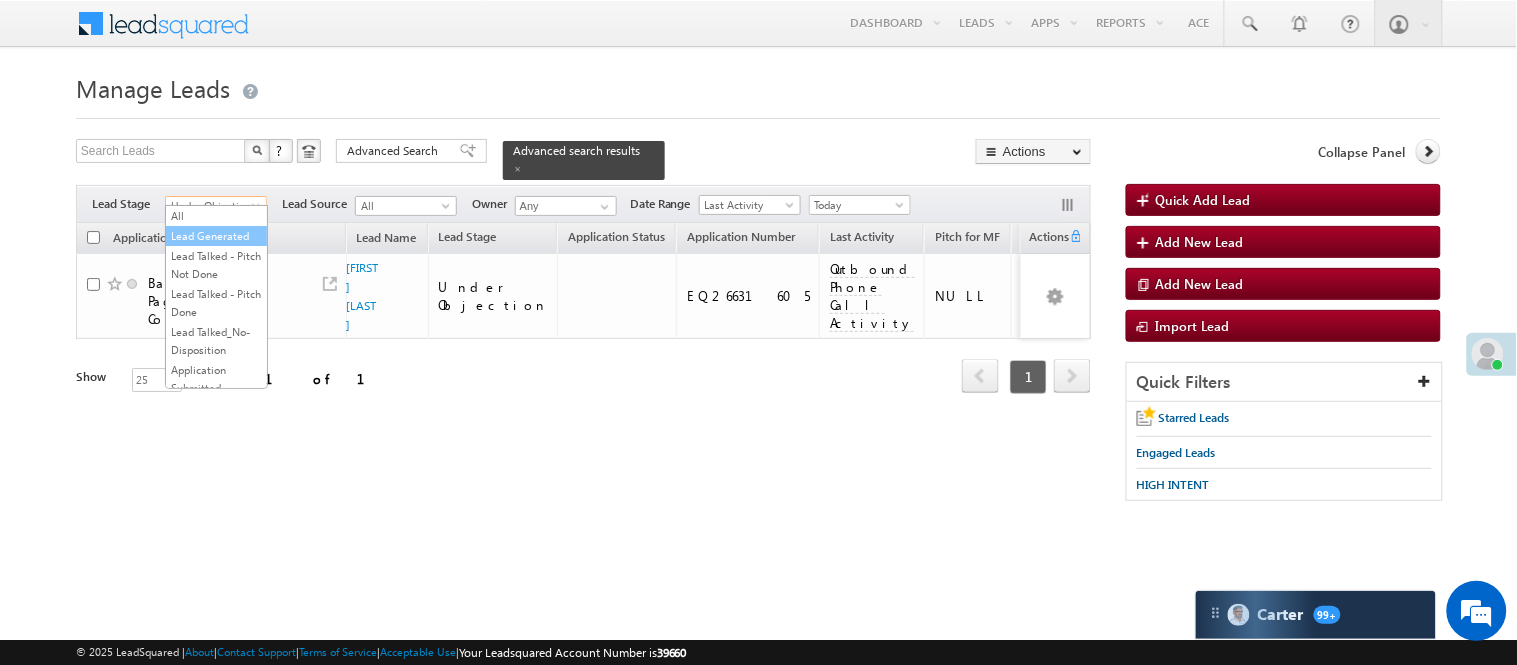 click on "Lead Generated" at bounding box center (216, 236) 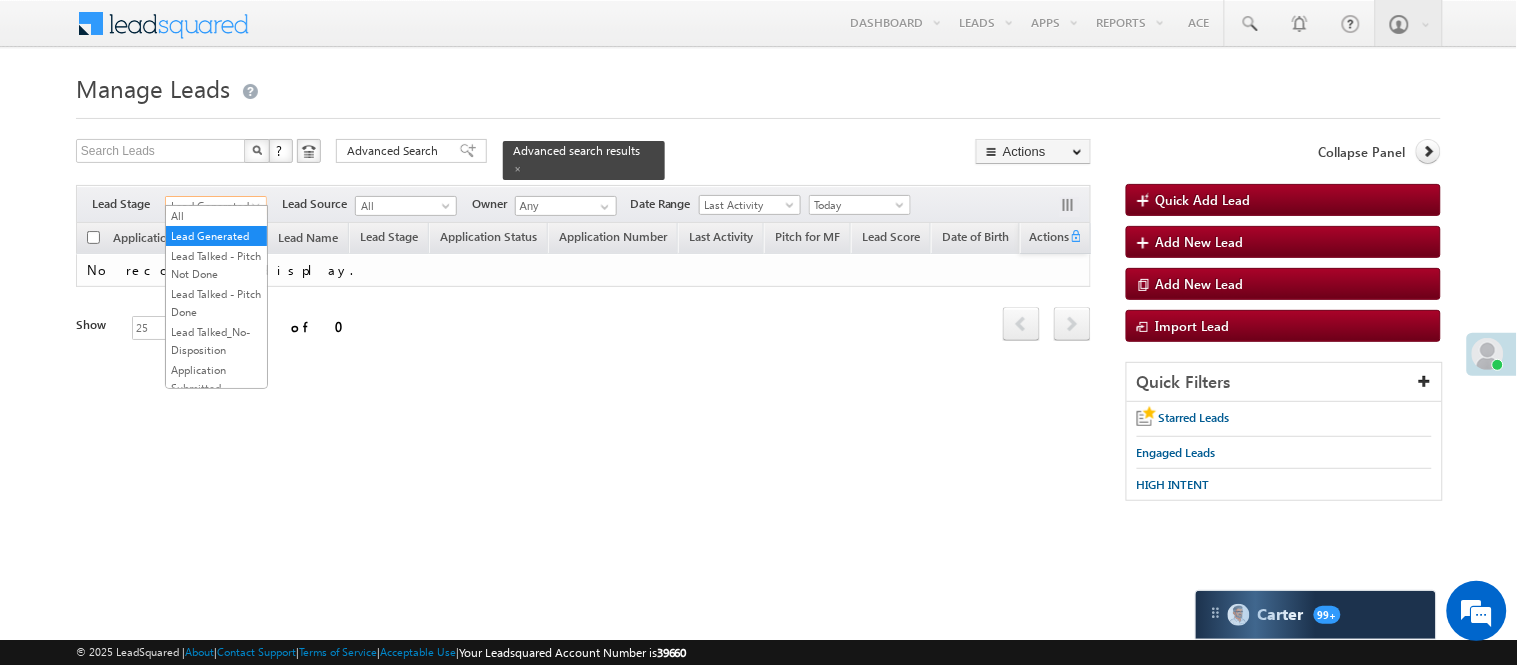 click on "Lead Generated" at bounding box center (213, 206) 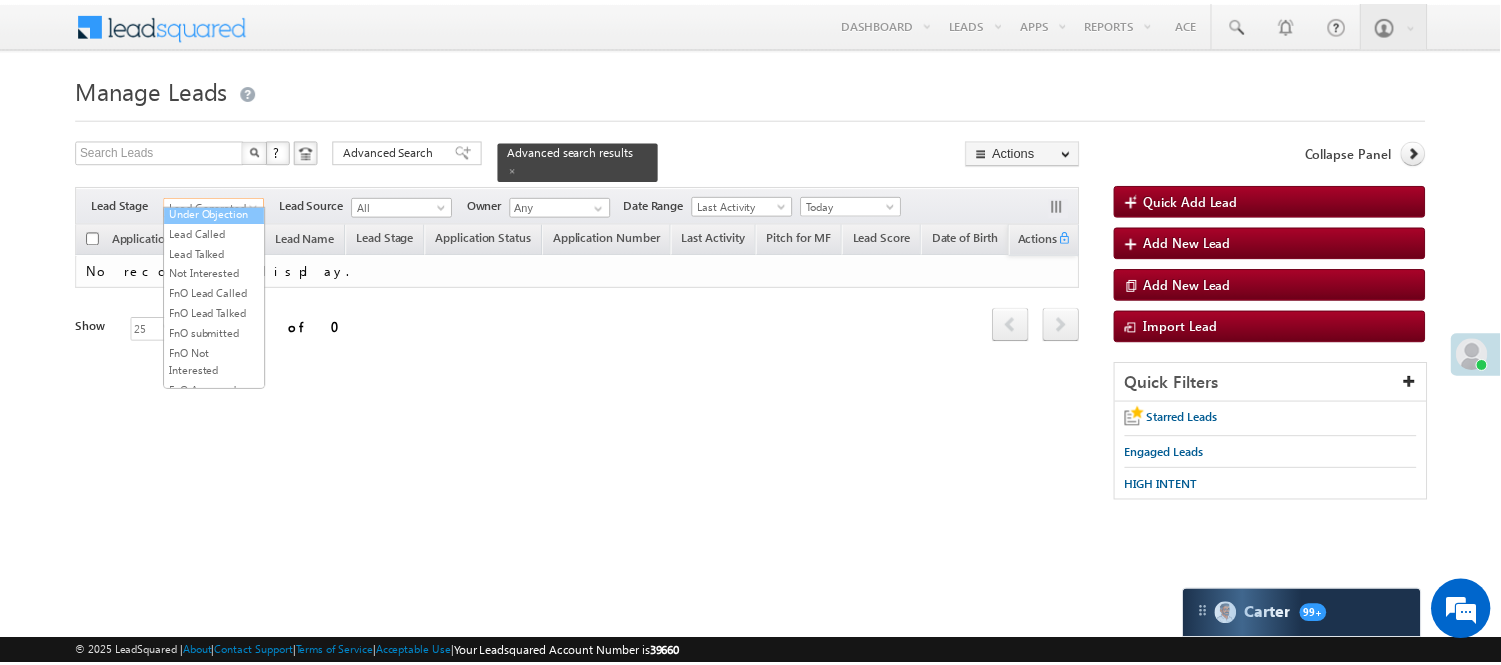 scroll, scrollTop: 333, scrollLeft: 0, axis: vertical 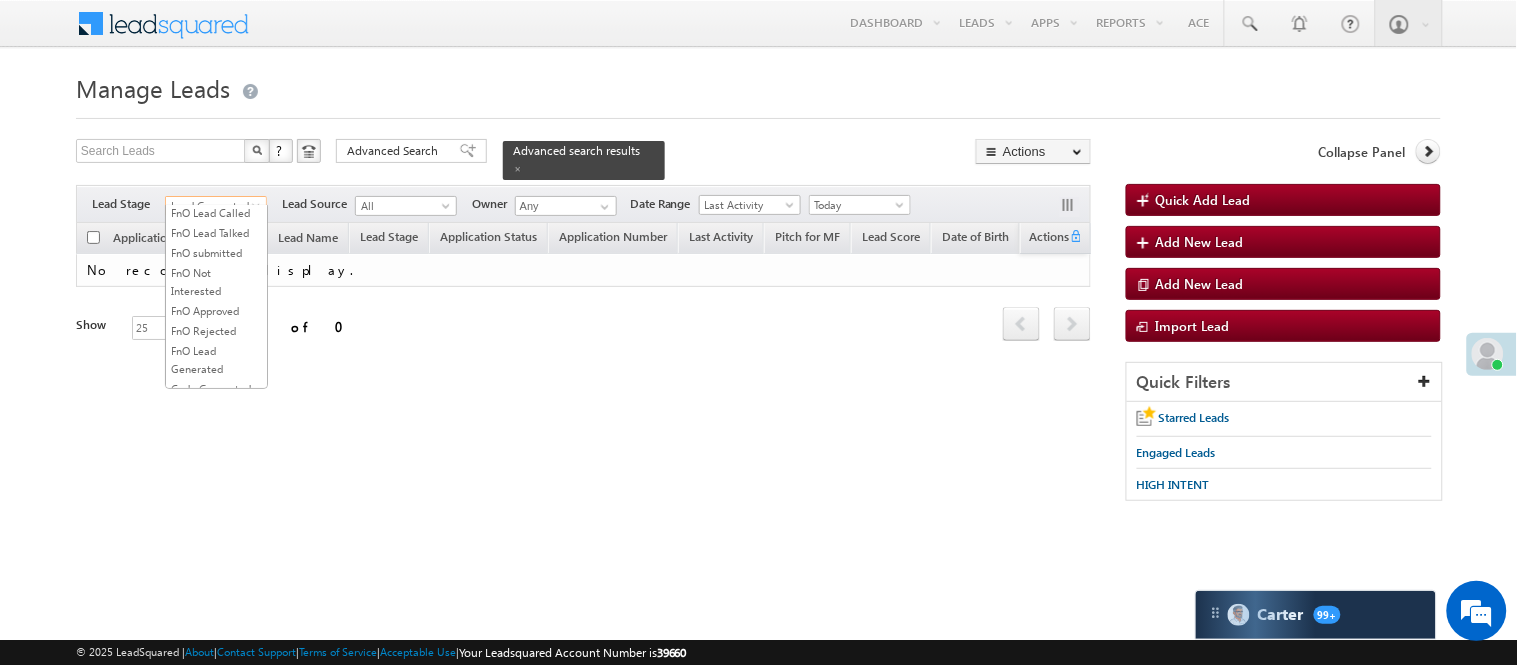 click on "Lead Talked" at bounding box center (216, 173) 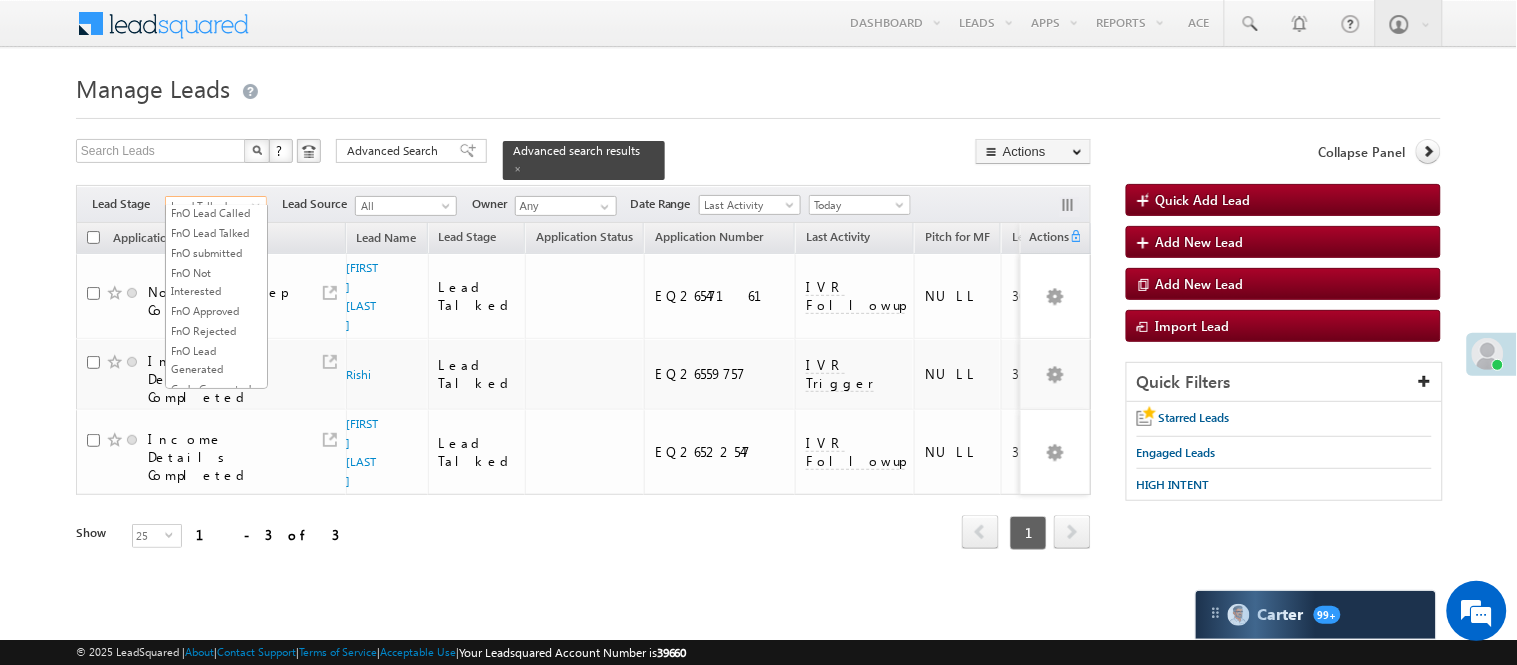 click on "Lead Talked" at bounding box center [213, 206] 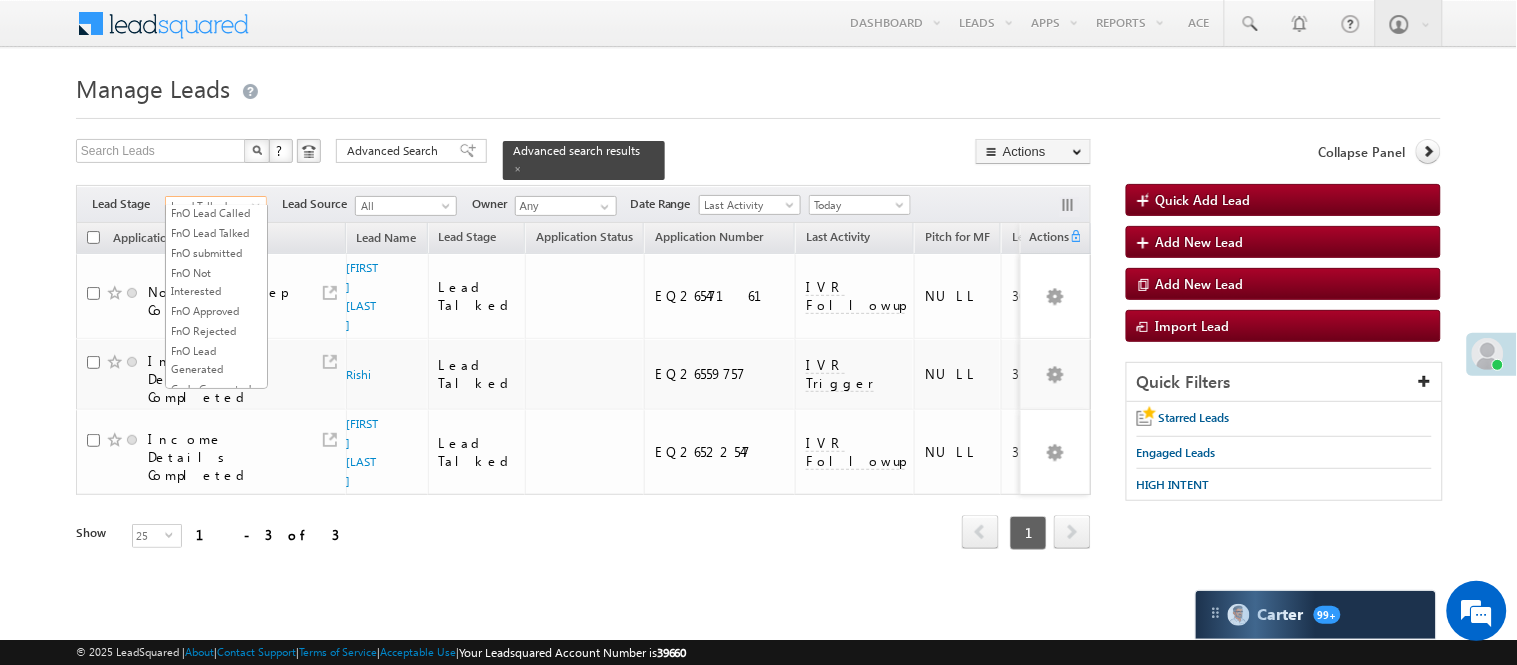 click on "Lead Called" at bounding box center [216, 153] 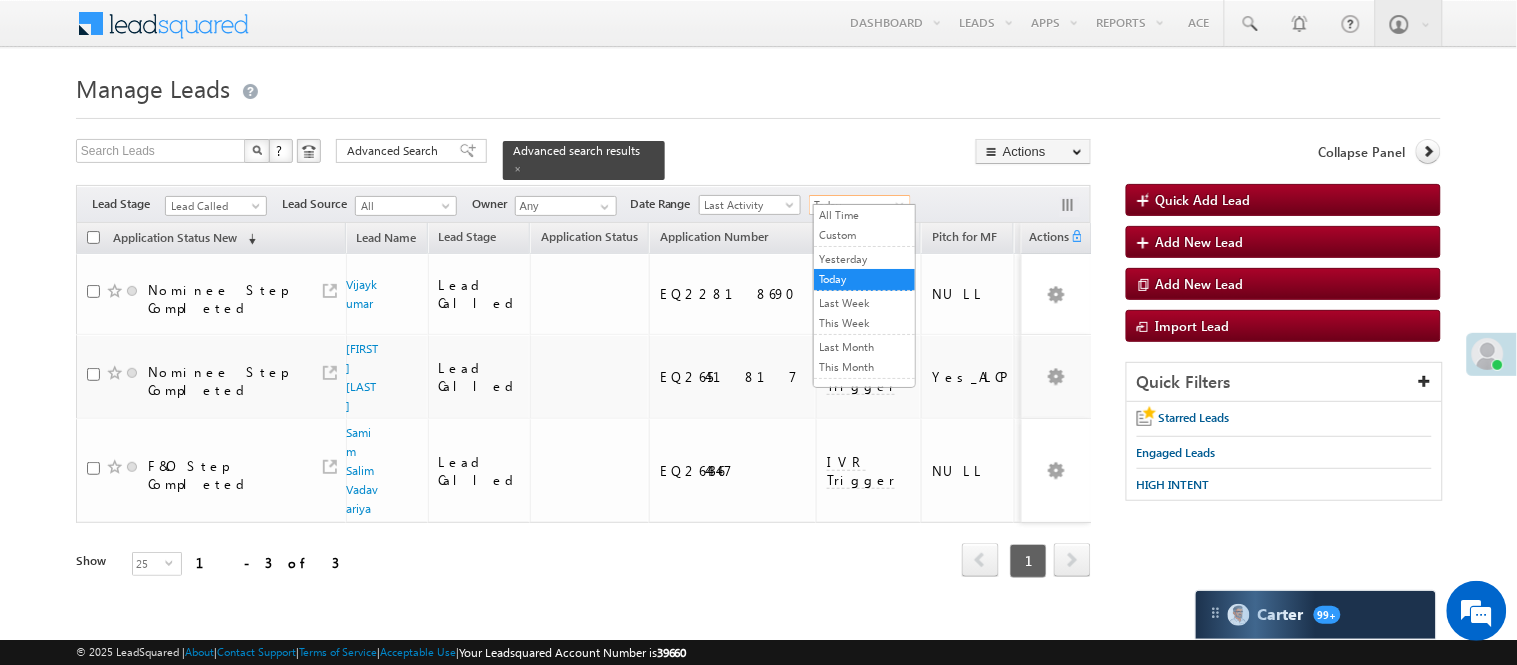 click on "Today" at bounding box center [857, 205] 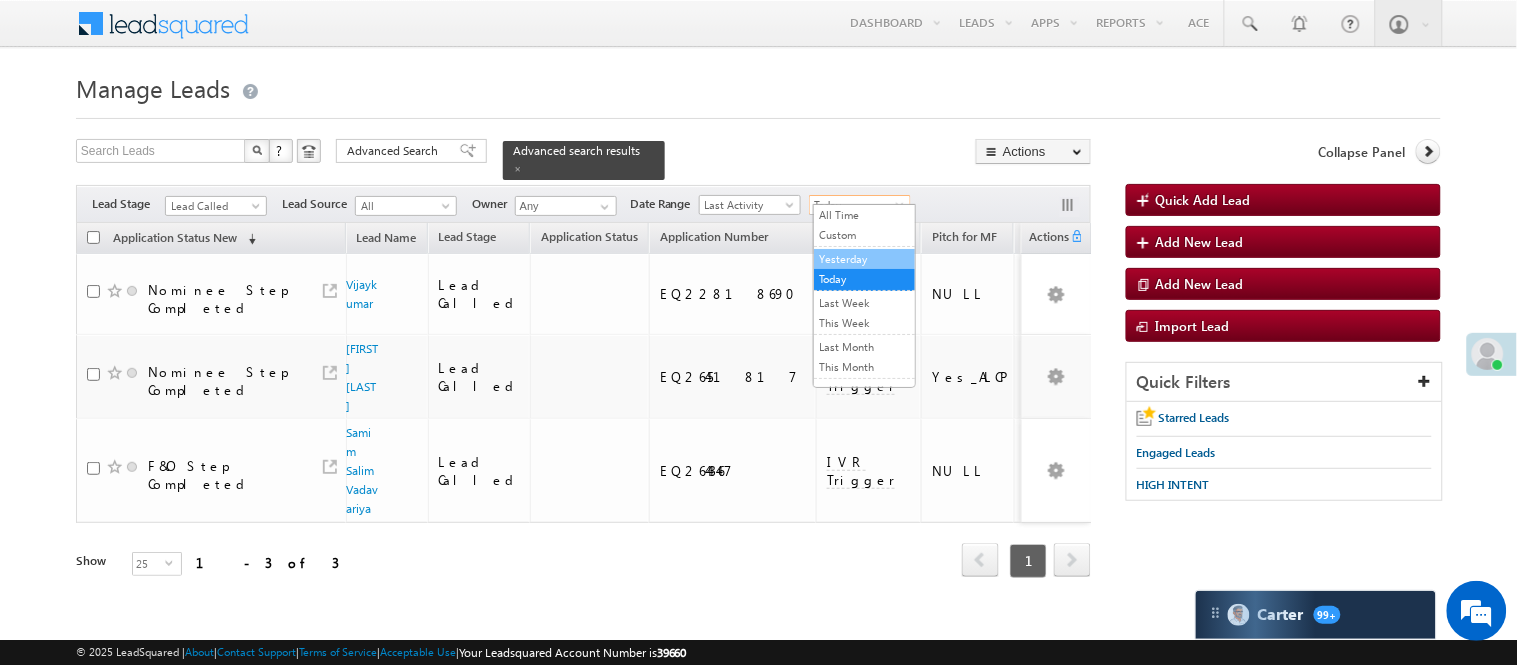 click on "Yesterday" at bounding box center [864, 259] 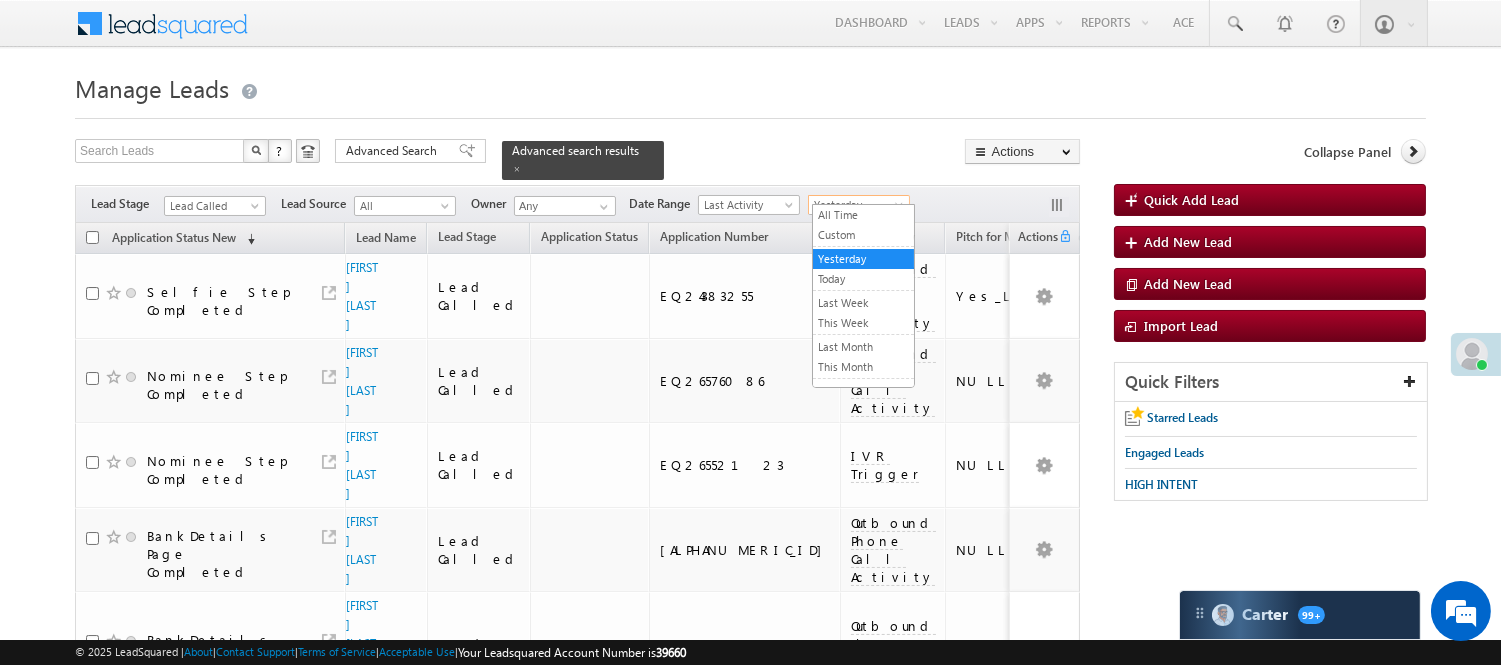 click on "Yesterday" at bounding box center [856, 205] 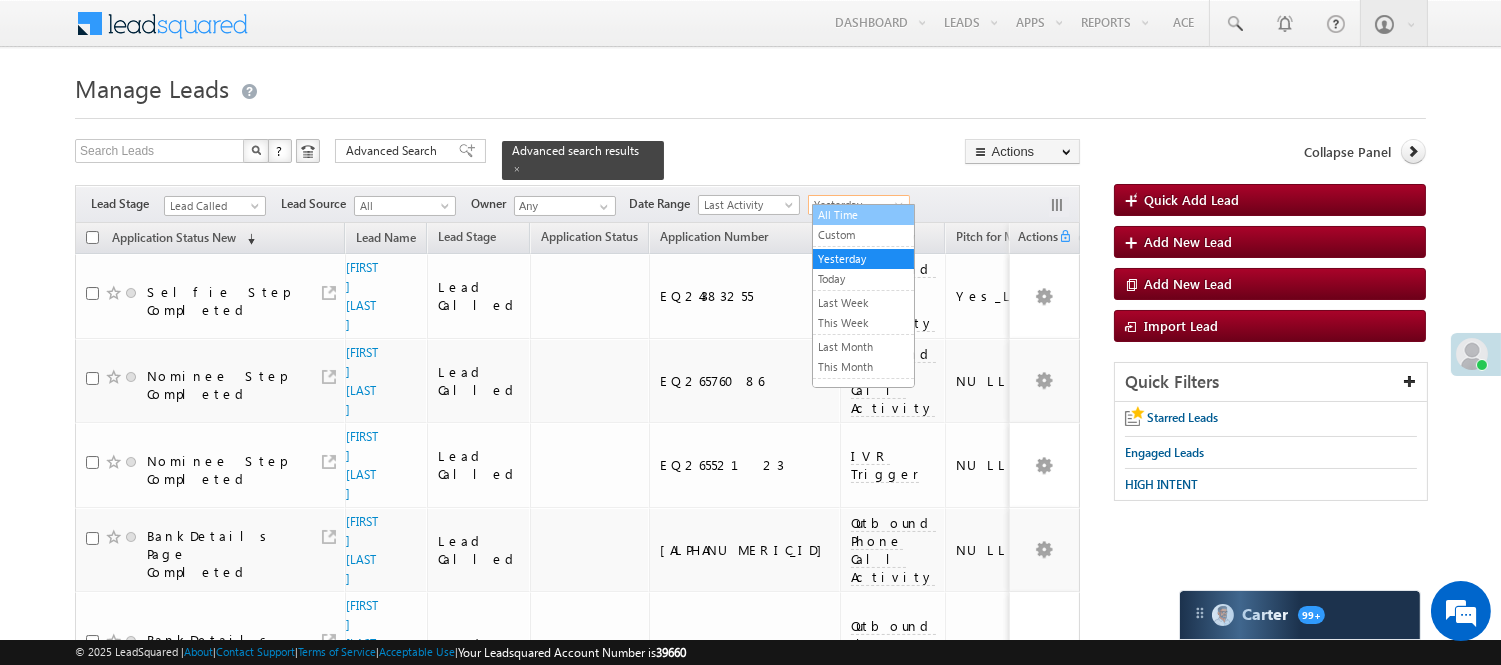 click on "All Time" at bounding box center (863, 215) 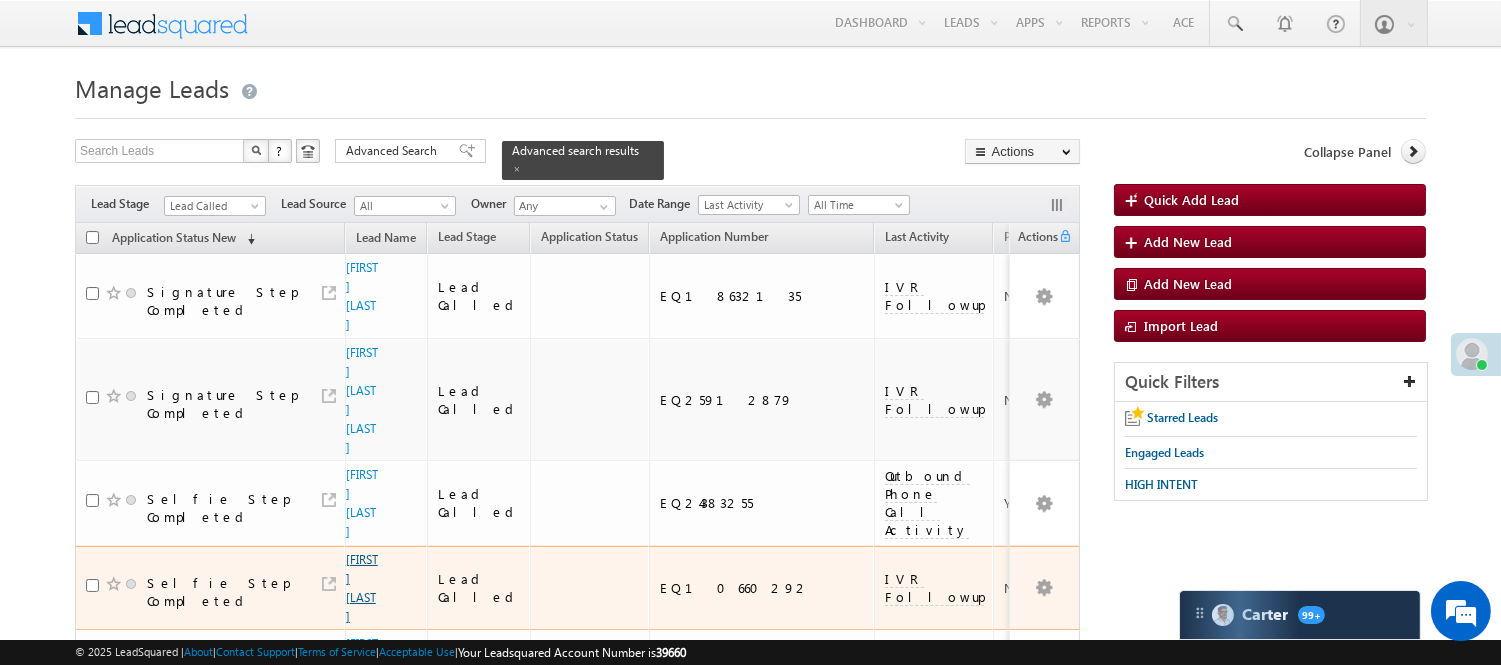 click on "[FIRST] [LAST]" at bounding box center (362, 588) 